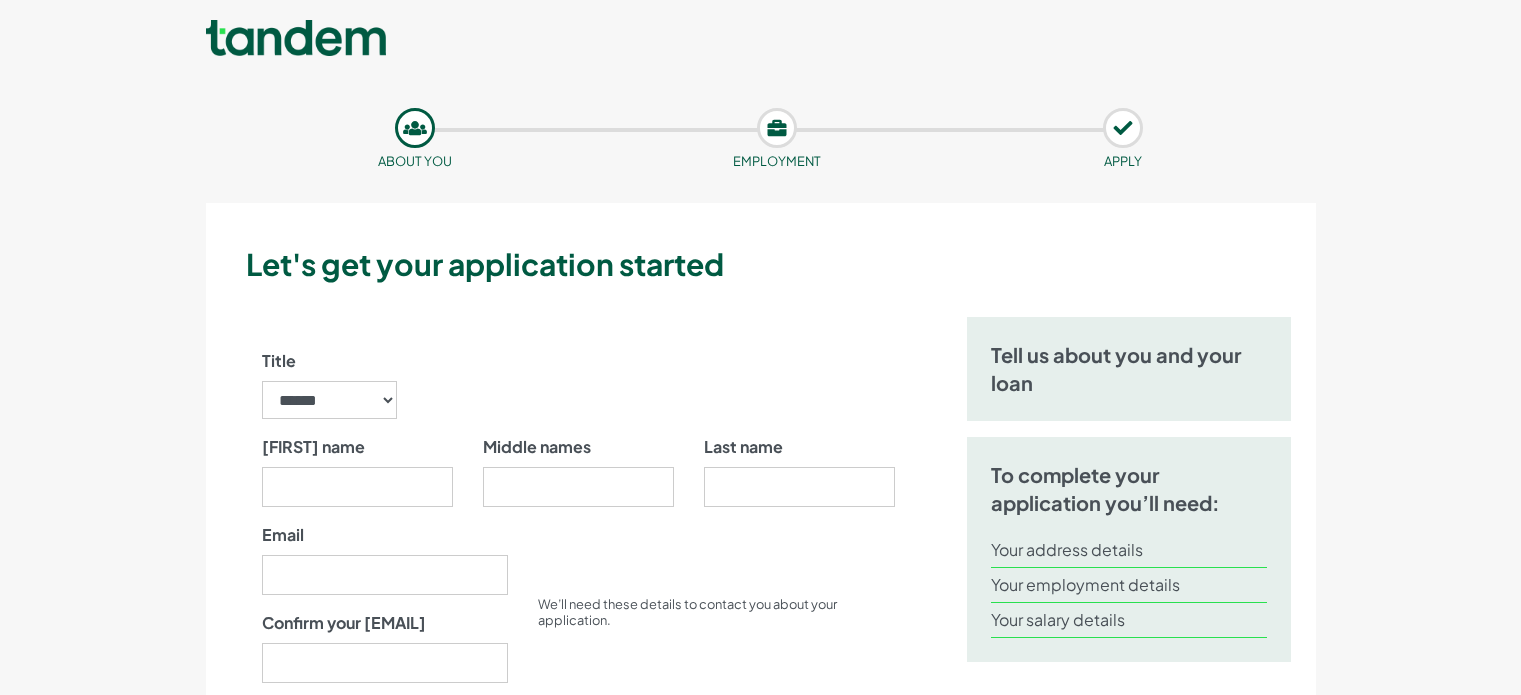scroll, scrollTop: 0, scrollLeft: 0, axis: both 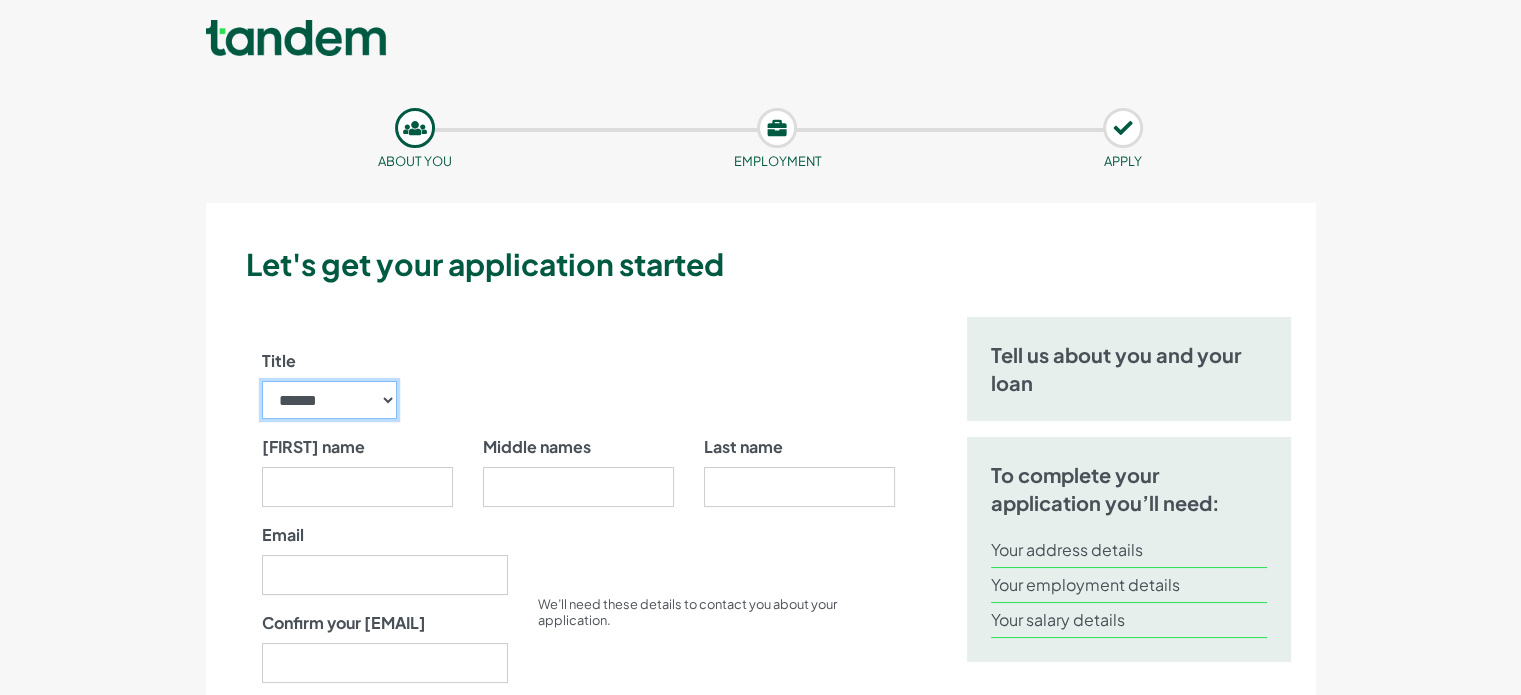 click on "******
**
***
****
**
**
****" at bounding box center (330, 400) 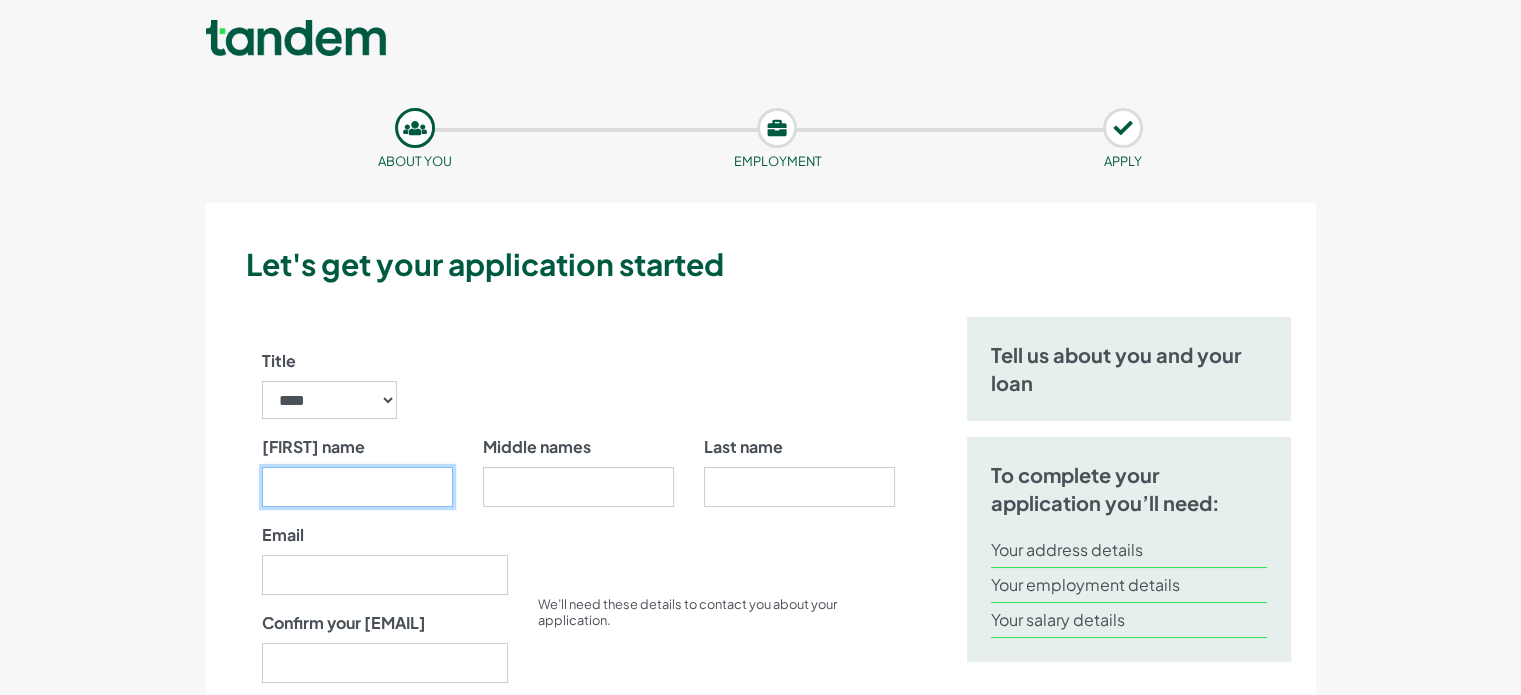 click on "[FIRST] name" at bounding box center (357, 487) 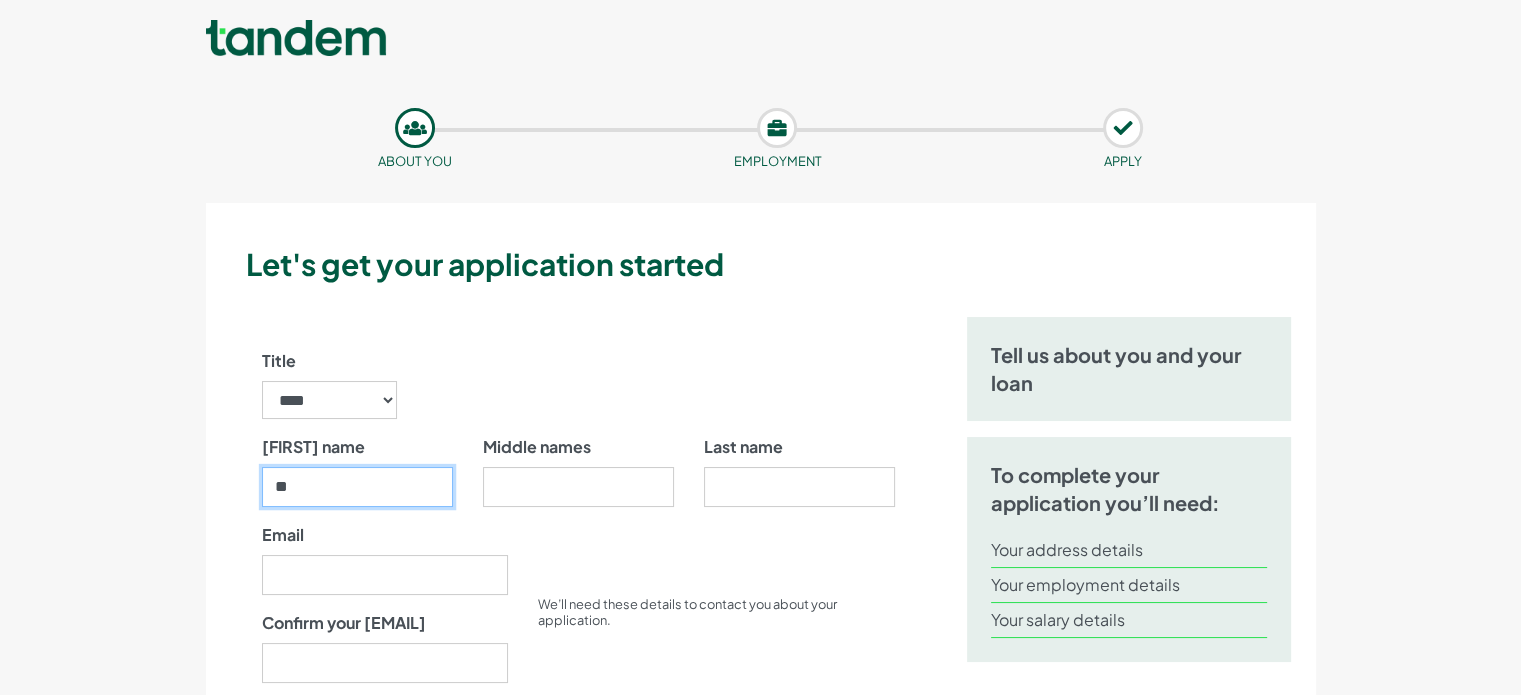 type on "*" 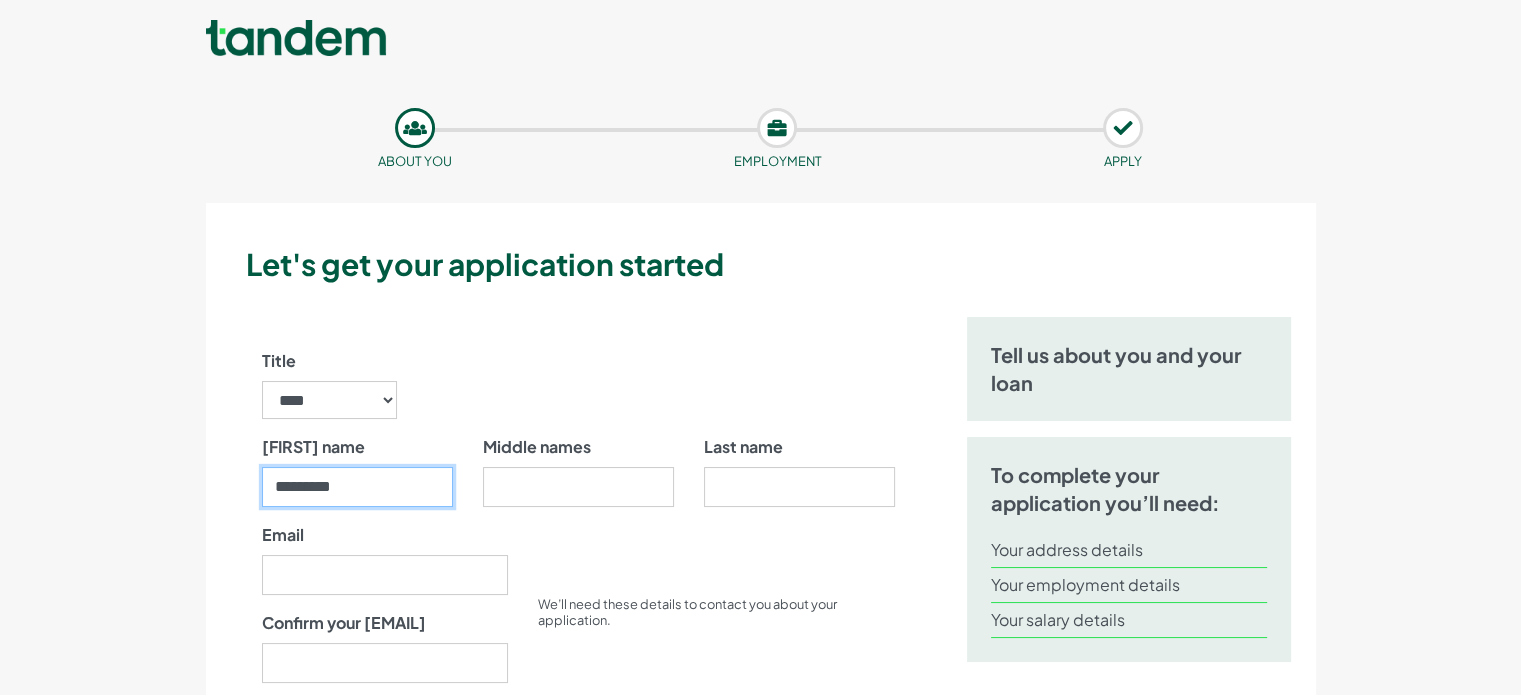 type on "*********" 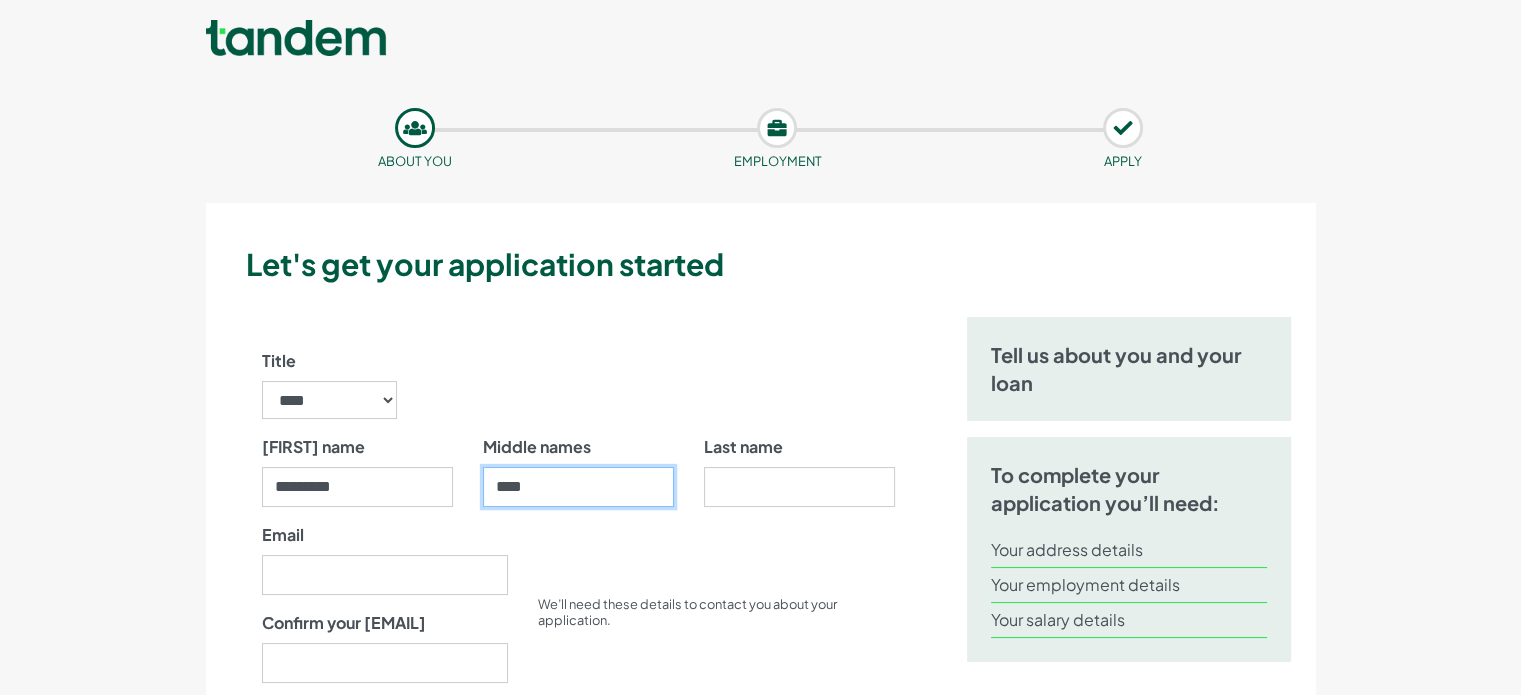 type on "****" 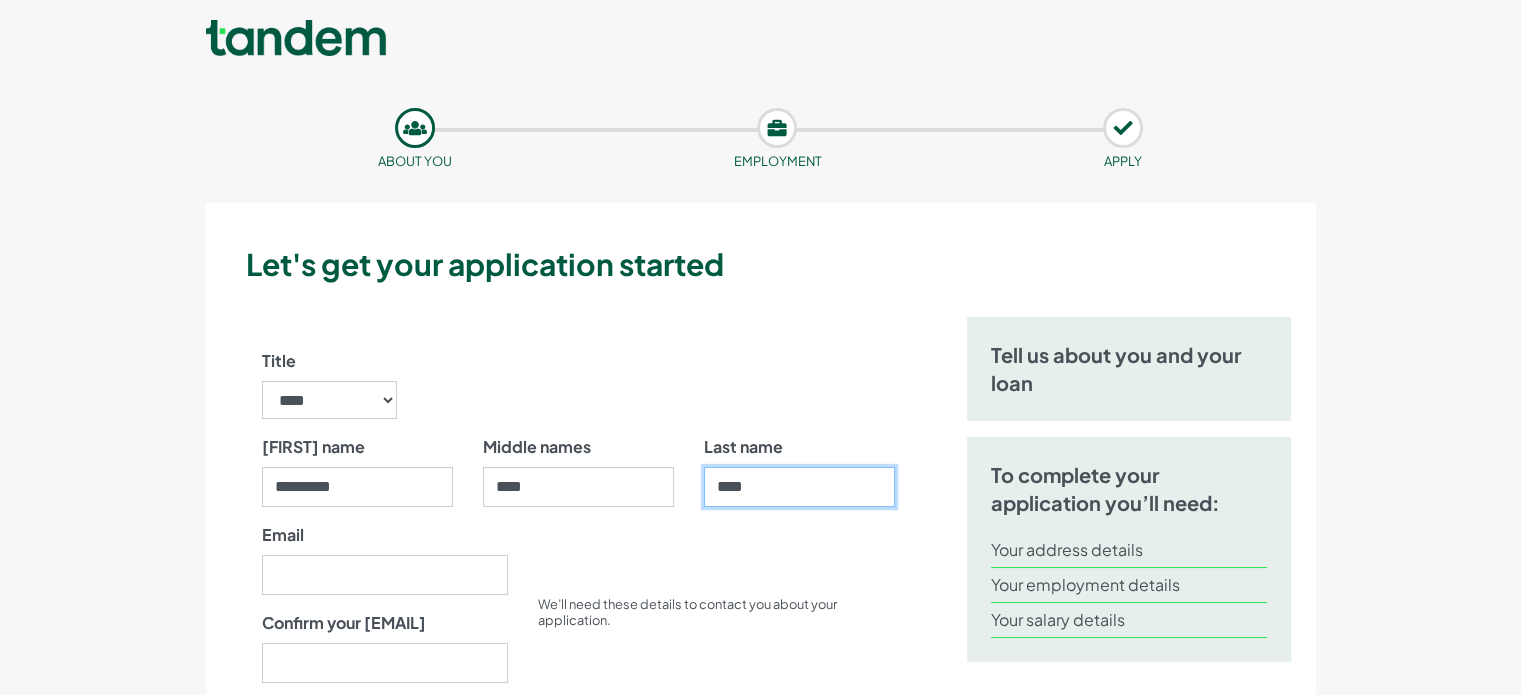 type on "****" 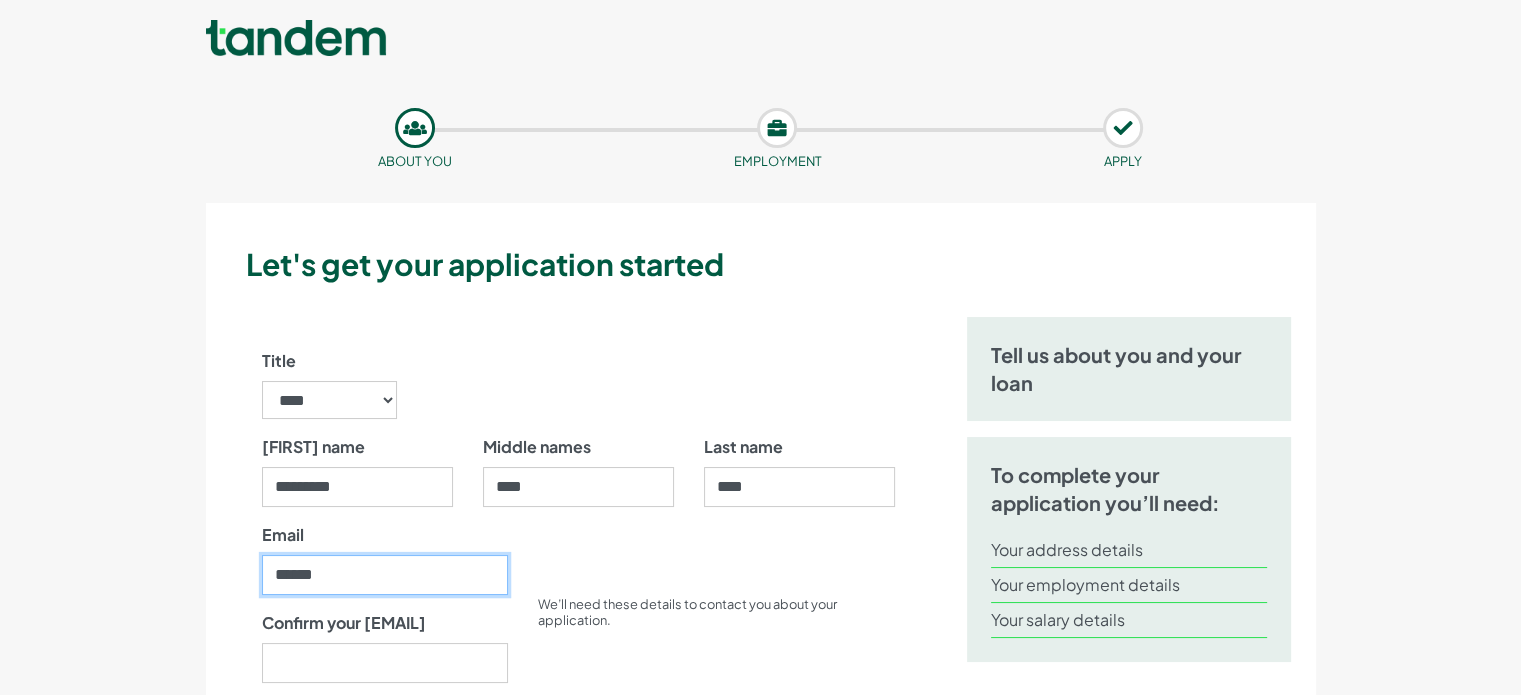 type on "**********" 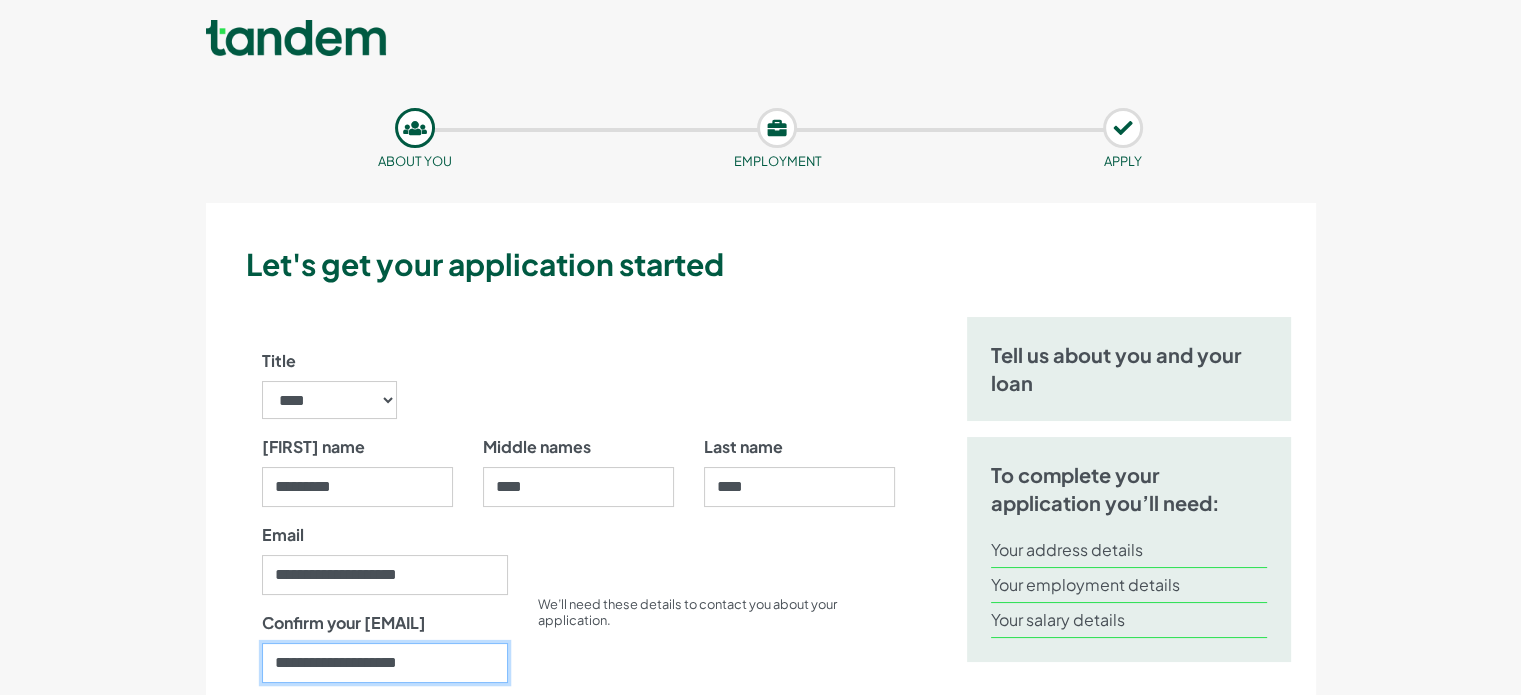 type on "**********" 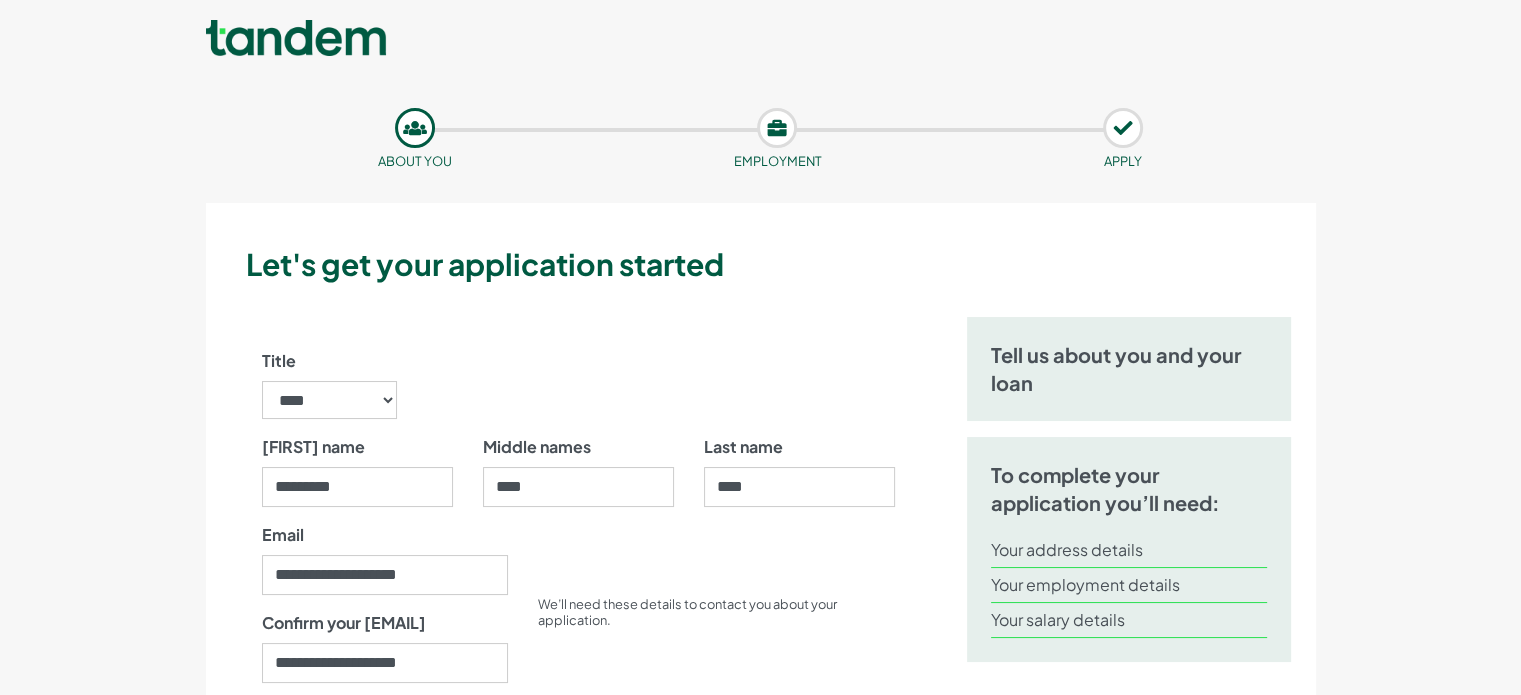 scroll, scrollTop: 402, scrollLeft: 0, axis: vertical 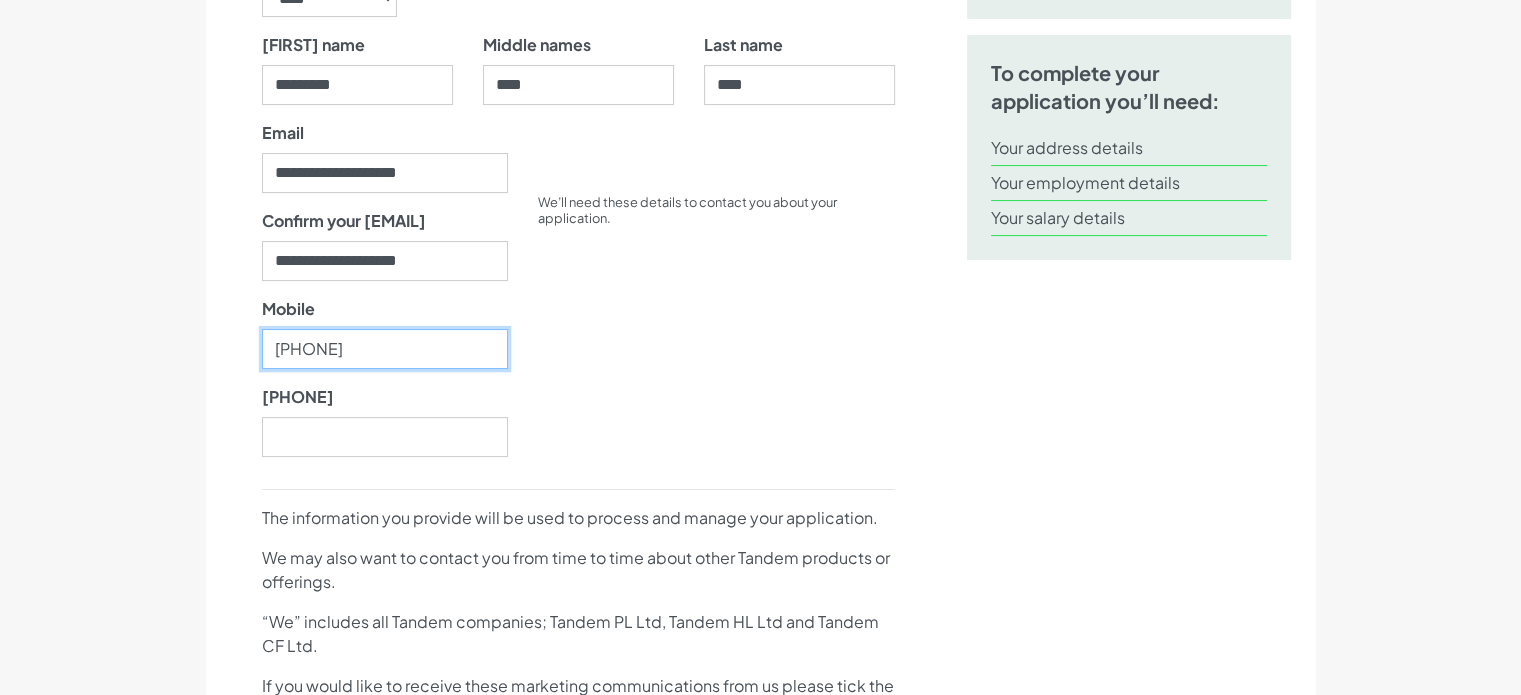 type on "[PHONE]" 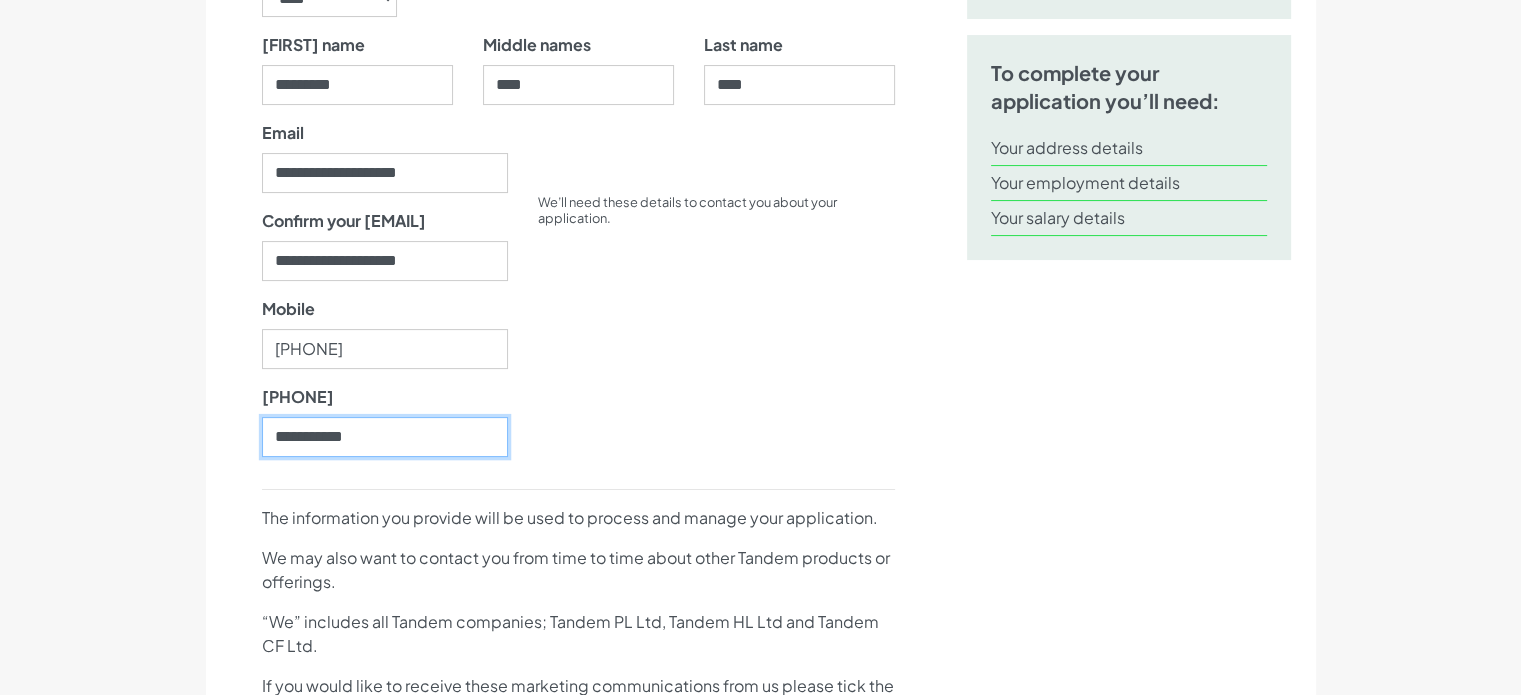 type on "**********" 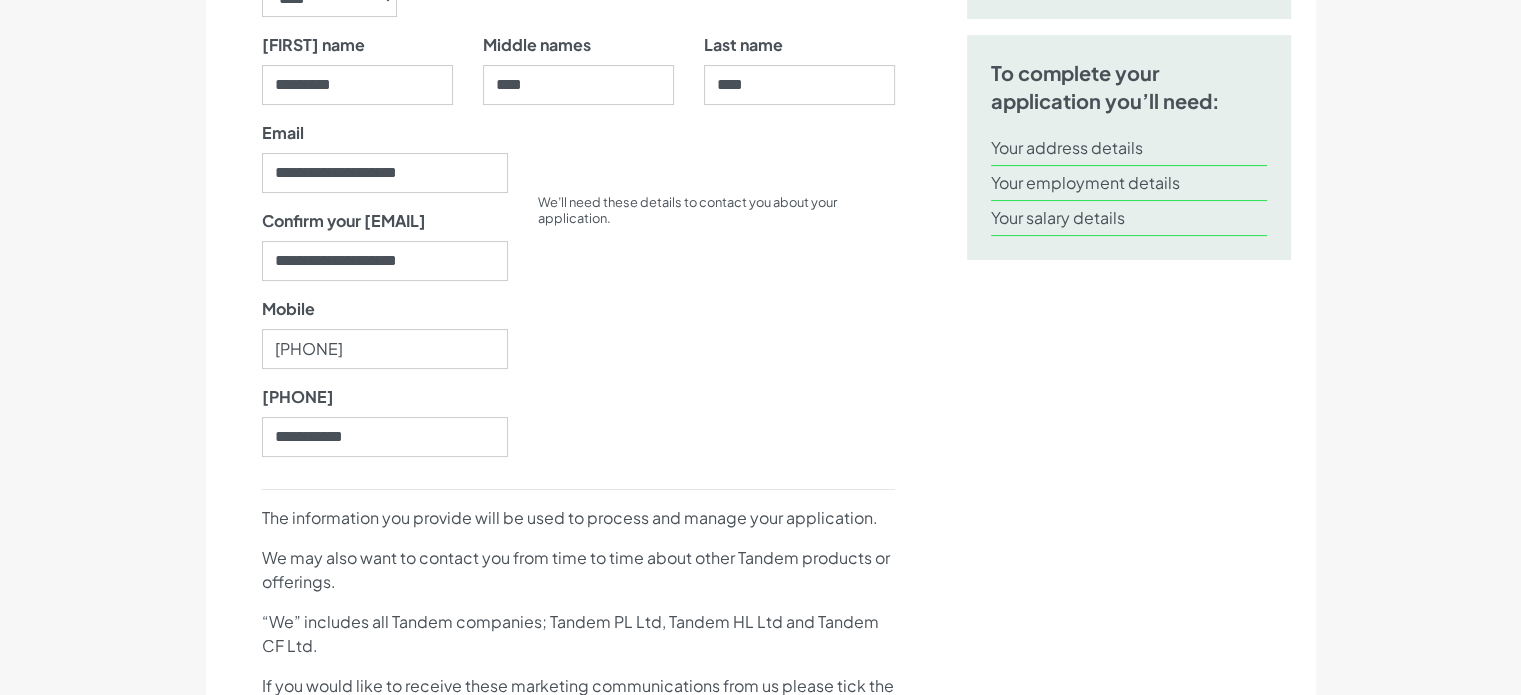 scroll, scrollTop: 842, scrollLeft: 0, axis: vertical 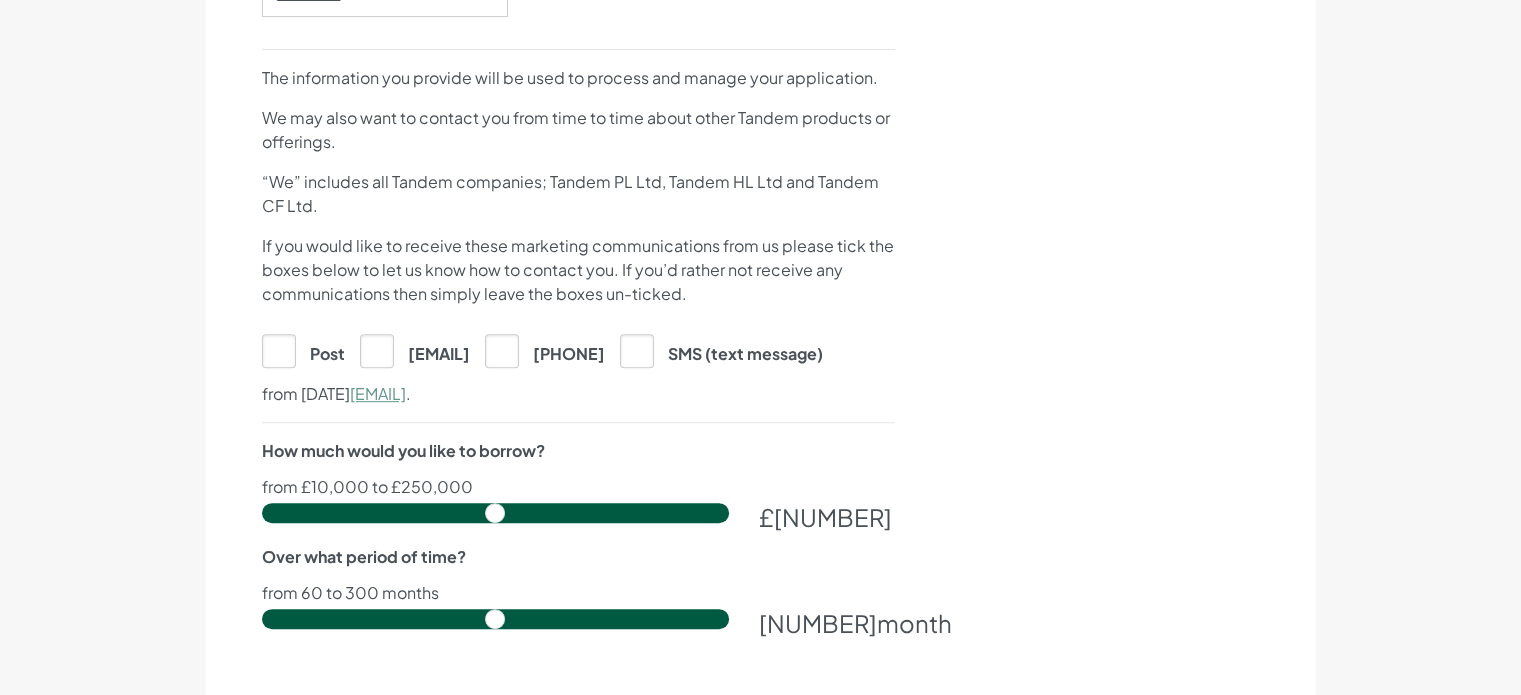 click on "[EMAIL]" at bounding box center [415, 350] 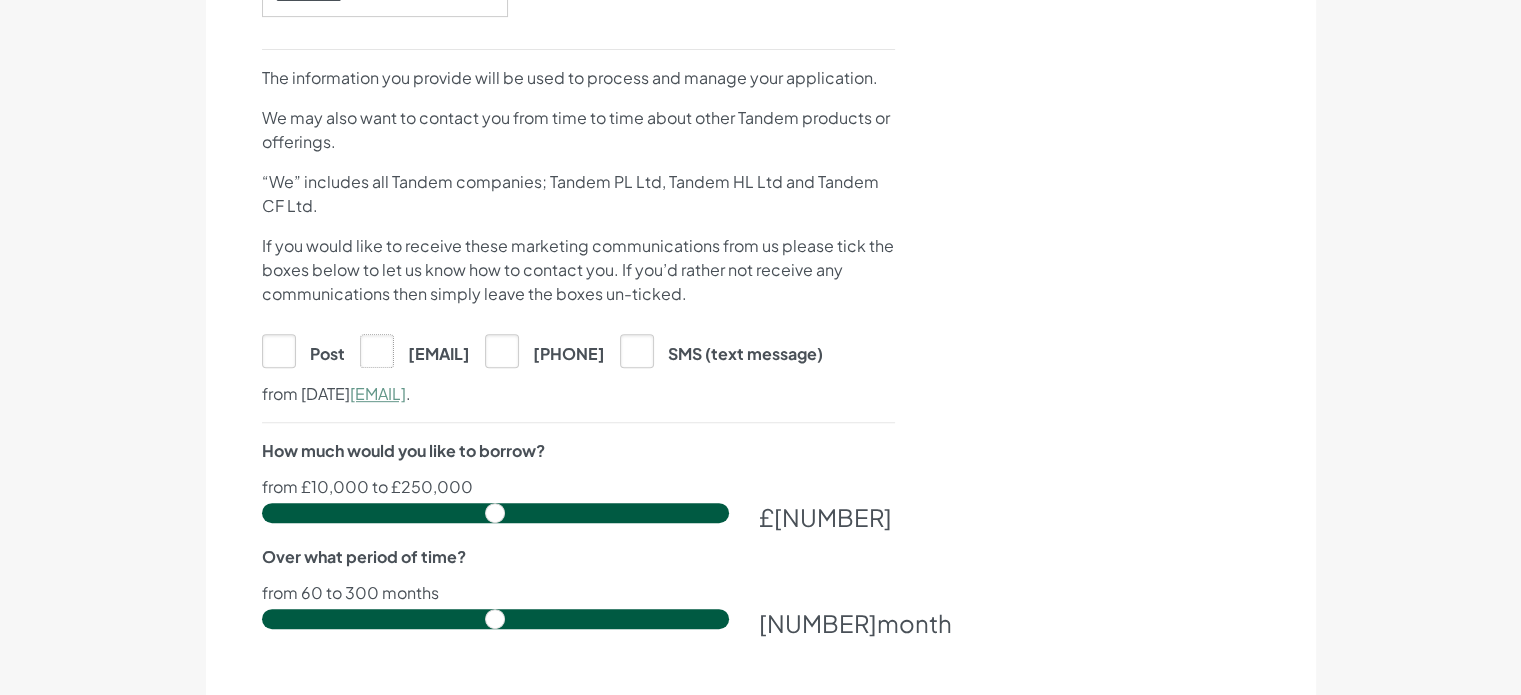 click on "[EMAIL]" at bounding box center [-9633, 350] 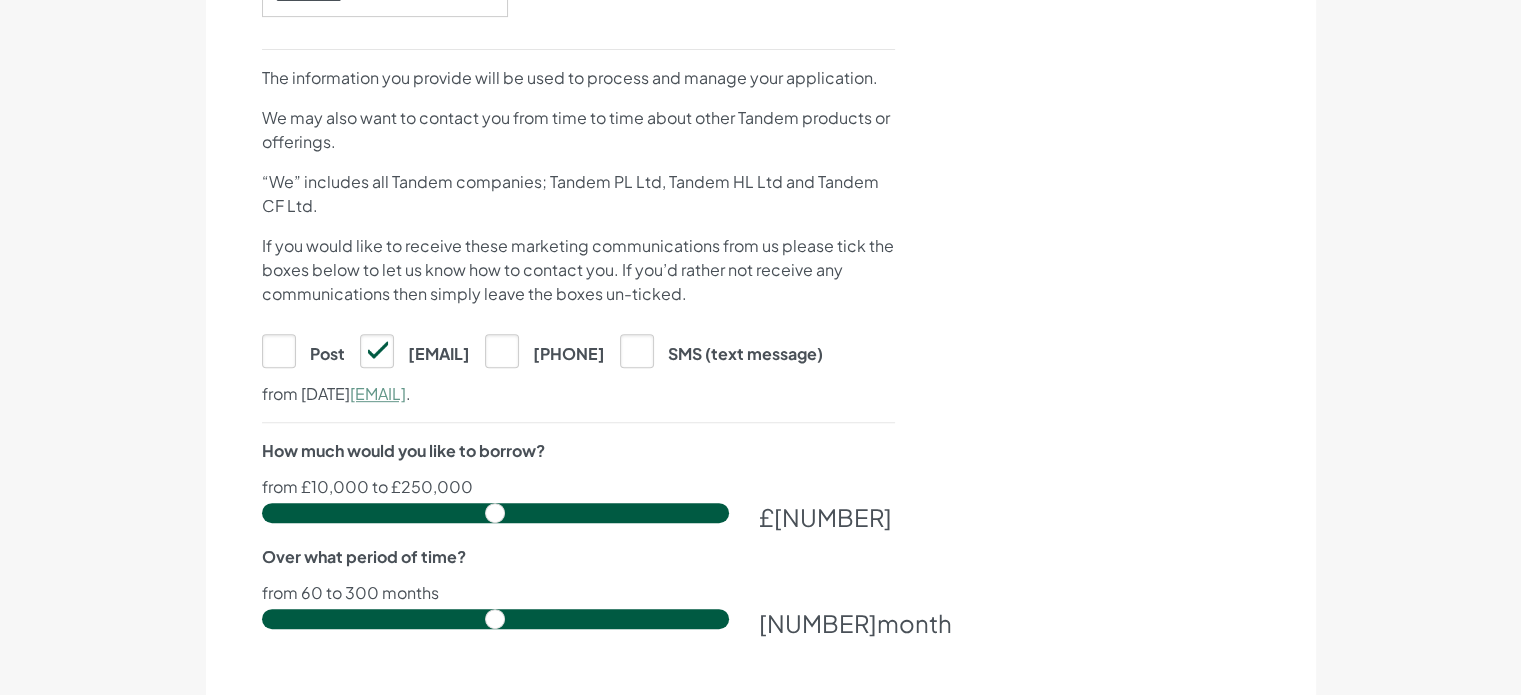 click on "Title
******
**
***
****
**
**
****
First name
*********
Middle names
****
Last name
****
." at bounding box center (578, 223) 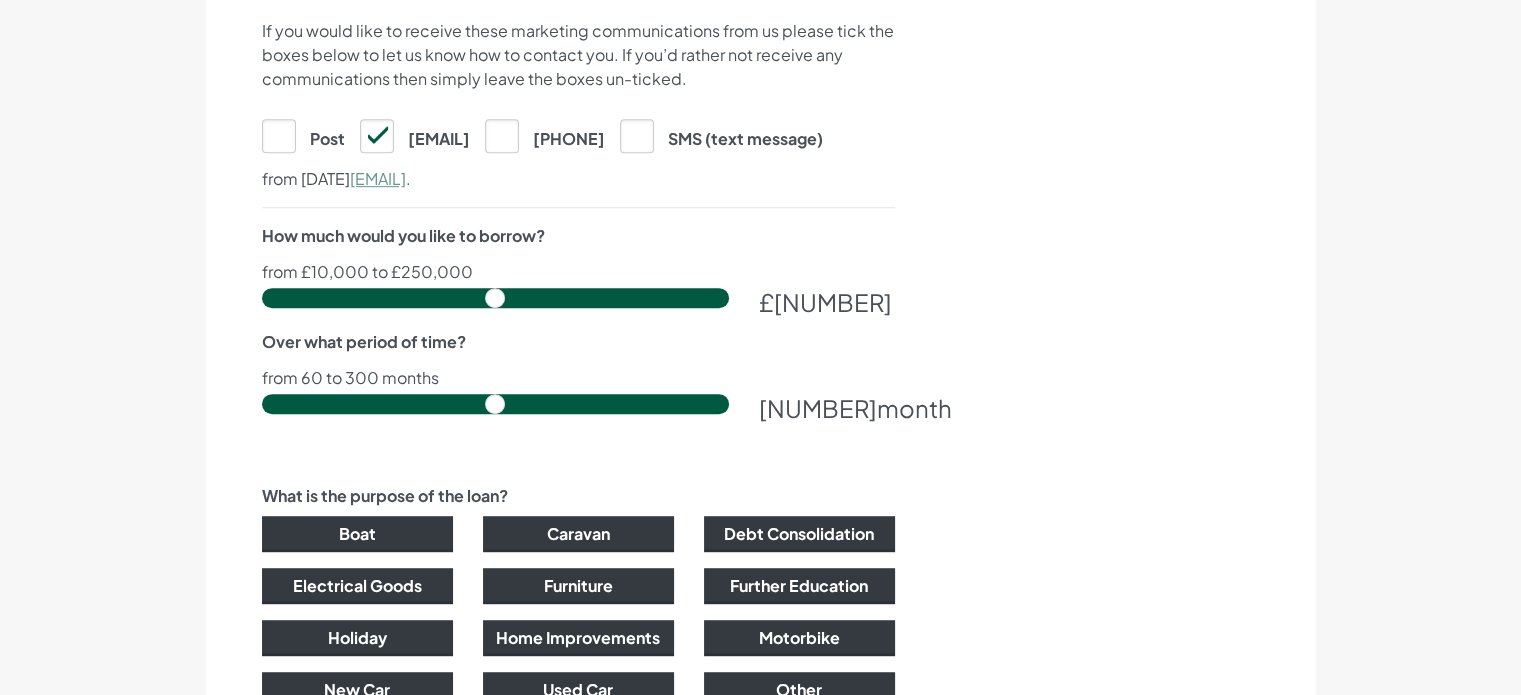 scroll, scrollTop: 1082, scrollLeft: 0, axis: vertical 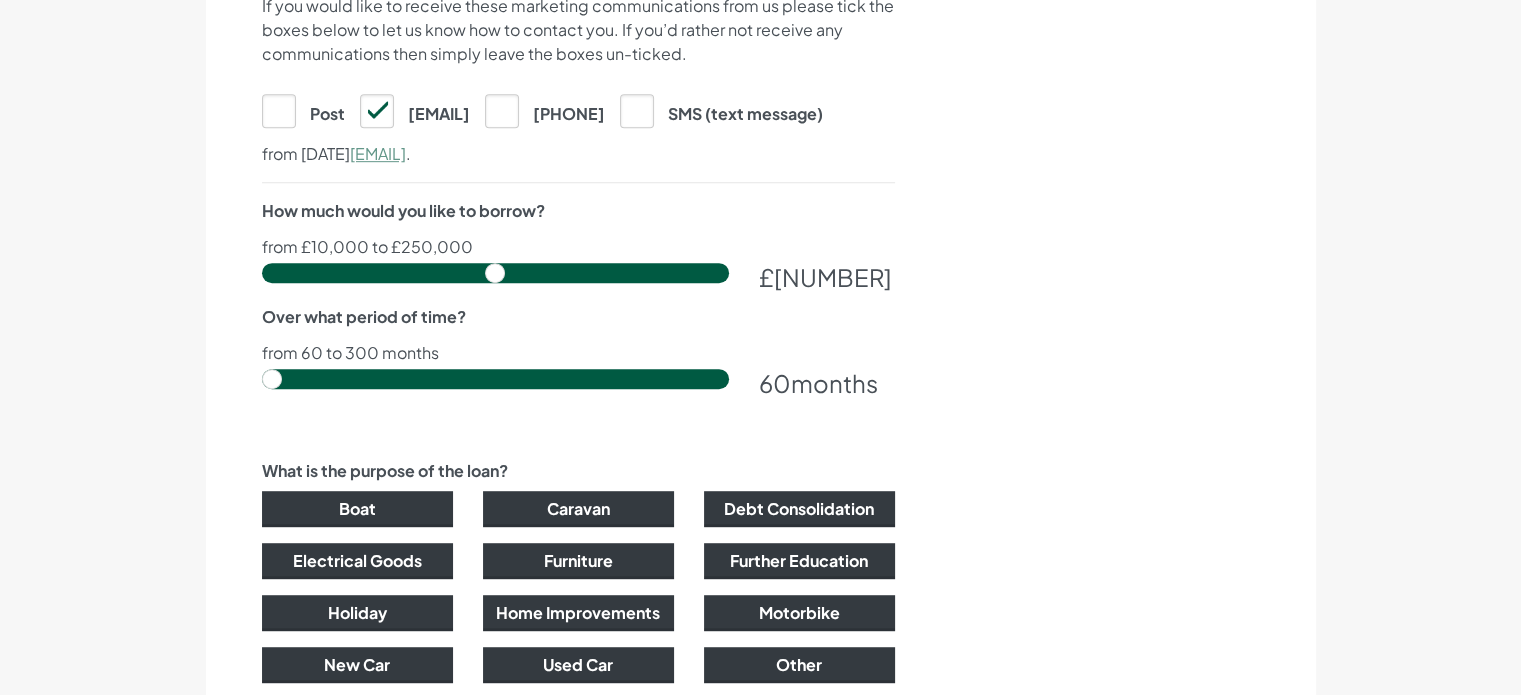drag, startPoint x: 352, startPoint y: 423, endPoint x: 274, endPoint y: 427, distance: 78.10249 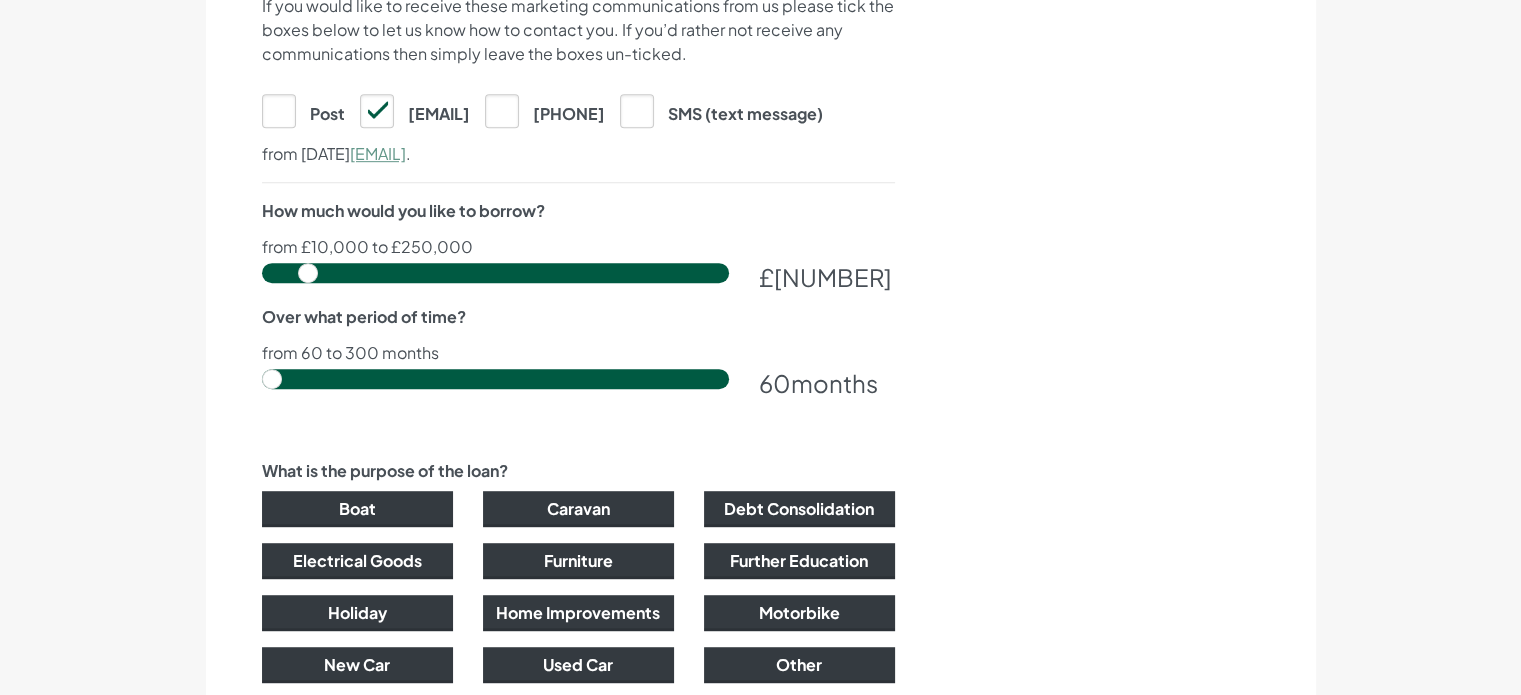 drag, startPoint x: 269, startPoint y: 312, endPoint x: 308, endPoint y: 315, distance: 39.115215 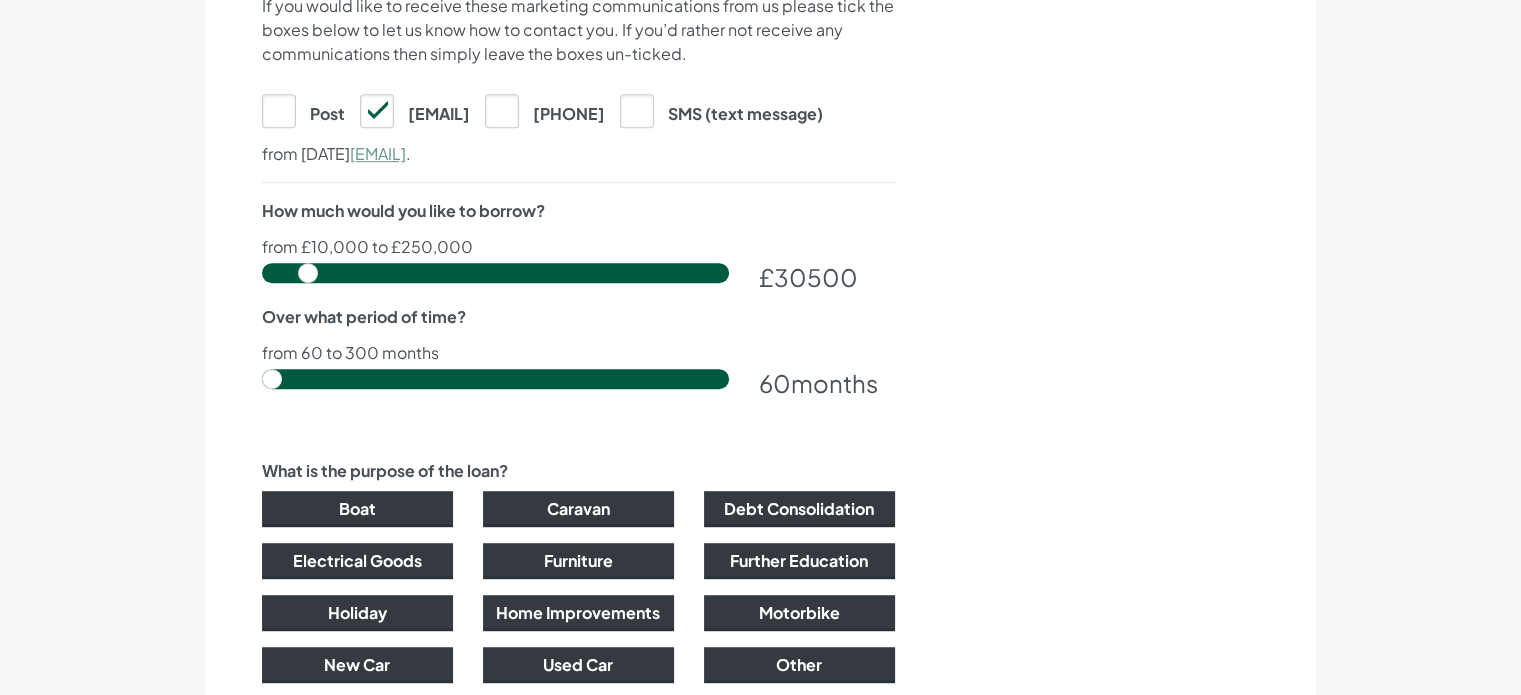 click at bounding box center [495, 273] 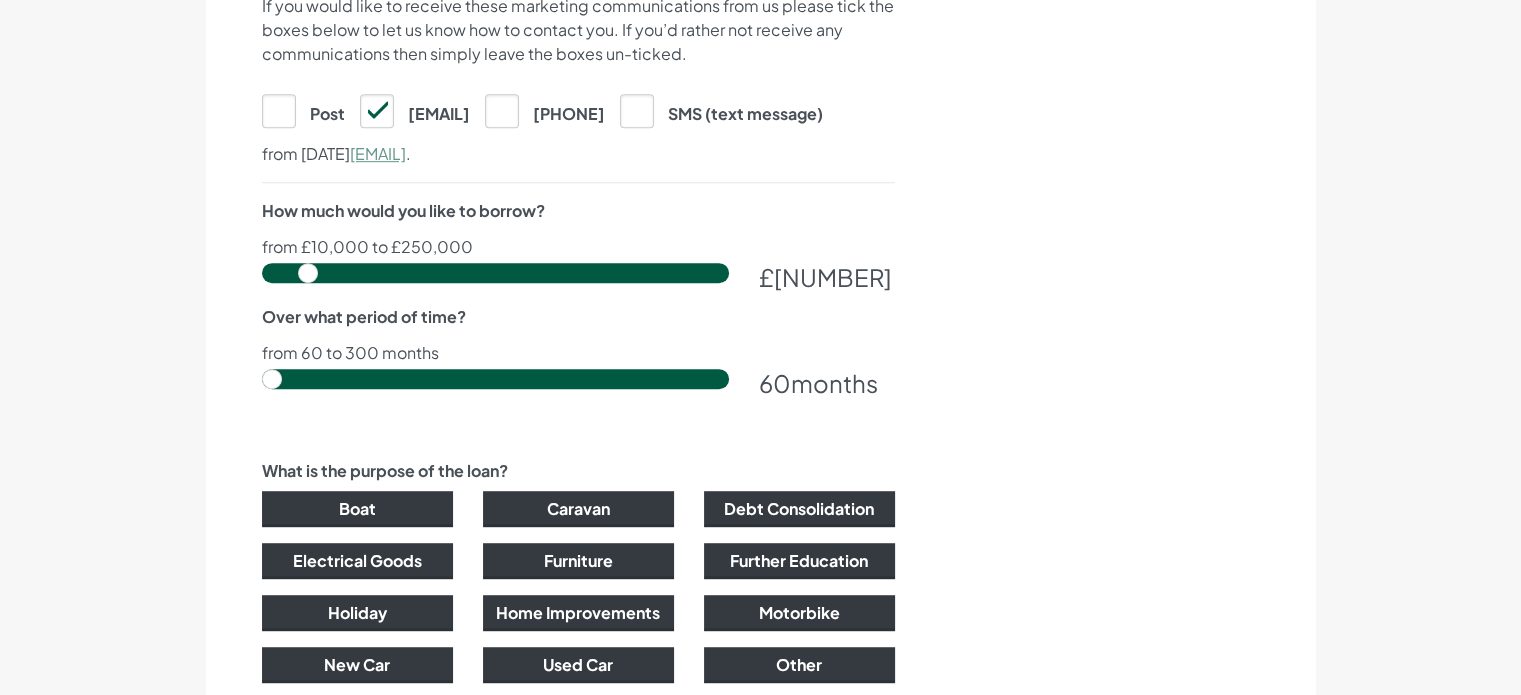 click on "[NUMBER]" at bounding box center [833, 277] 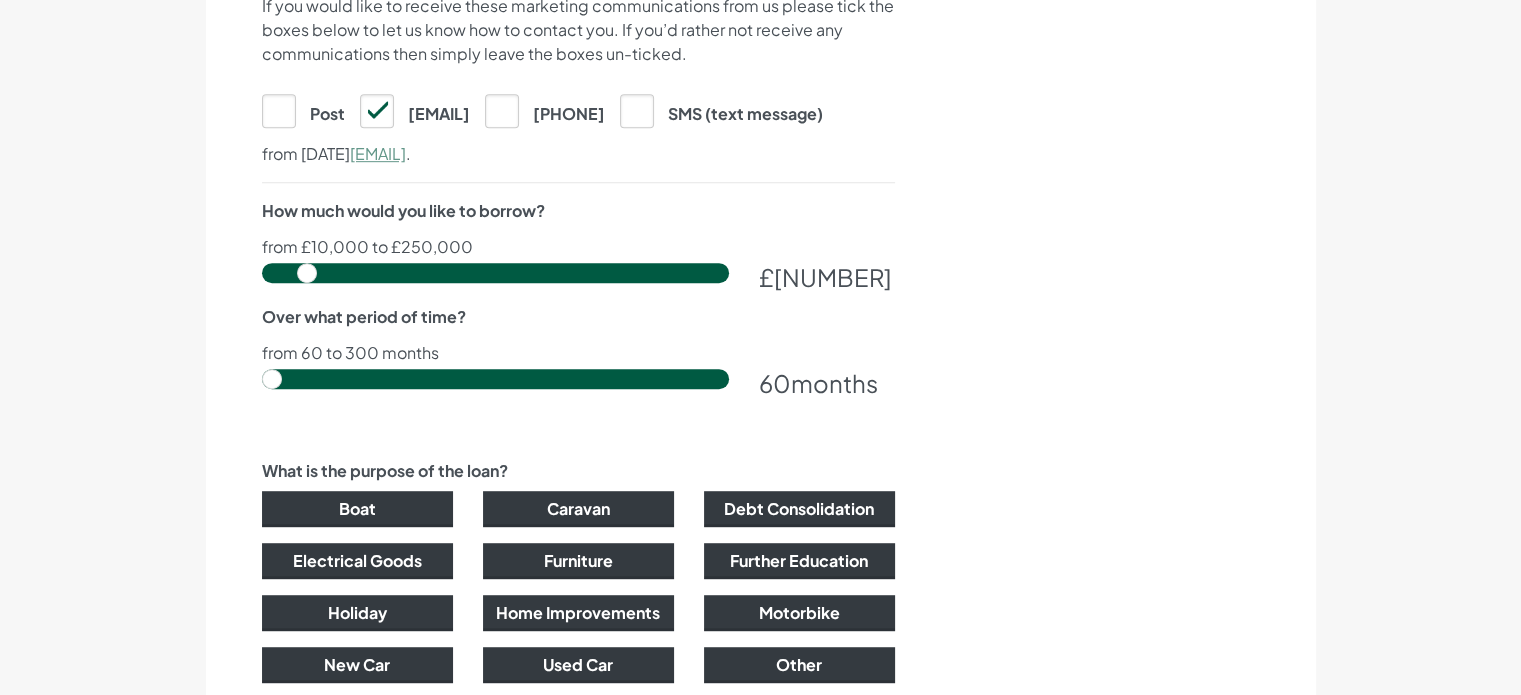 click at bounding box center (495, 273) 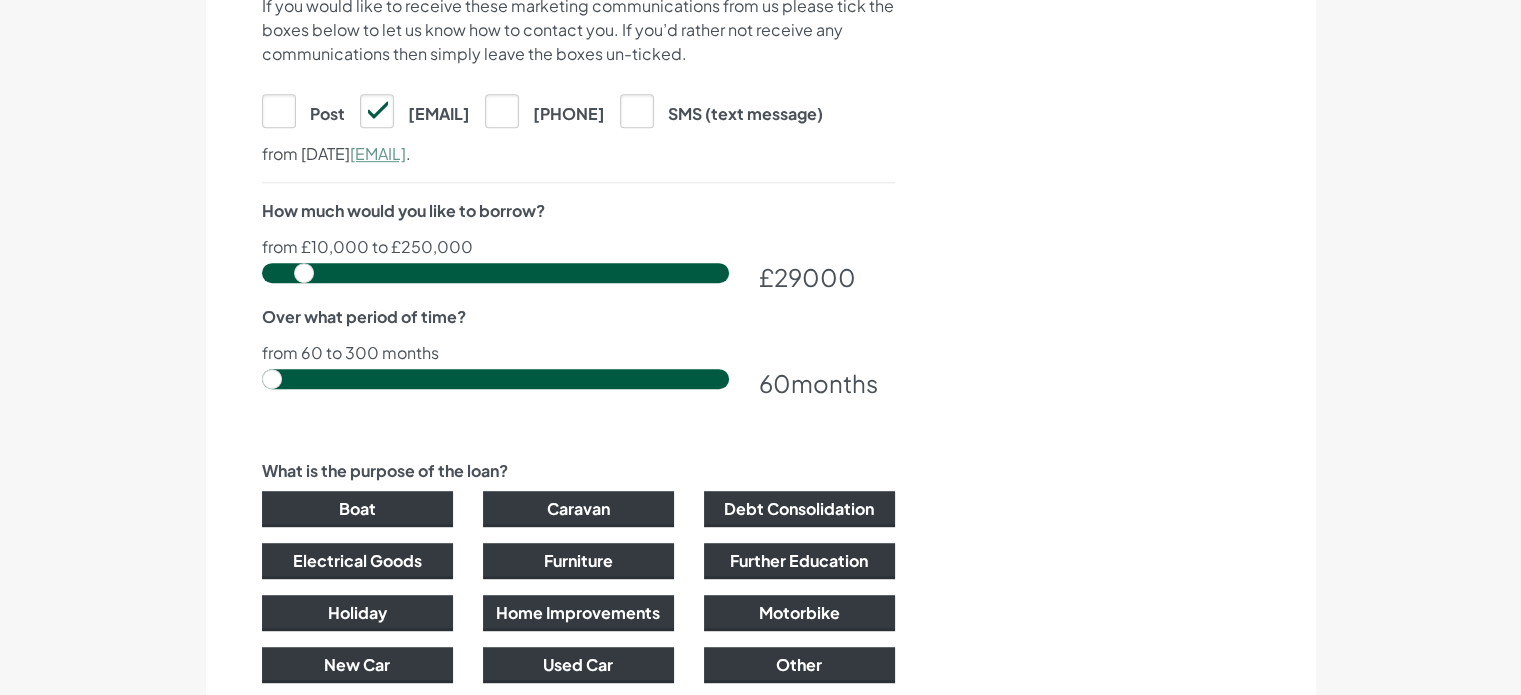 click at bounding box center (495, 273) 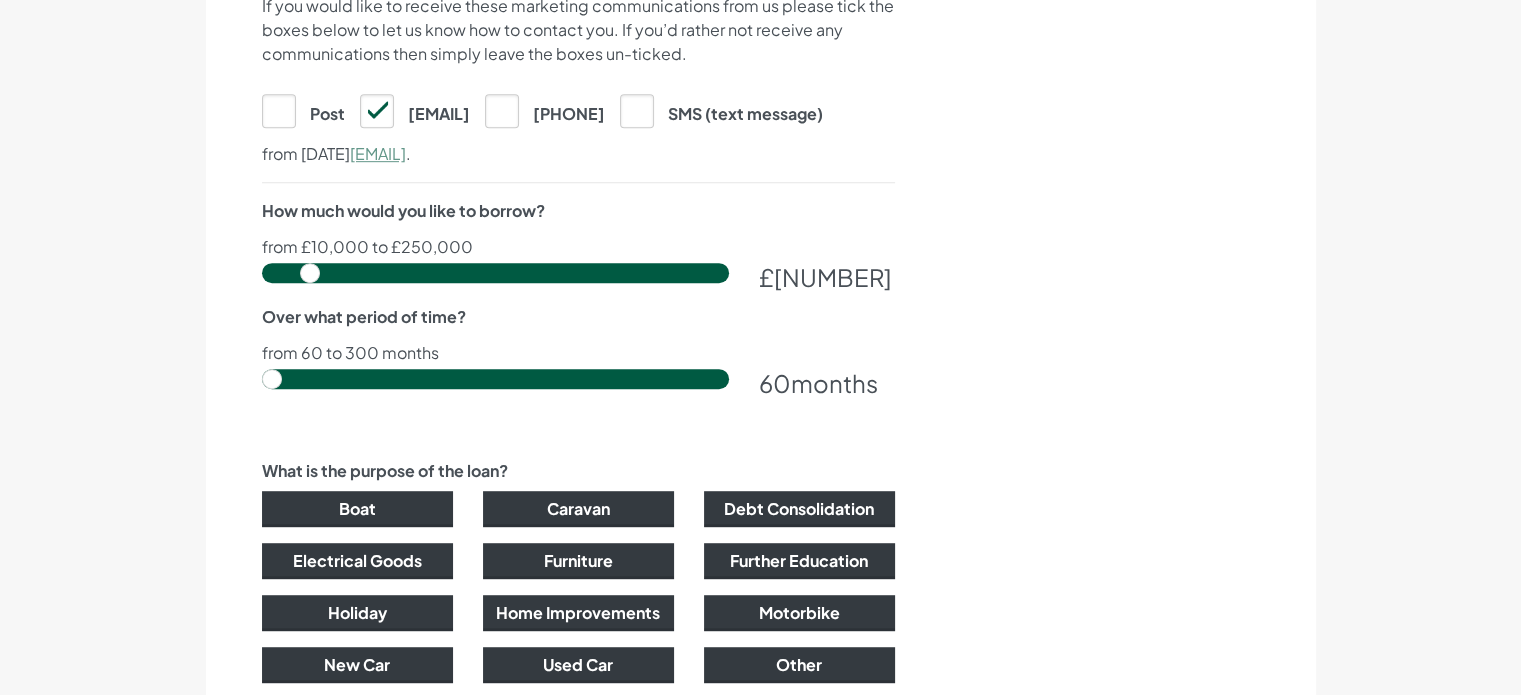 click at bounding box center [495, 273] 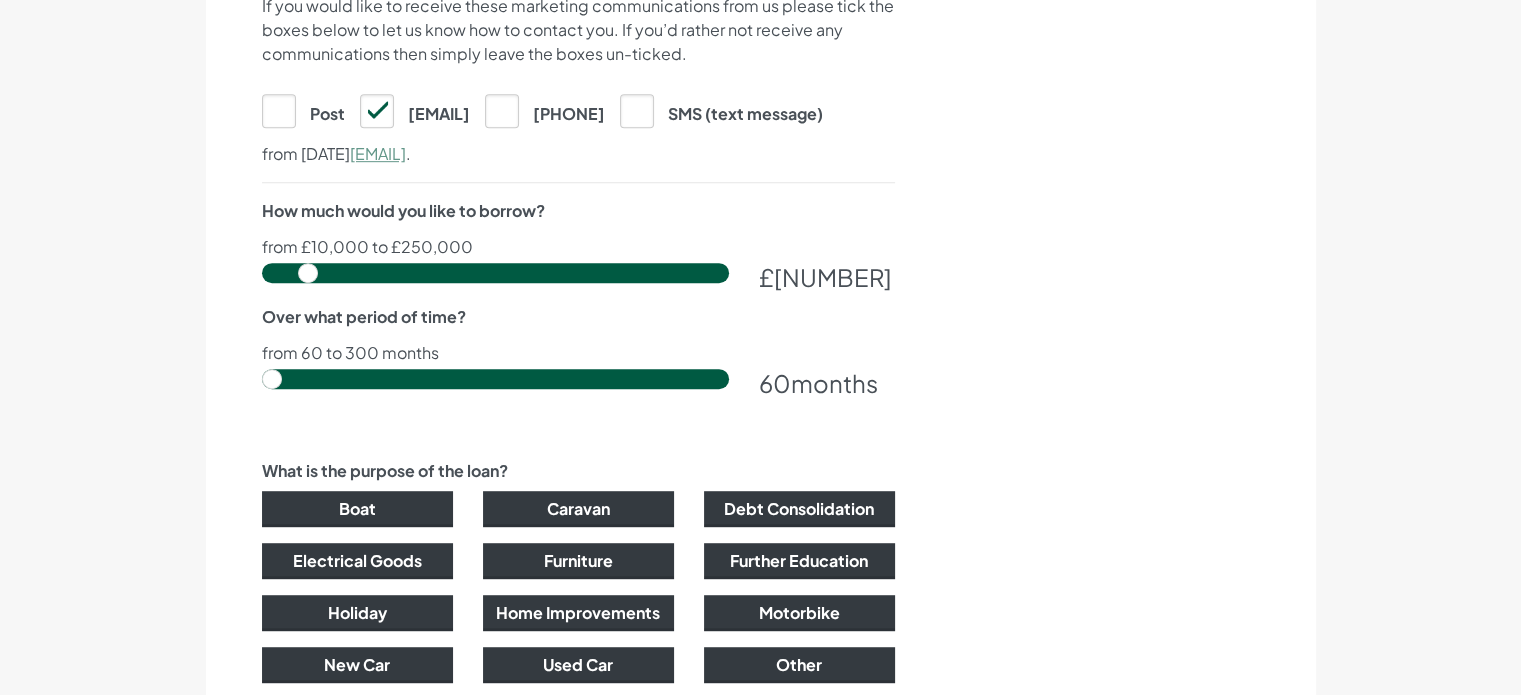 type on "29500" 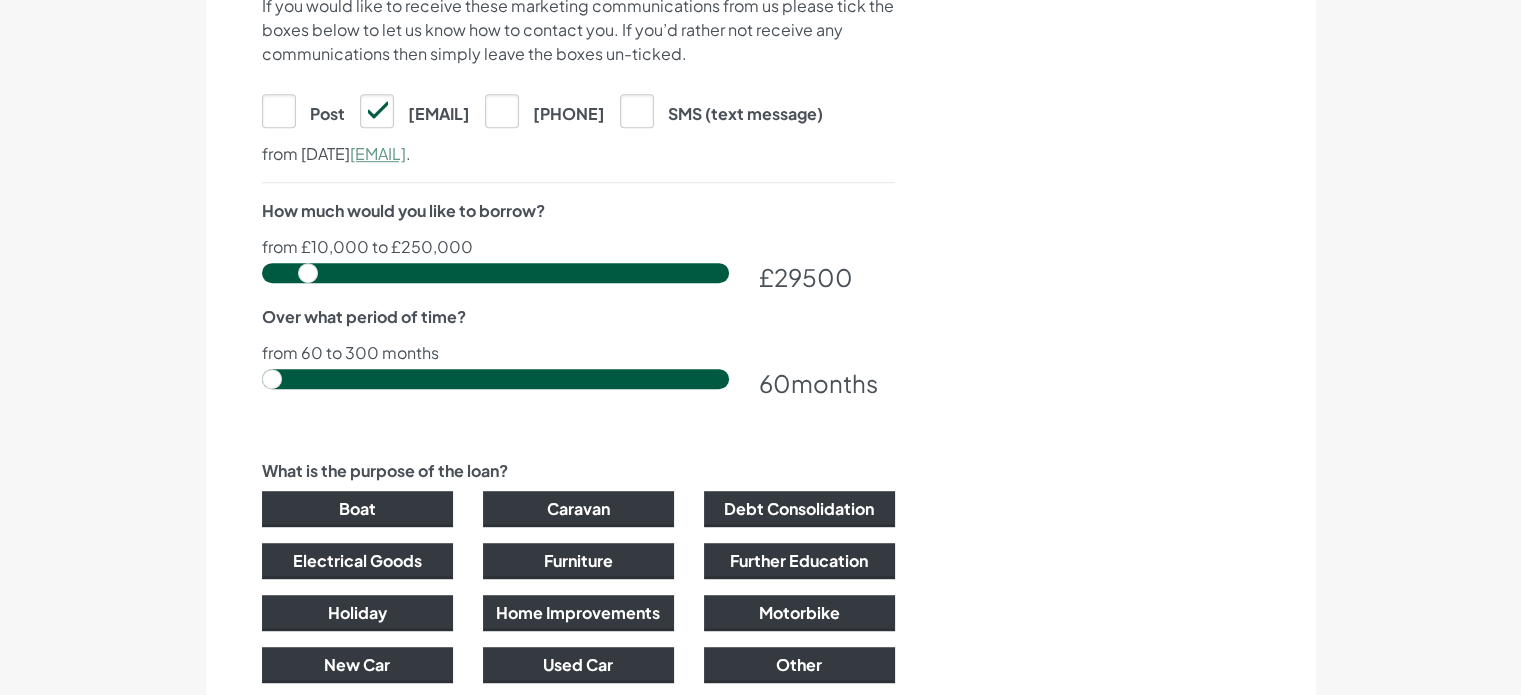 click on "Tell us about you and your loan
To complete your application you’ll need:
Your address details
Your employment details
Your salary details" at bounding box center [1129, -17] 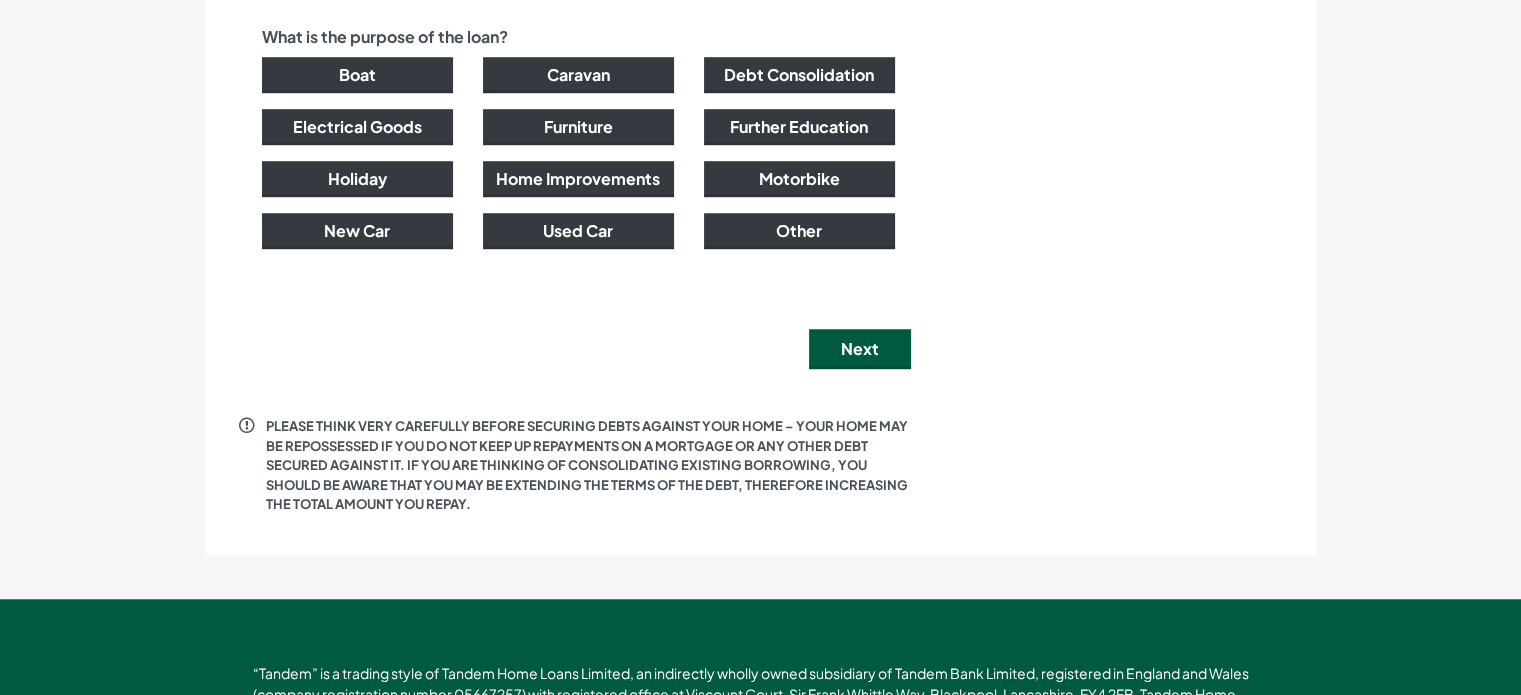 scroll, scrollTop: 1522, scrollLeft: 0, axis: vertical 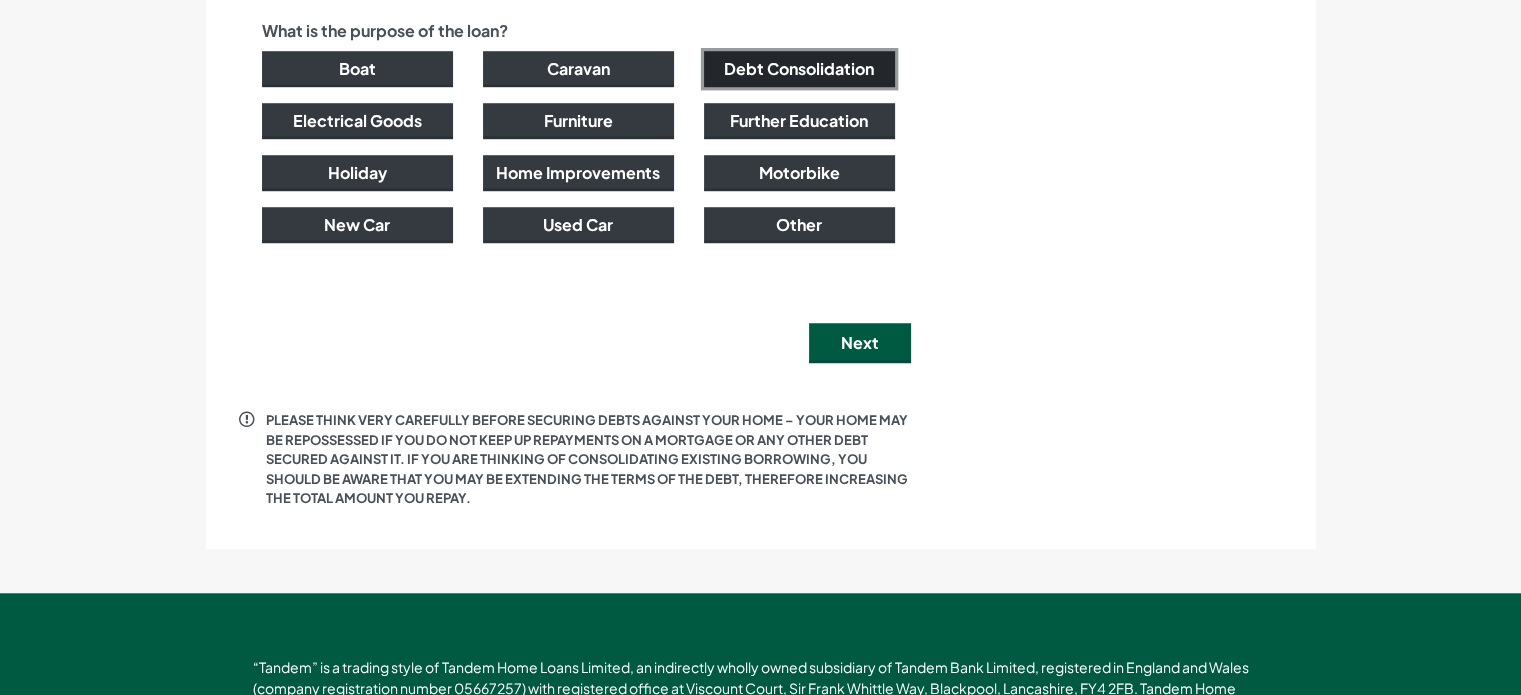 click on "Debt Consolidation" at bounding box center (799, 69) 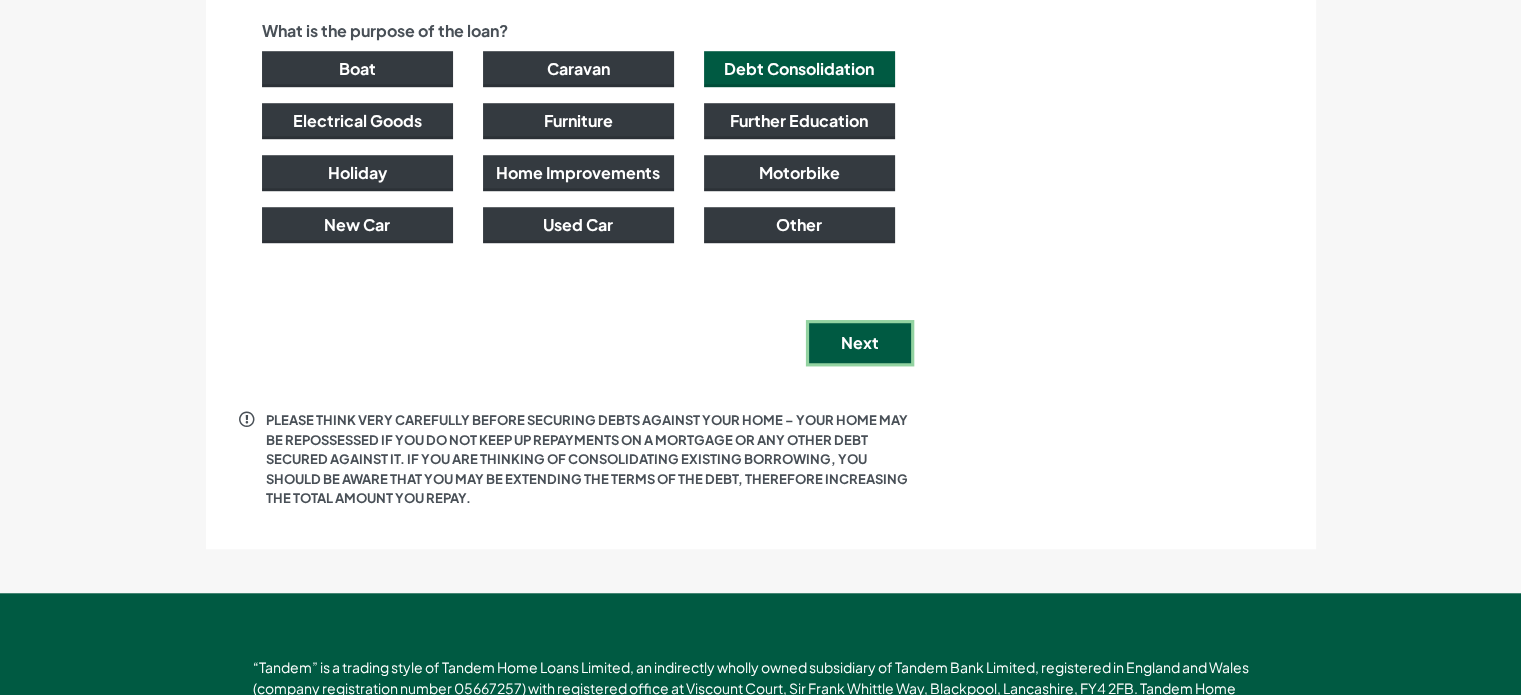 click on "Next" at bounding box center [860, 343] 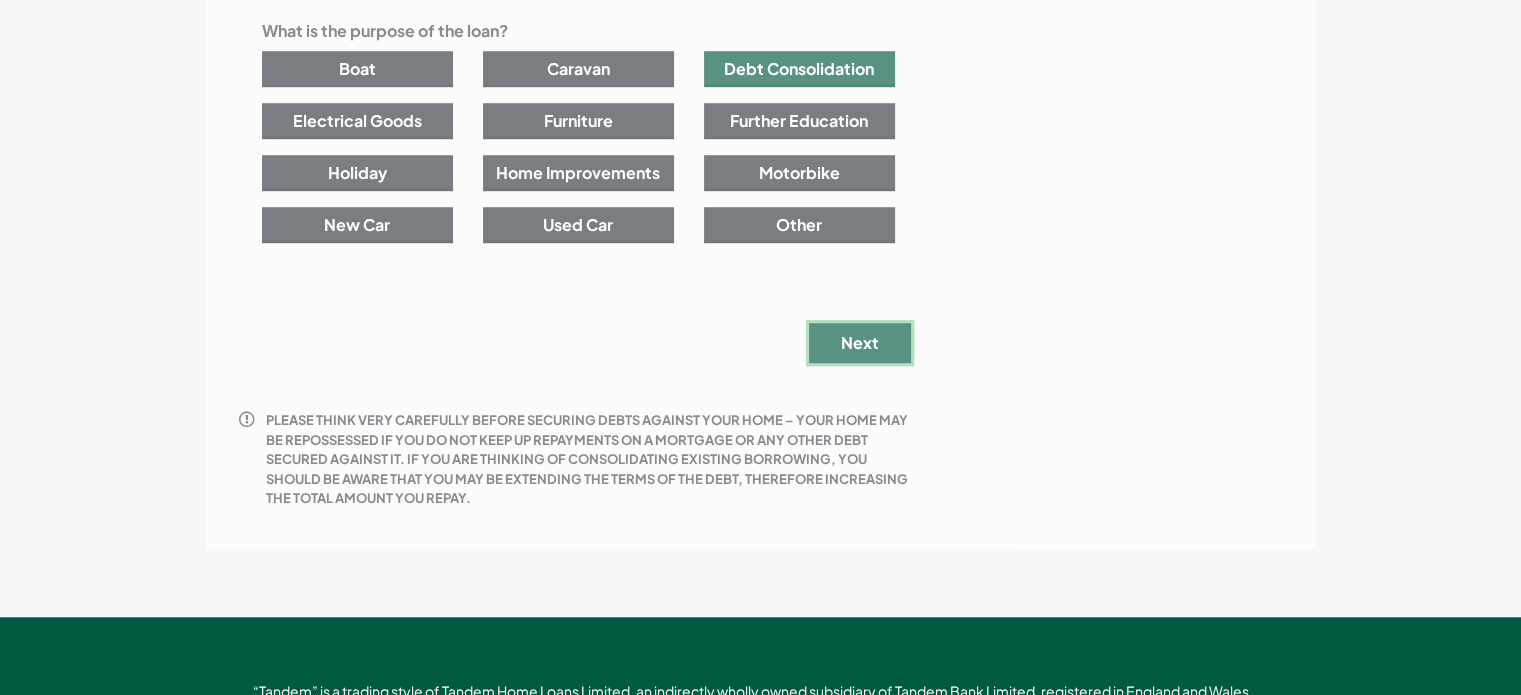 scroll, scrollTop: 0, scrollLeft: 0, axis: both 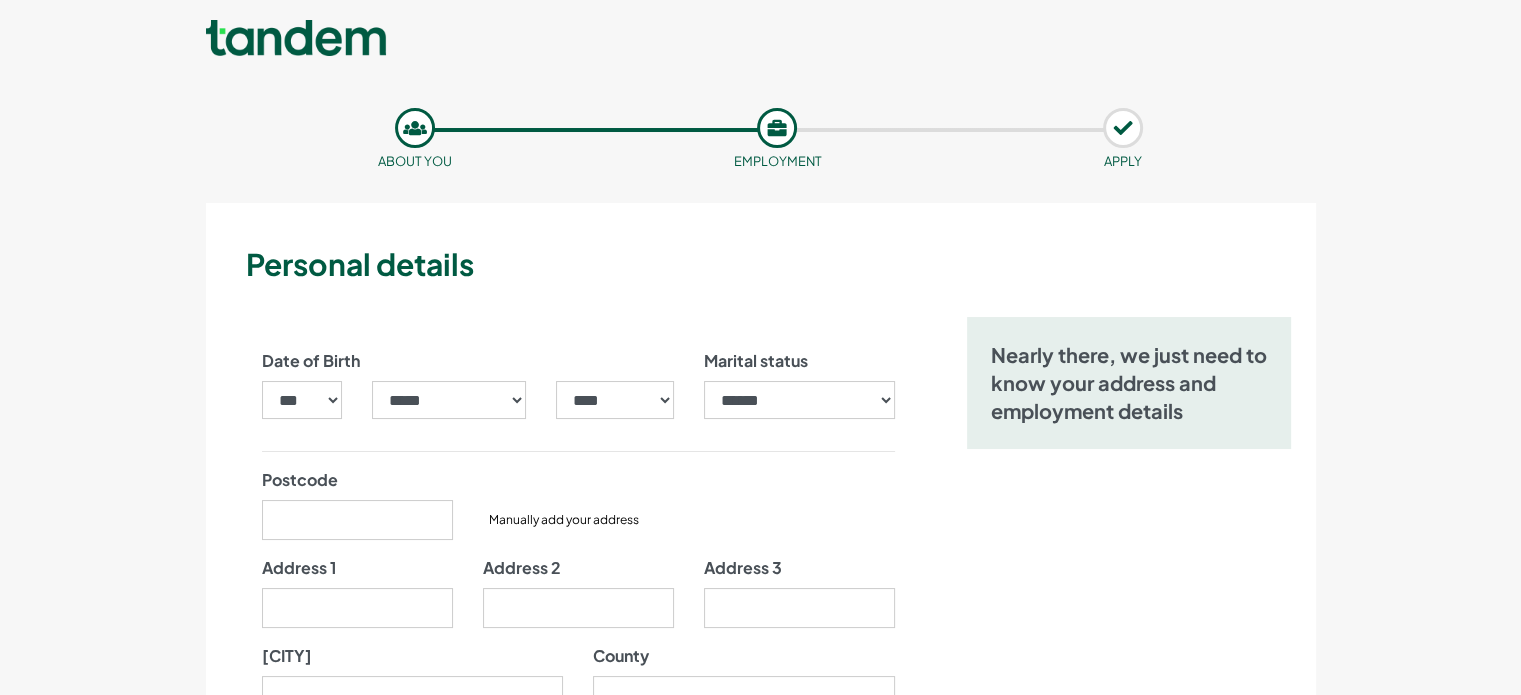 click on "******
* * * * * * * * * ** ** ** ** ** ** ** ** ** ** ** ** ** ** ** ** ** ** ** ** ** **" at bounding box center [302, 408] 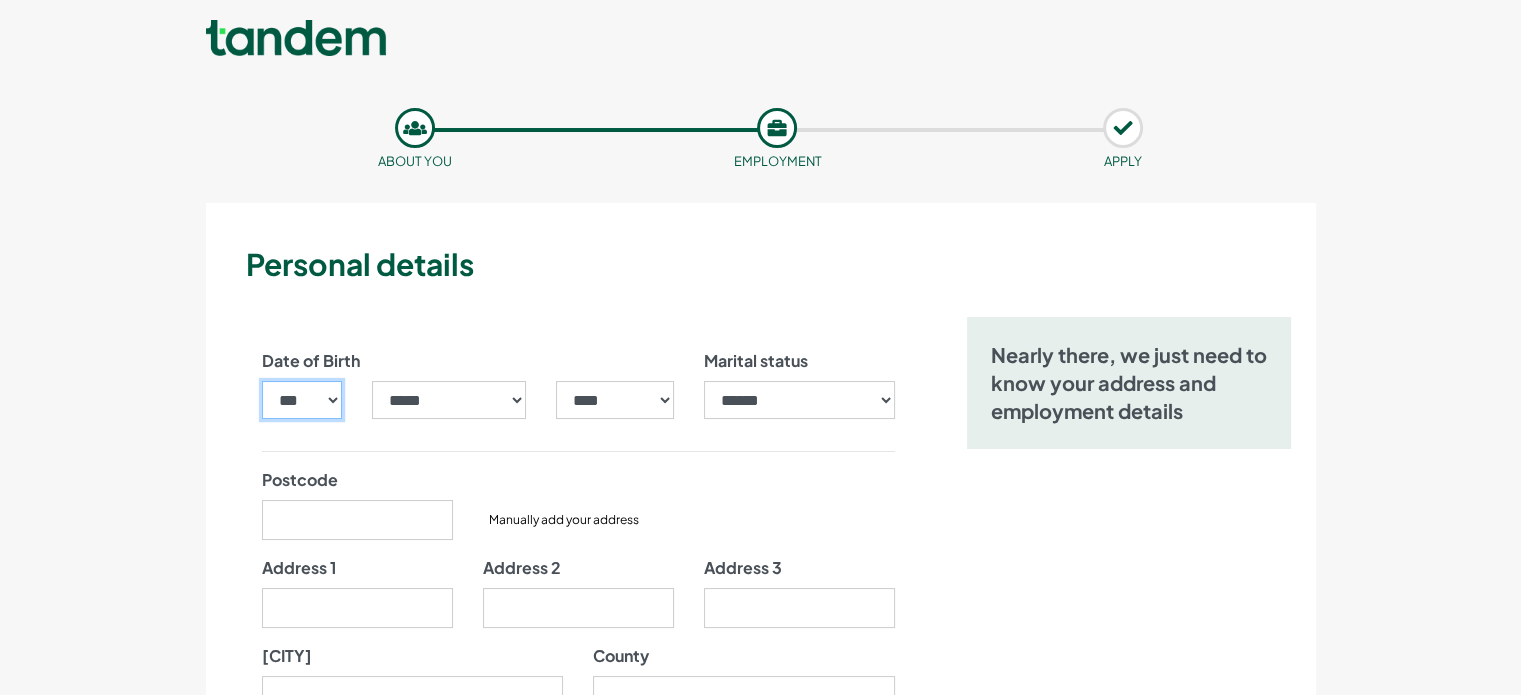 click on "******
* * * * * * * * * ** ** ** ** ** ** ** ** ** ** ** ** ** ** ** ** ** ** ** ** ** **" at bounding box center (302, 400) 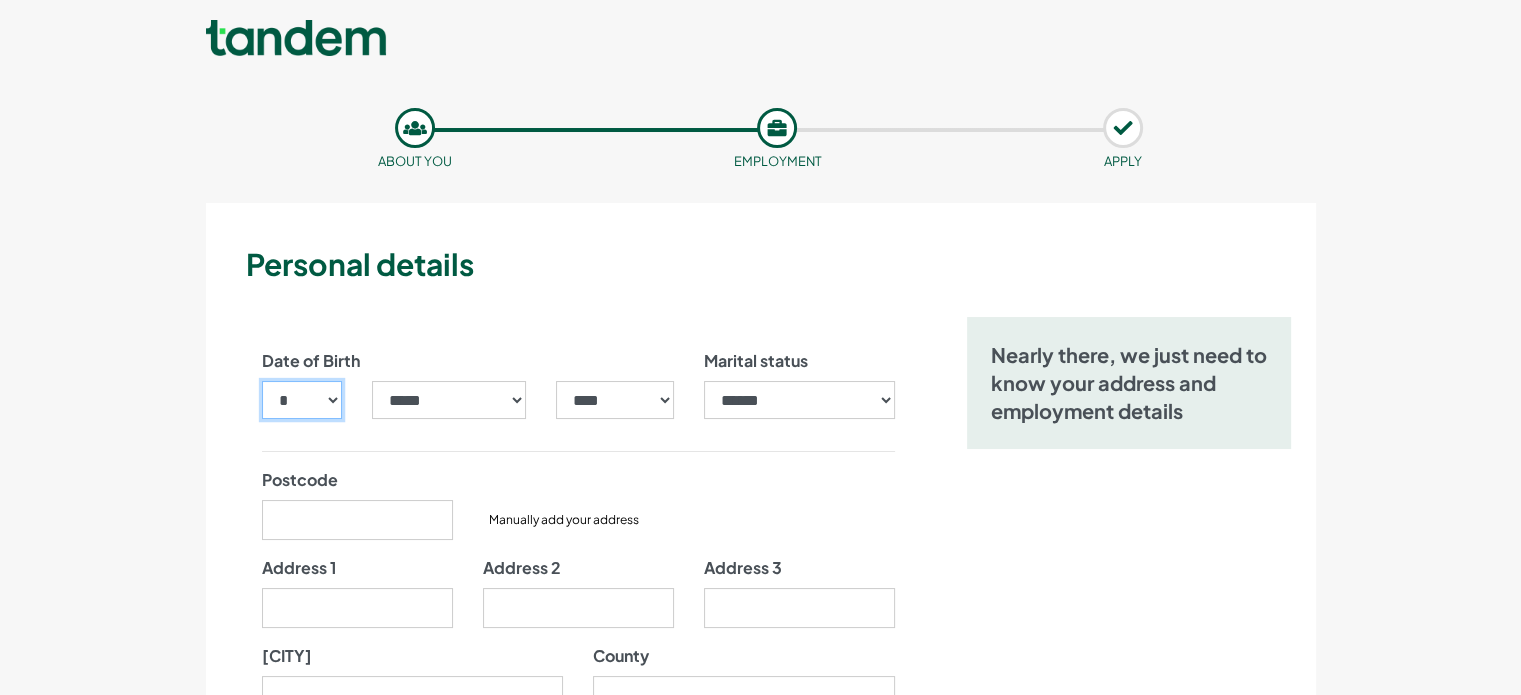 click on "******
* * * * * * * * * ** ** ** ** ** ** ** ** ** ** ** ** ** ** ** ** ** ** ** ** ** **" at bounding box center (302, 400) 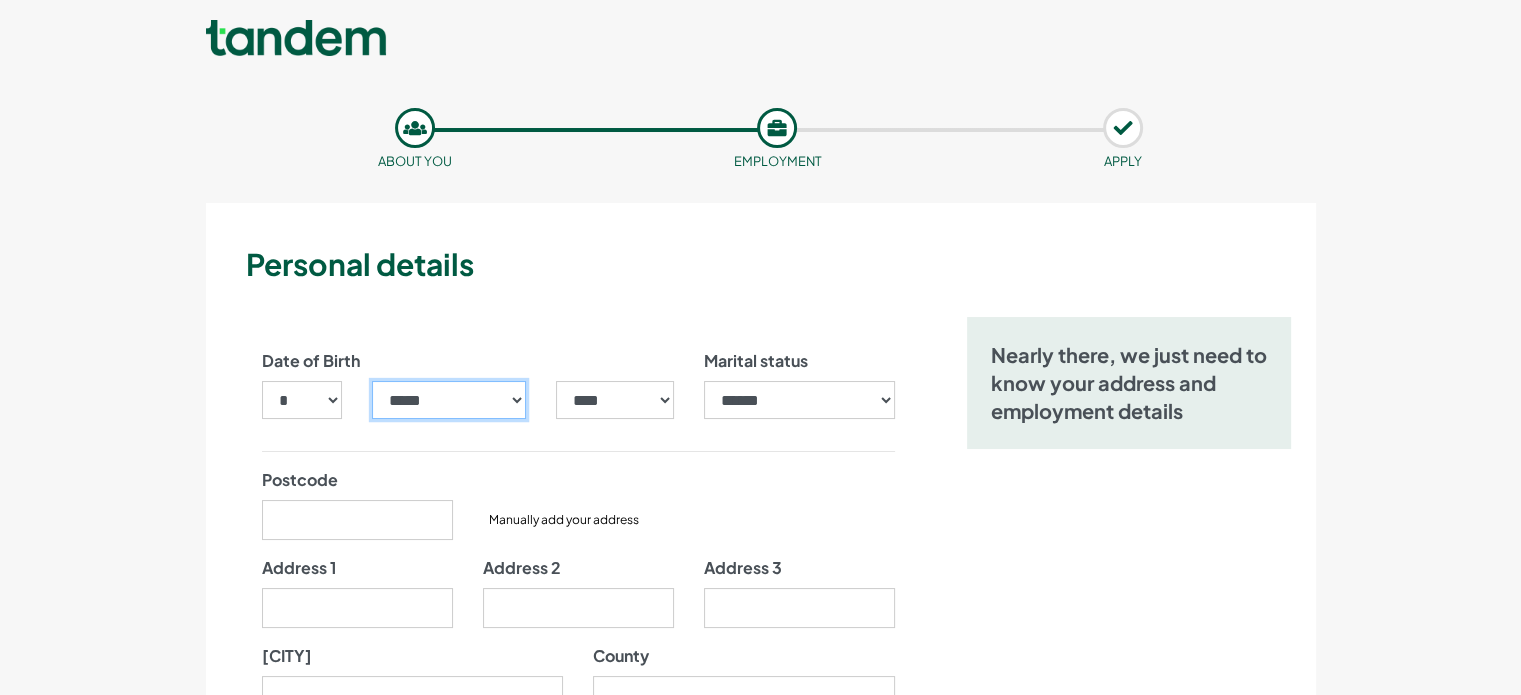 select on "**" 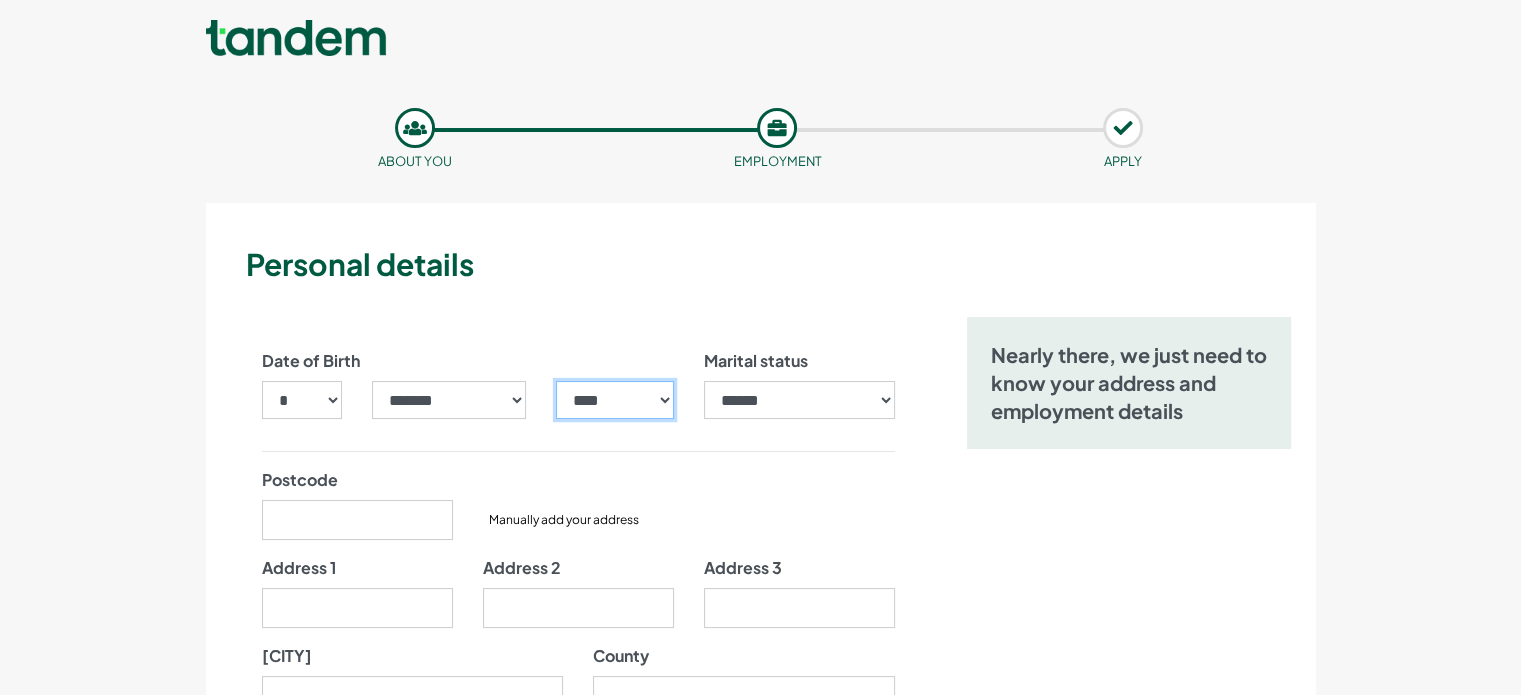 click on "****
**** **** **** **** **** **** **** **** **** **** **** **** **** **** **** **** **** **** **** **** **** **** **** **** **** **** **** **** **** **** **** **** **** **** **** **** **** **** **** **** **** **** **** **** **** **** **** **** **** **** **** **** **** **** **** **** **** **** **** **** **** **** **** **** **** **** **** **** **** **** **** **** **** **** **** **** **** **** **** **** **** **** **** **** **** **** **** **** **** **** **** **** **** **** **** **** **** **** **** **** **** **** **** **** **** **** **** **** **** **** **** **** **** **** **** **** **** **** **** **** **** **** **** **** ****" at bounding box center [614, 400] 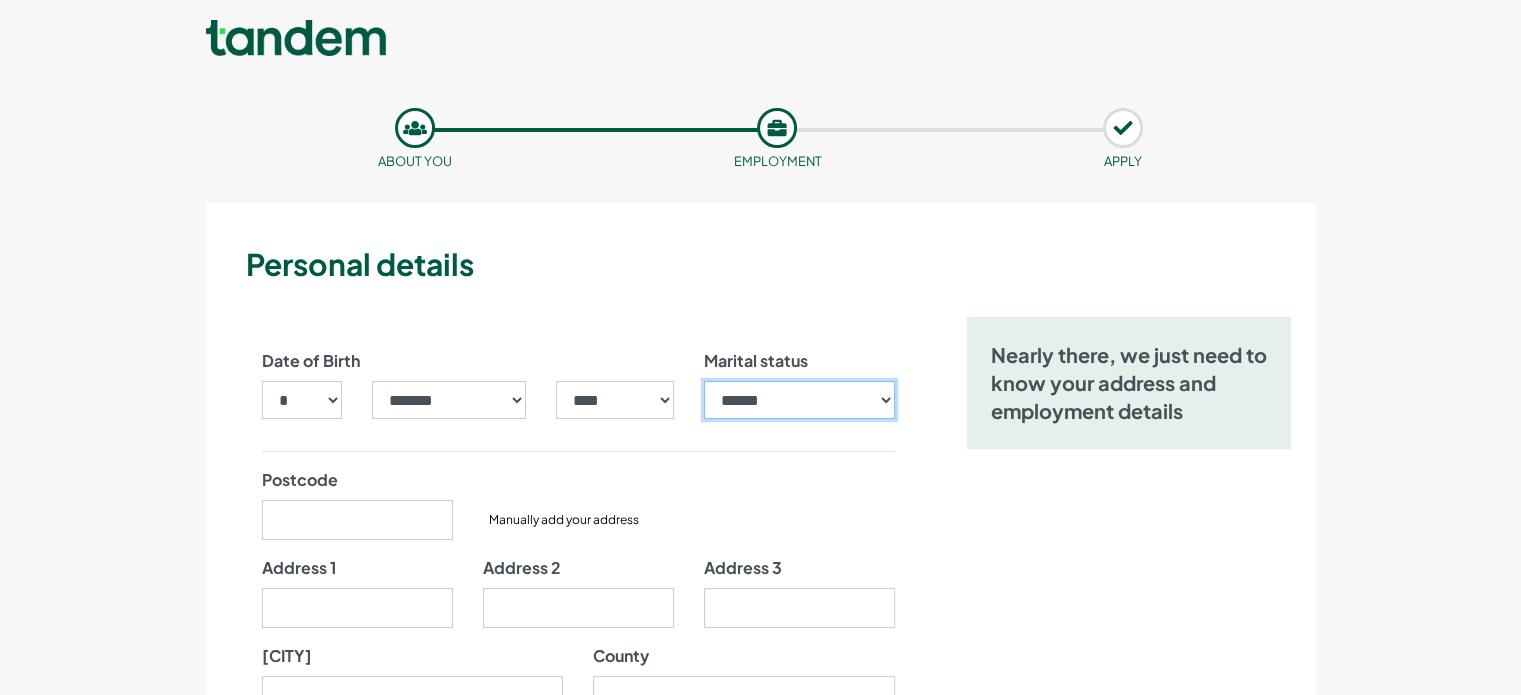 select on "******" 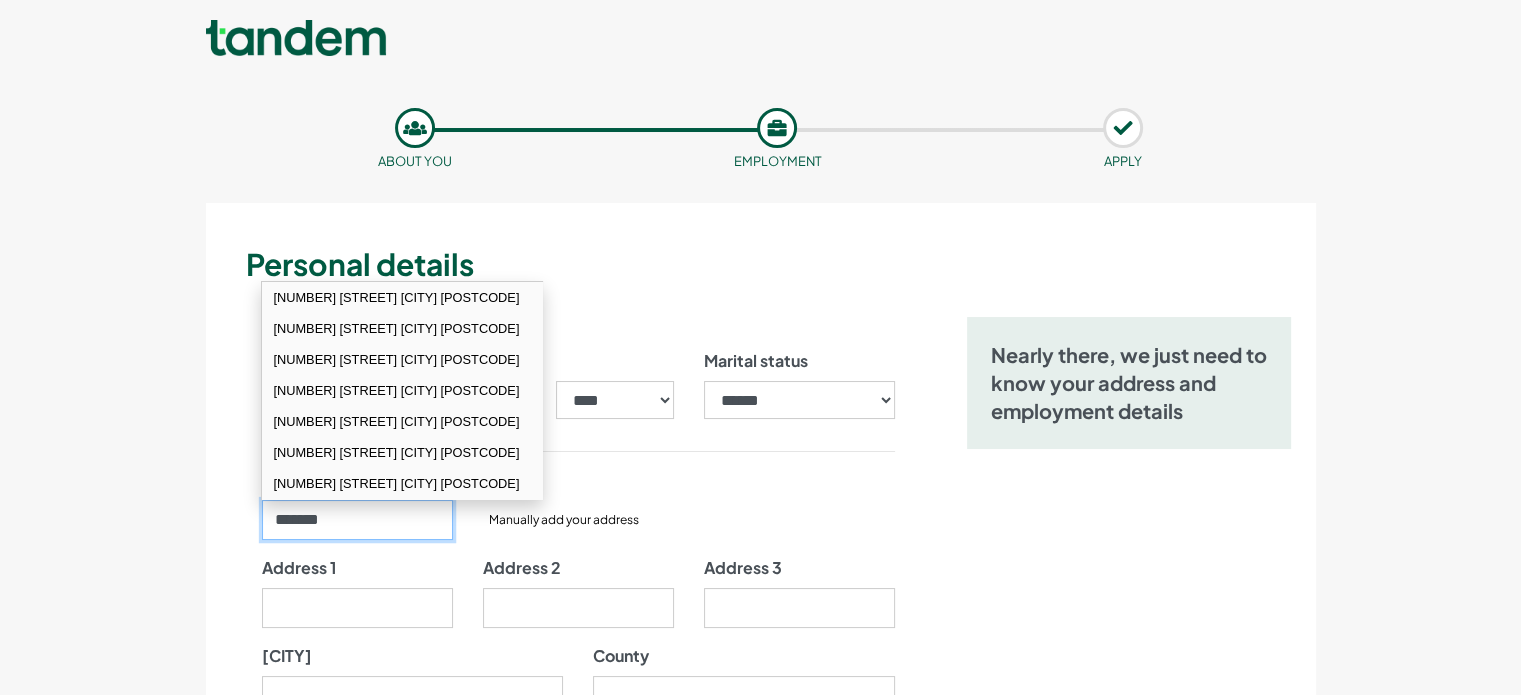 type on "*******" 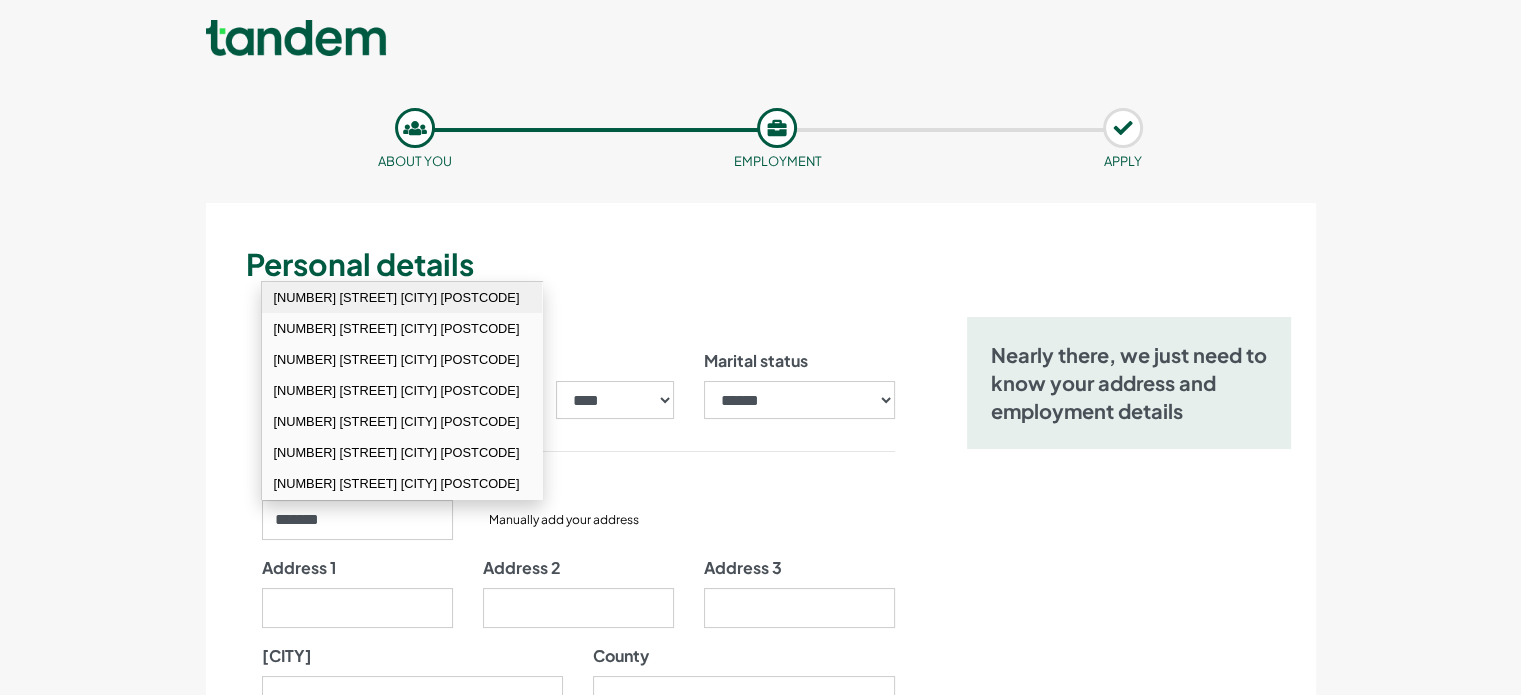 scroll, scrollTop: 1404, scrollLeft: 0, axis: vertical 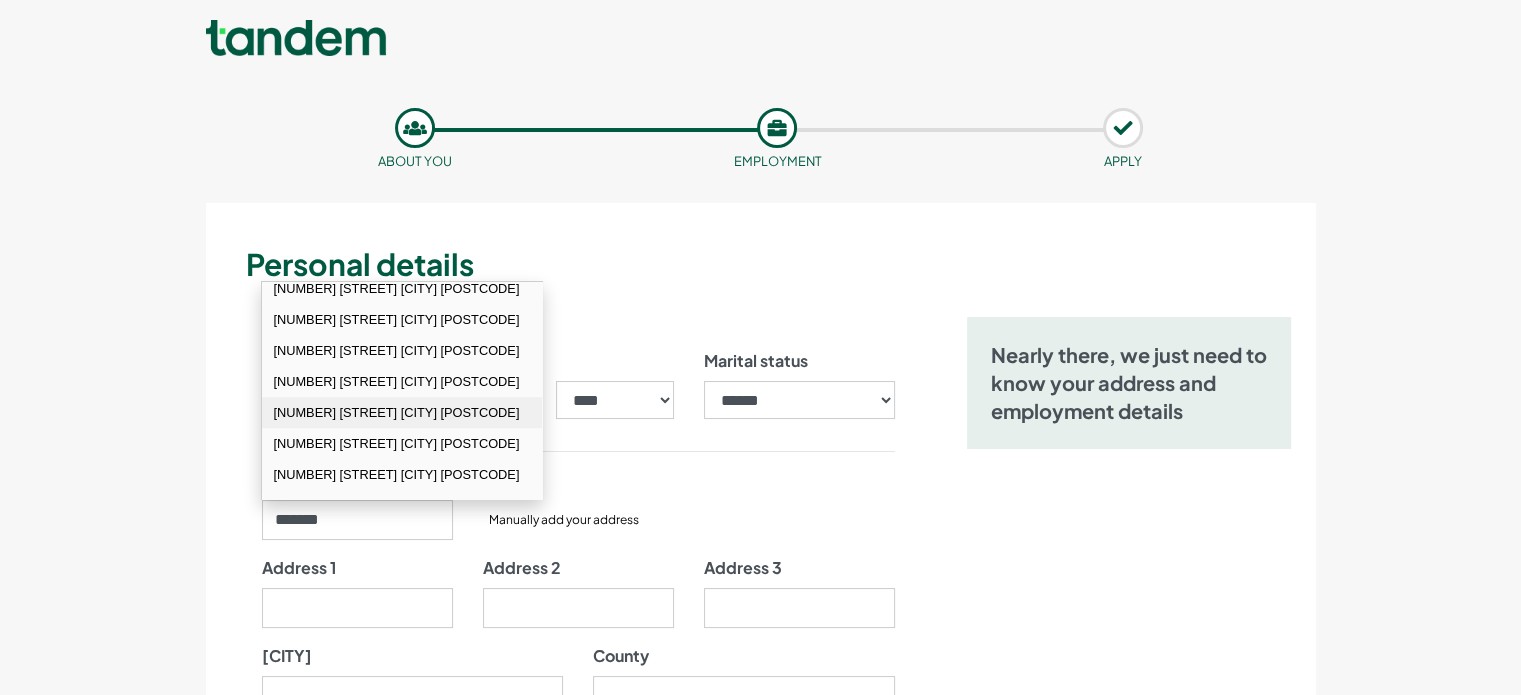 click on "[NUMBER] [STREET] [CITY] [POSTCODE]" at bounding box center (402, 412) 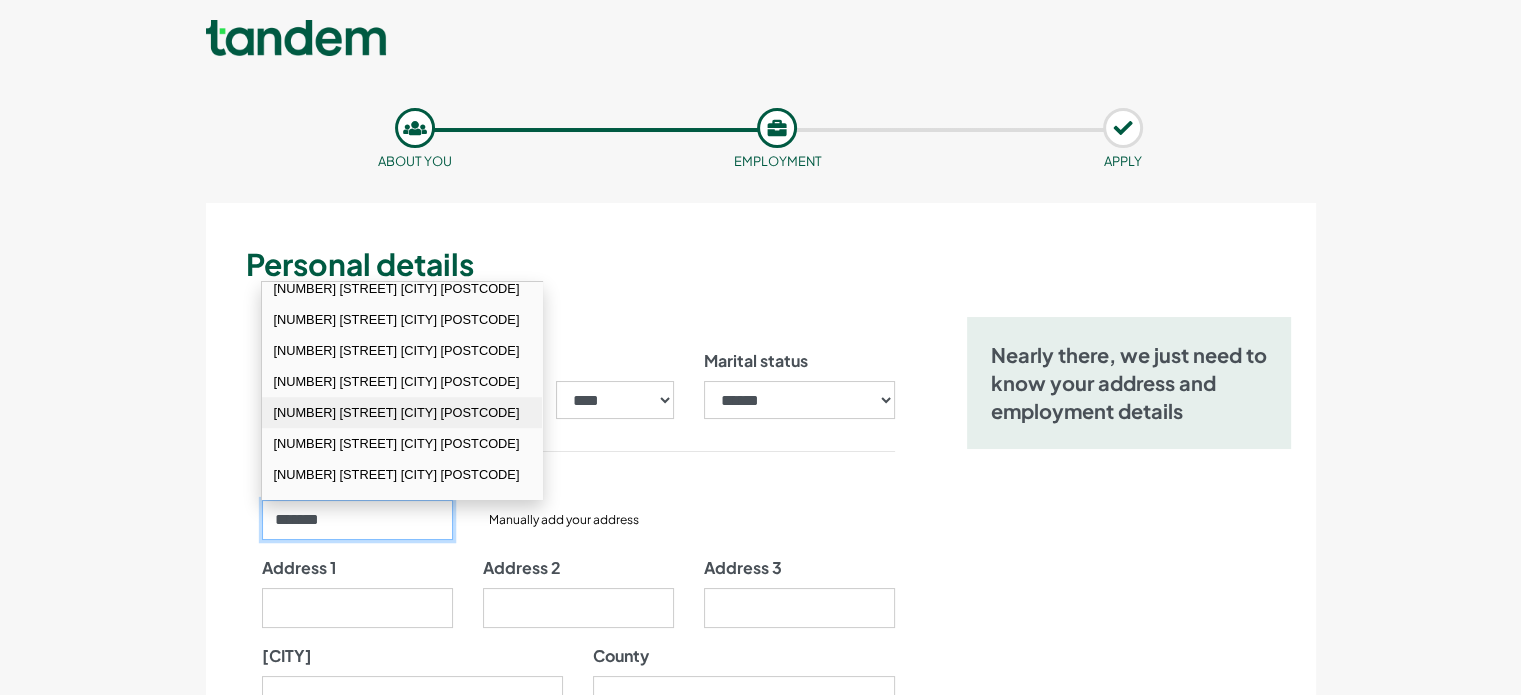type on "**********" 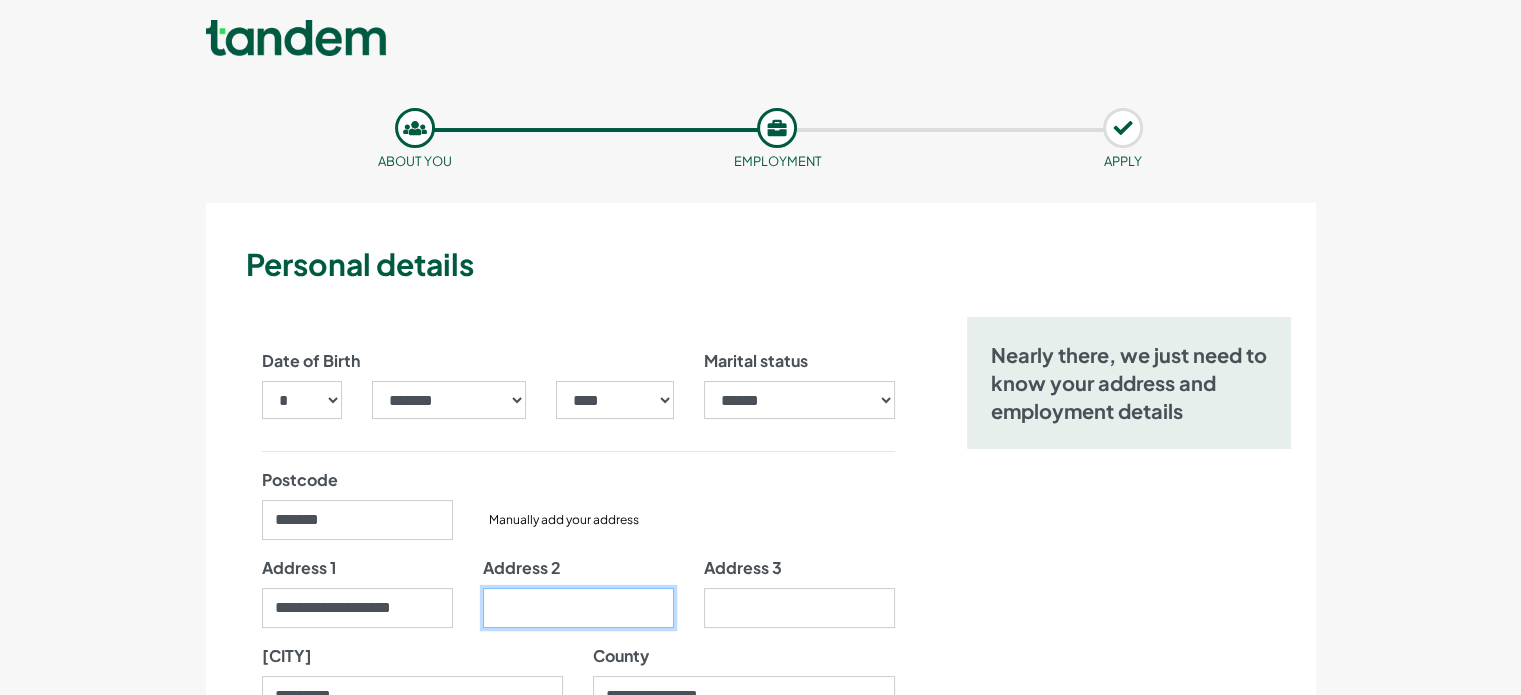 click on "Address 2" at bounding box center [578, 608] 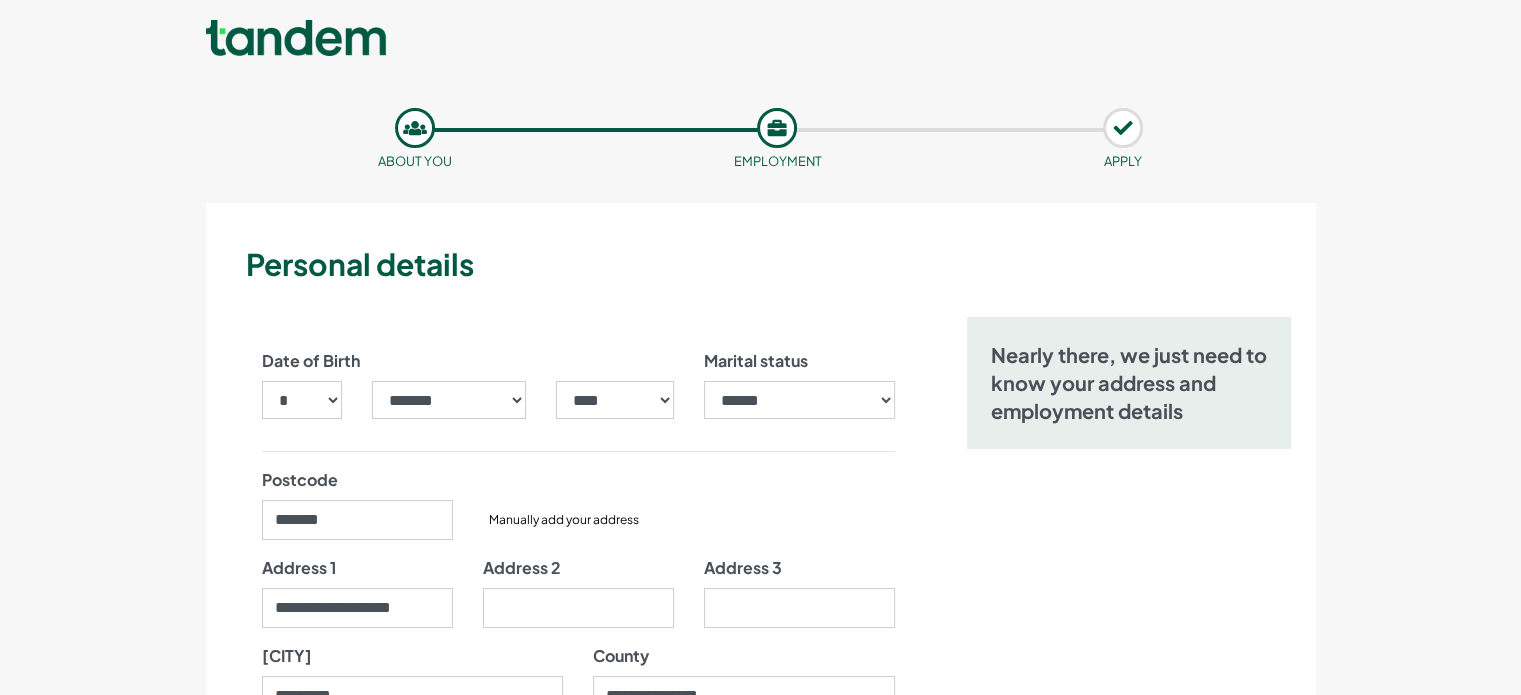 click on "Let's get your application started
Title
******
**
***
****
**
** **** [FIRST] ." at bounding box center (760, 1363) 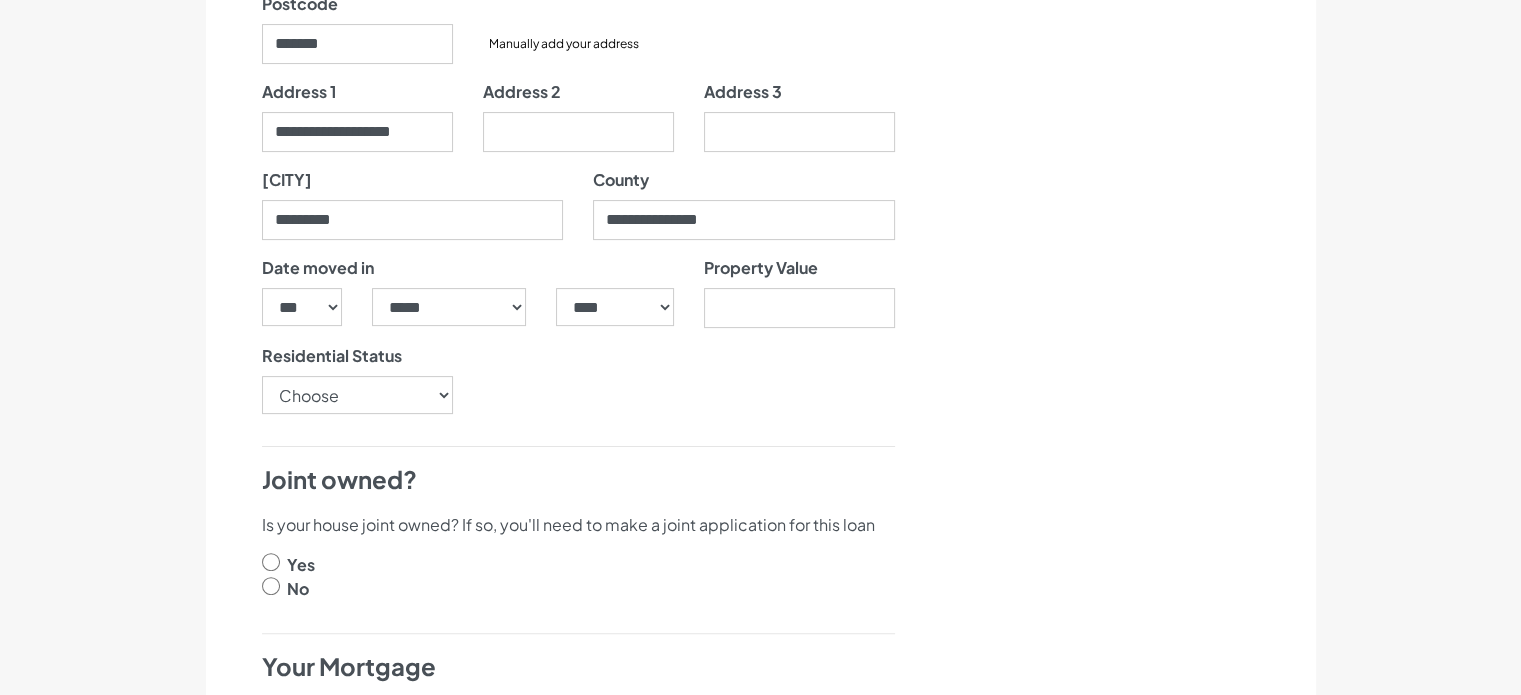 scroll, scrollTop: 480, scrollLeft: 0, axis: vertical 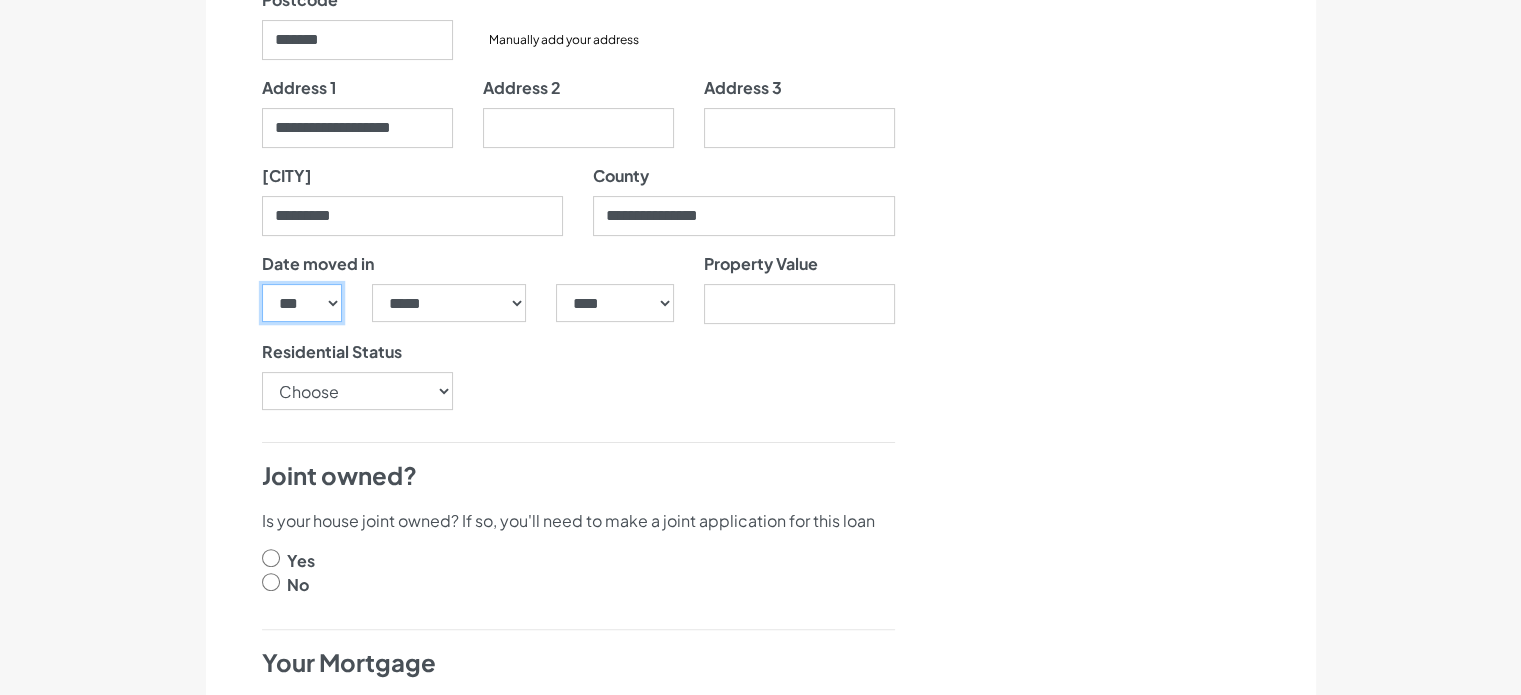 click on "******
* * * * * * * * * ** ** ** ** ** ** ** ** ** ** ** ** ** ** ** ** ** ** ** ** ** **" at bounding box center [302, 303] 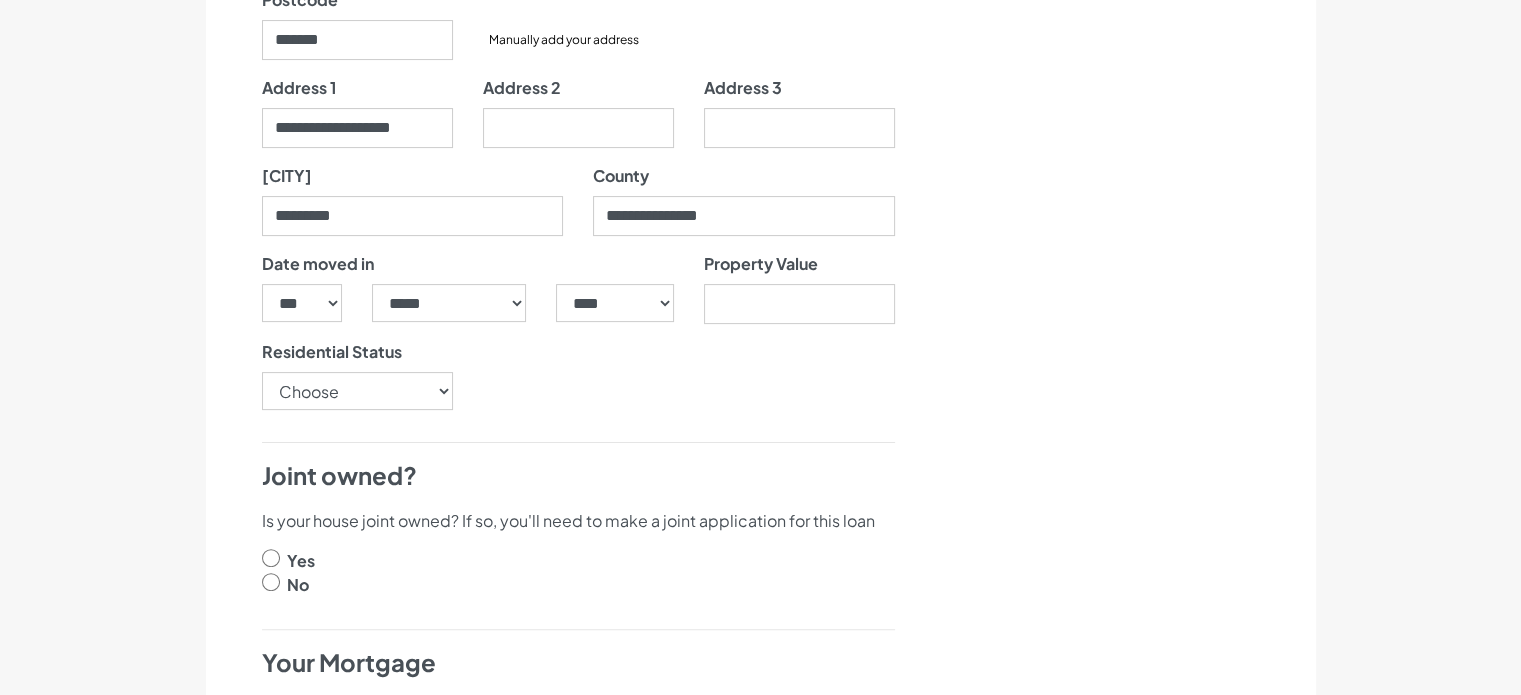 click on "Let's get your application started
Title
******
**
***
****
**
** **** [FIRST] ." at bounding box center [760, 883] 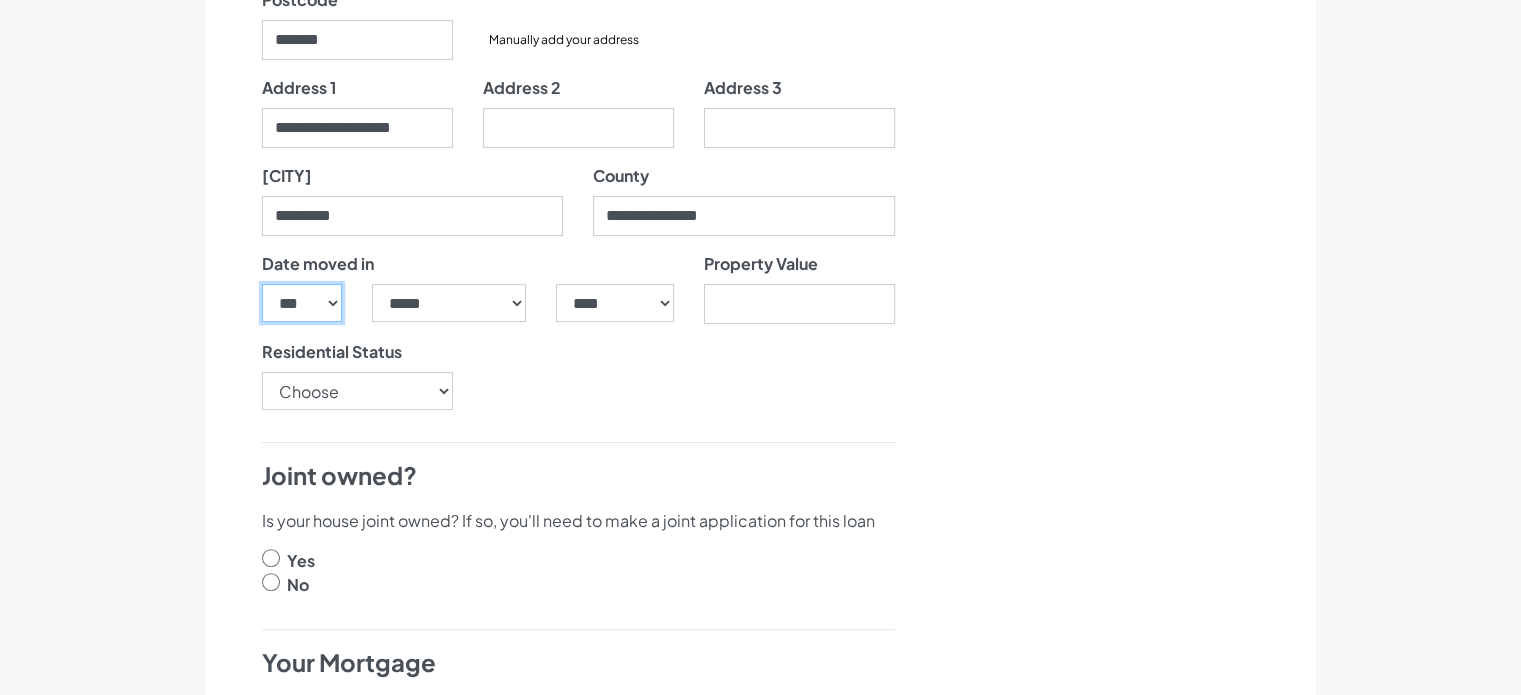 click on "******
* * * * * * * * * ** ** ** ** ** ** ** ** ** ** ** ** ** ** ** ** ** ** ** ** ** **" at bounding box center (302, 303) 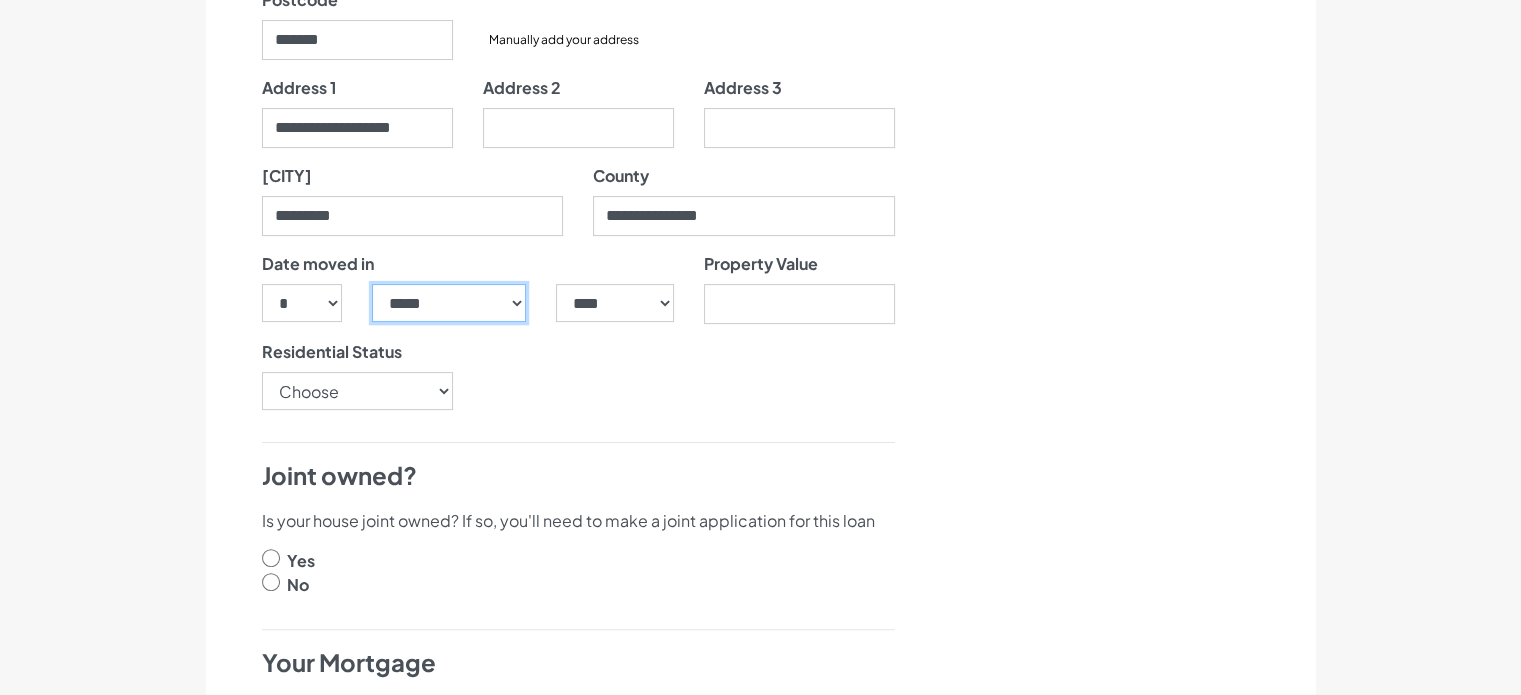 click on "*****
*******
********
*****
*****
***
****
****
******
*********
*******
********
********" at bounding box center [449, 303] 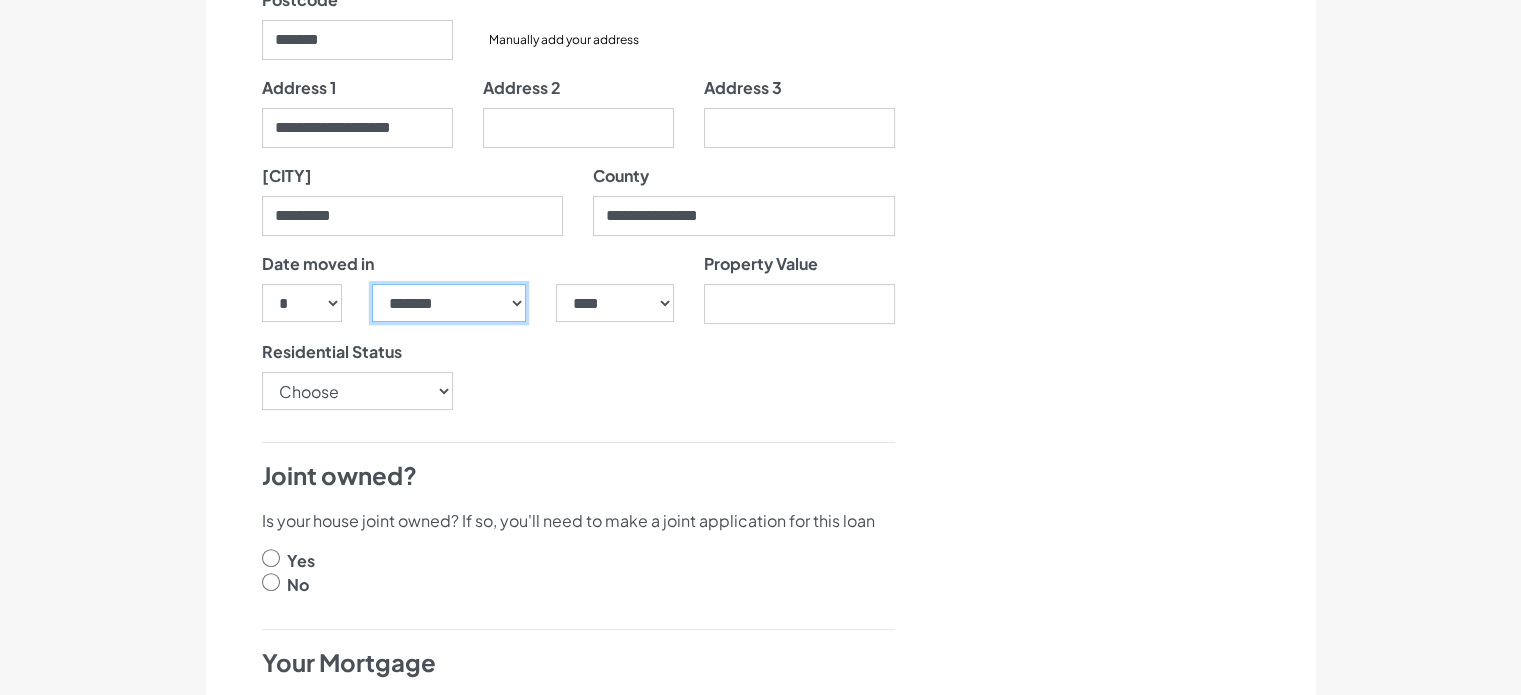 click on "*****
*******
********
*****
*****
***
****
****
******
*********
*******
********
********" at bounding box center (449, 303) 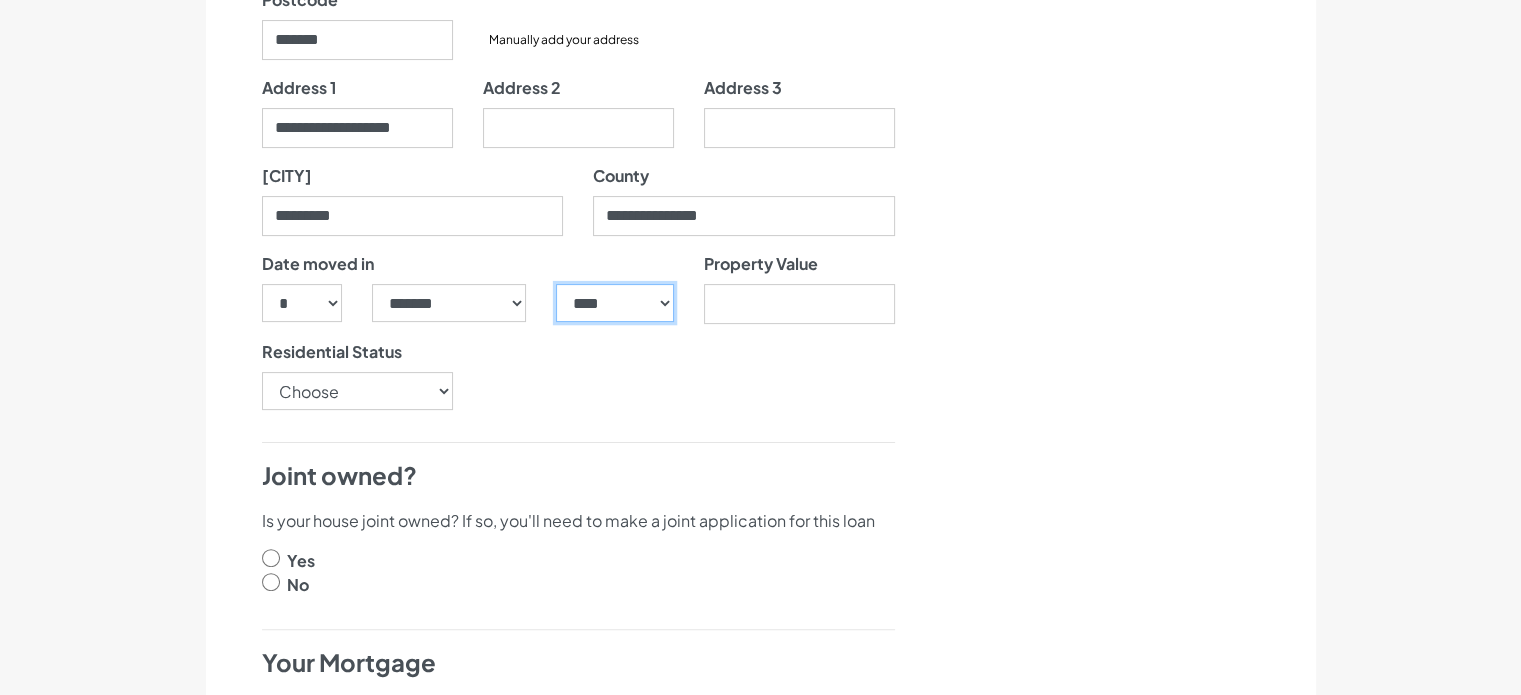 click on "****
**** **** **** **** **** **** **** **** **** **** **** **** **** **** **** **** **** **** **** **** **** **** **** **** **** **** **** **** **** **** **** **** **** **** **** **** **** **** **** **** **** **** **** **** **** **** **** **** **** **** **** **** **** **** **** **** **** **** **** **** **** **** **** **** **** **** **** **** **** **** **** **** **** **** **** **** **** **** **** **** **** **** **** **** **** **** **** **** **** **** **** **** **** **** **** **** **** **** **** **** **** **** **** **** **** **** **** **** **** **** **** **** **** **** **** **** **** **** **** **** **** **** **** **** ****" at bounding box center [614, 303] 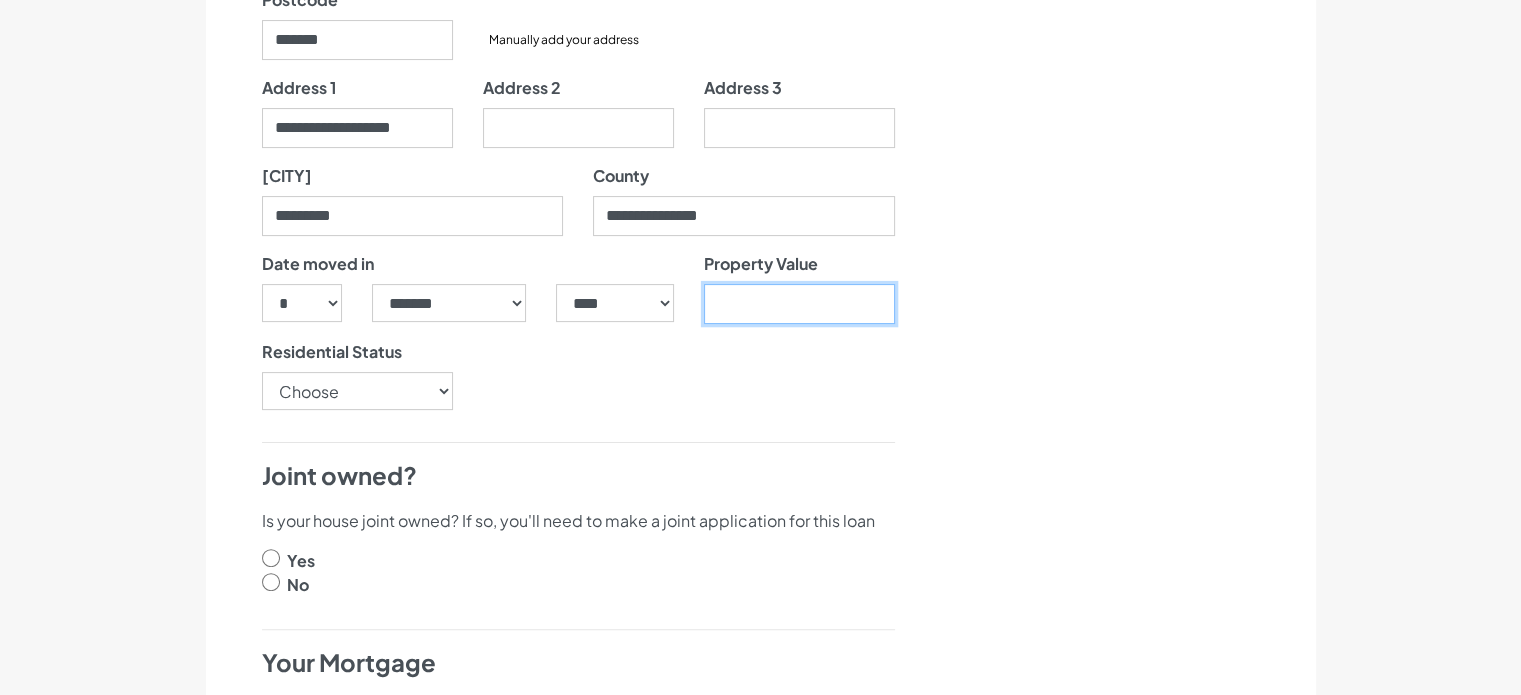 click on "Property Value" at bounding box center [799, 304] 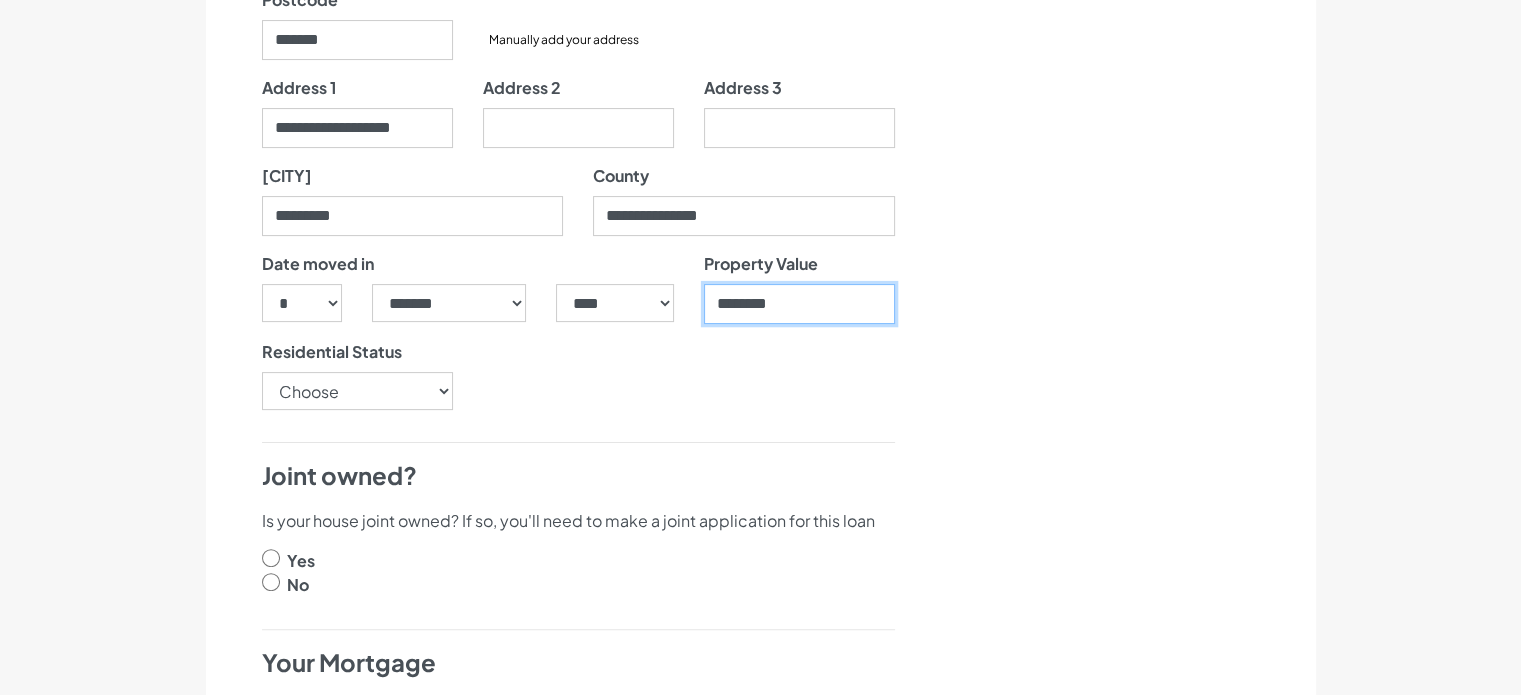 type on "********" 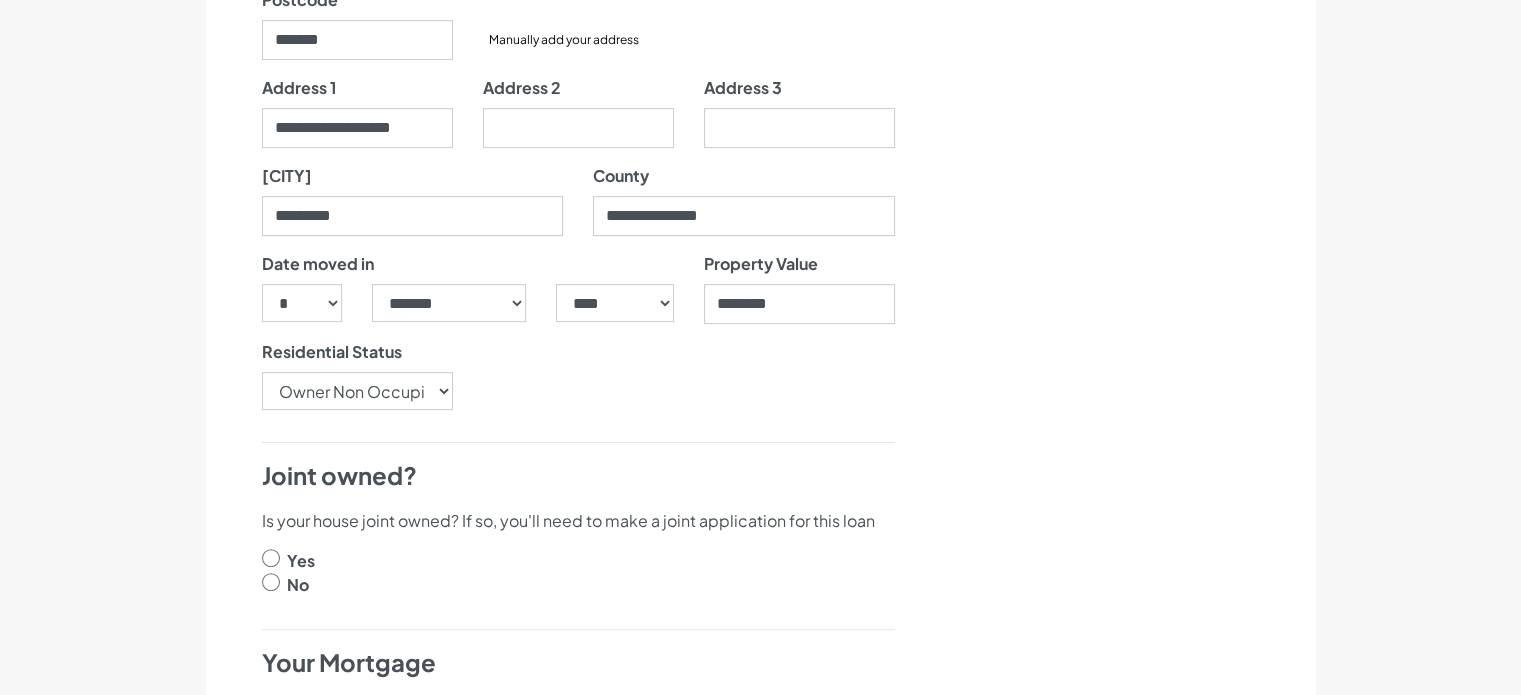 click on "Let's get your application started
Title
******
**
***
****
**
** **** [FIRST] ." at bounding box center [760, 883] 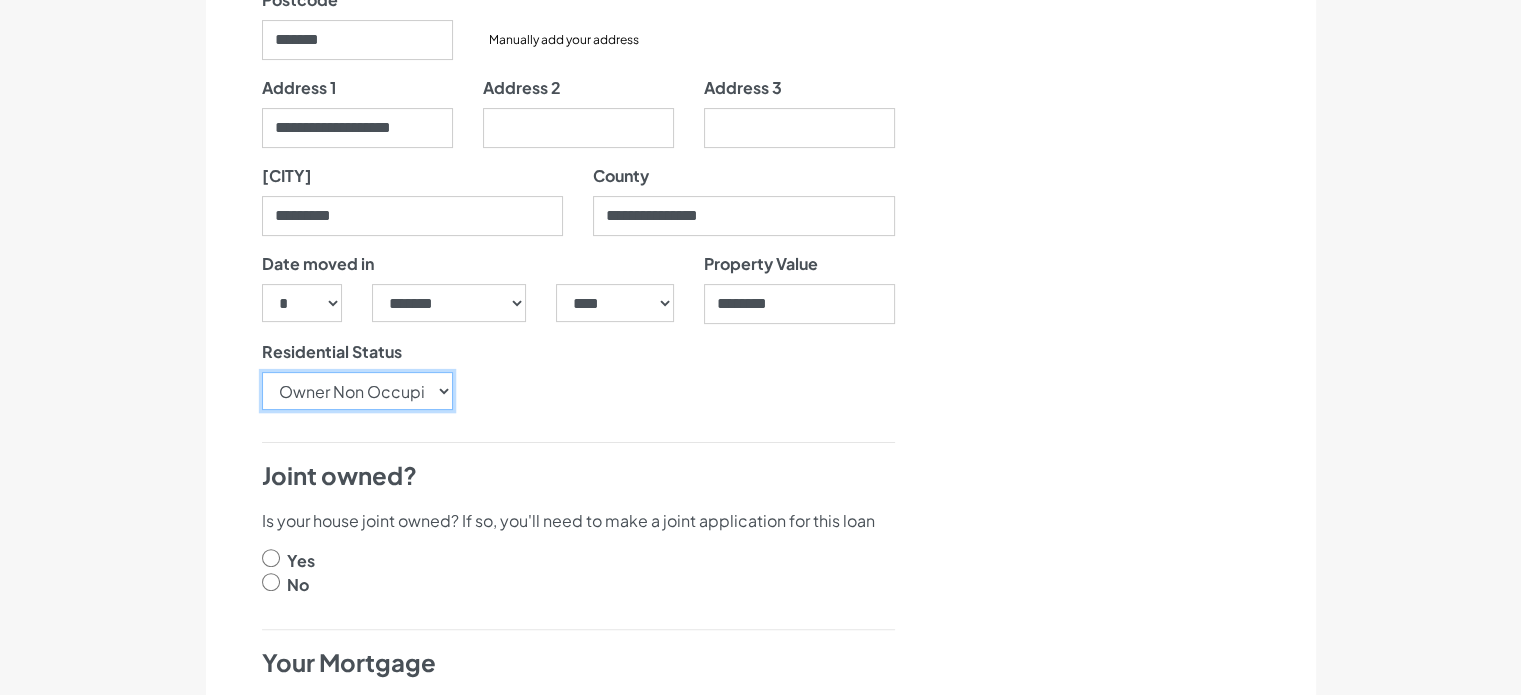 click on "Choose
Owner Occupier
Owner Non Occupier
Living With Parents
Property Owned By Partner
Tenant - Council
Tenant - Housing Association
Tenant - Lodger
Tenant - Private
Living with Friends
Military Accommodation
Works Accommodation" at bounding box center (357, 391) 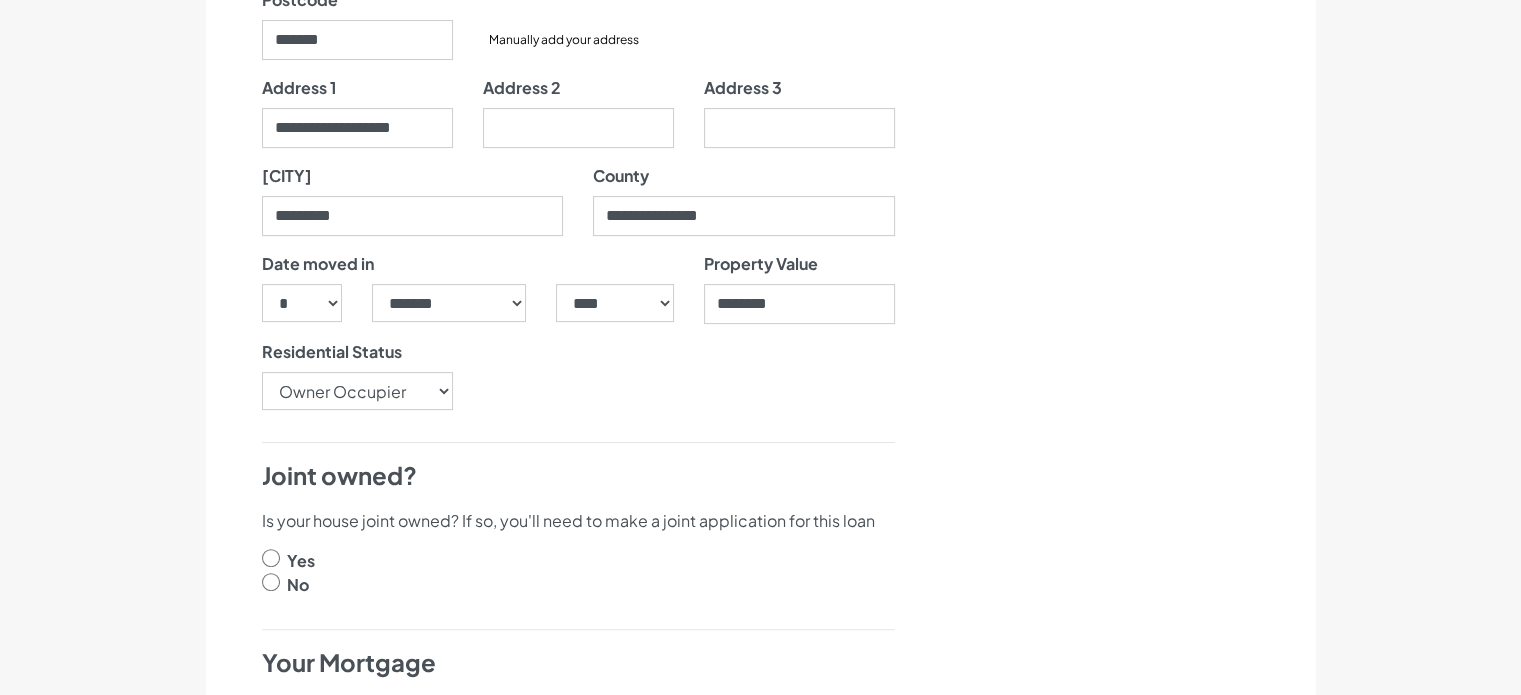 click on "About you
Employment
APPLY
Let's get your application started
Title
******
**
***
****
**
** **** First name ****" at bounding box center [761, 883] 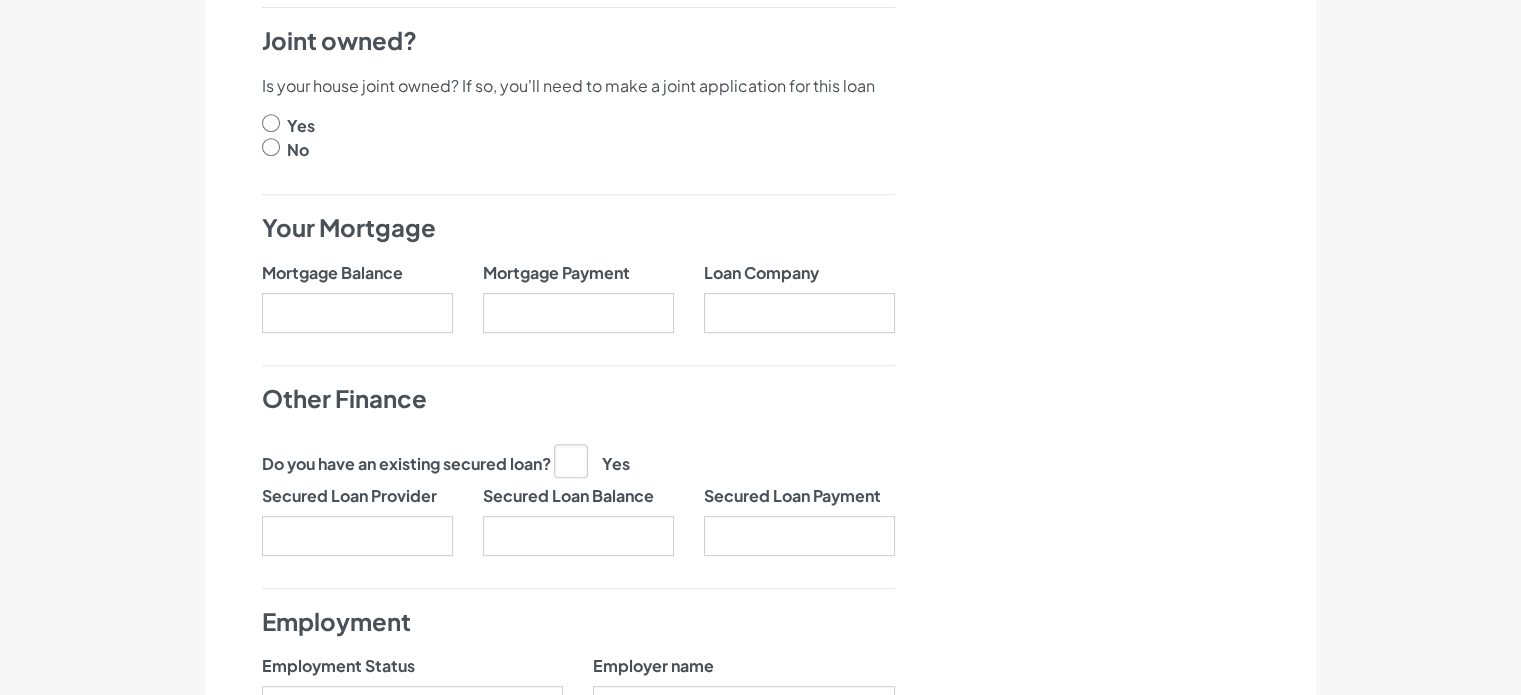 scroll, scrollTop: 920, scrollLeft: 0, axis: vertical 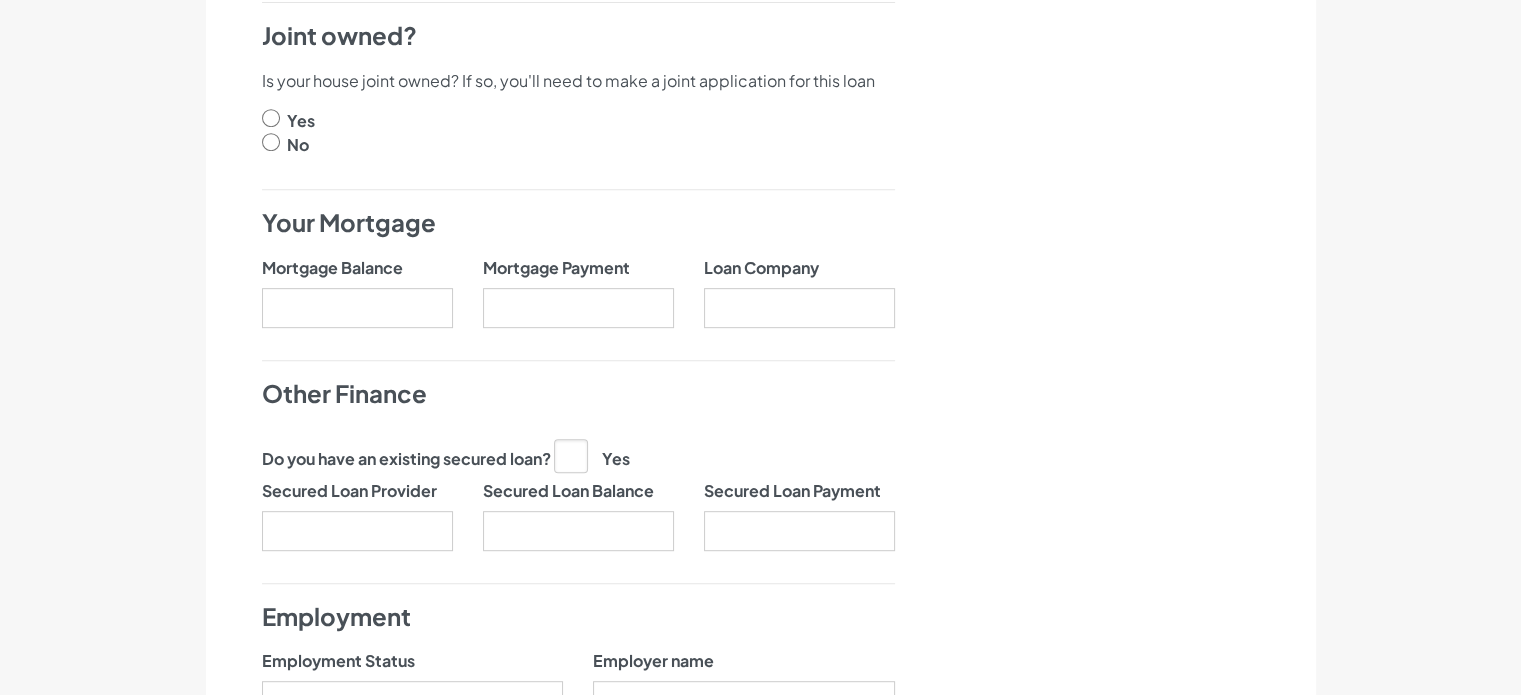 click on "Let's get your application started
Title
******
**
***
****
**
** **** [FIRST] ." at bounding box center (760, 443) 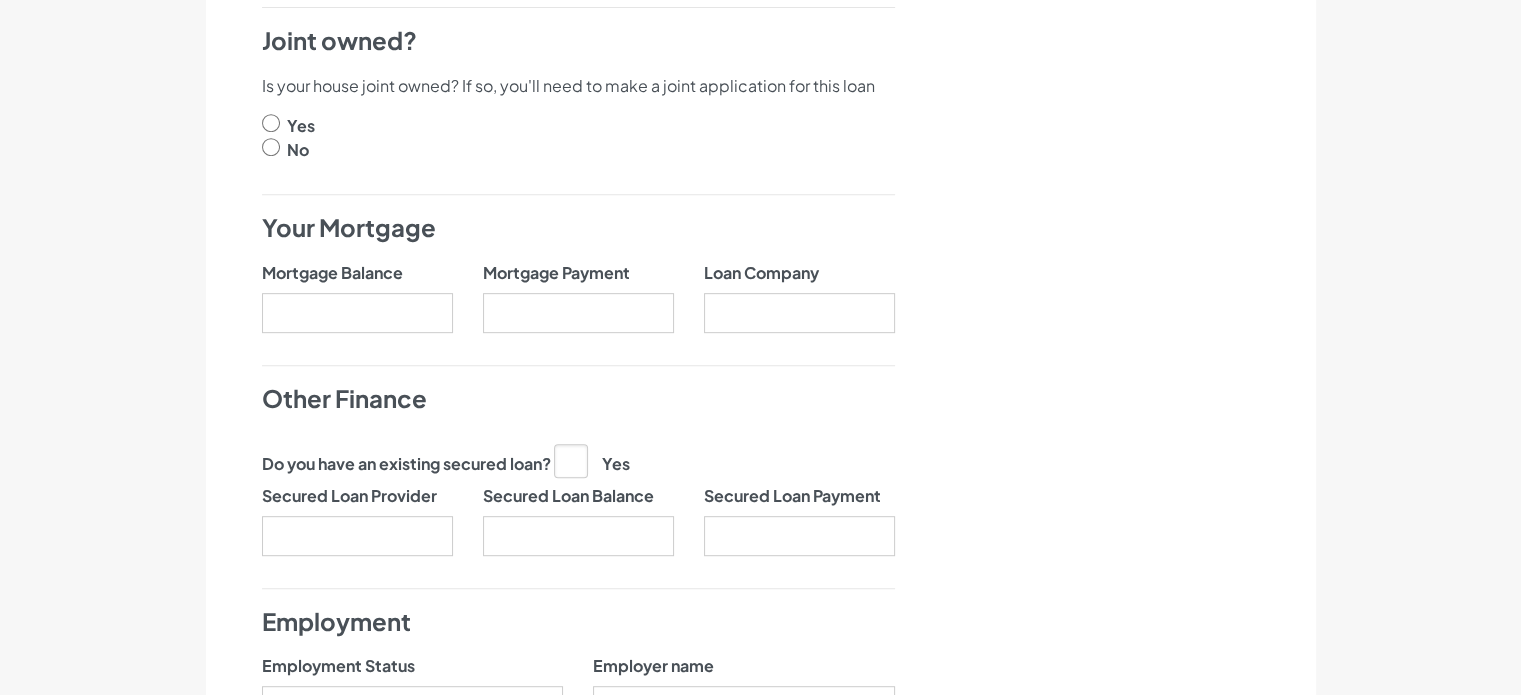 scroll, scrollTop: 920, scrollLeft: 0, axis: vertical 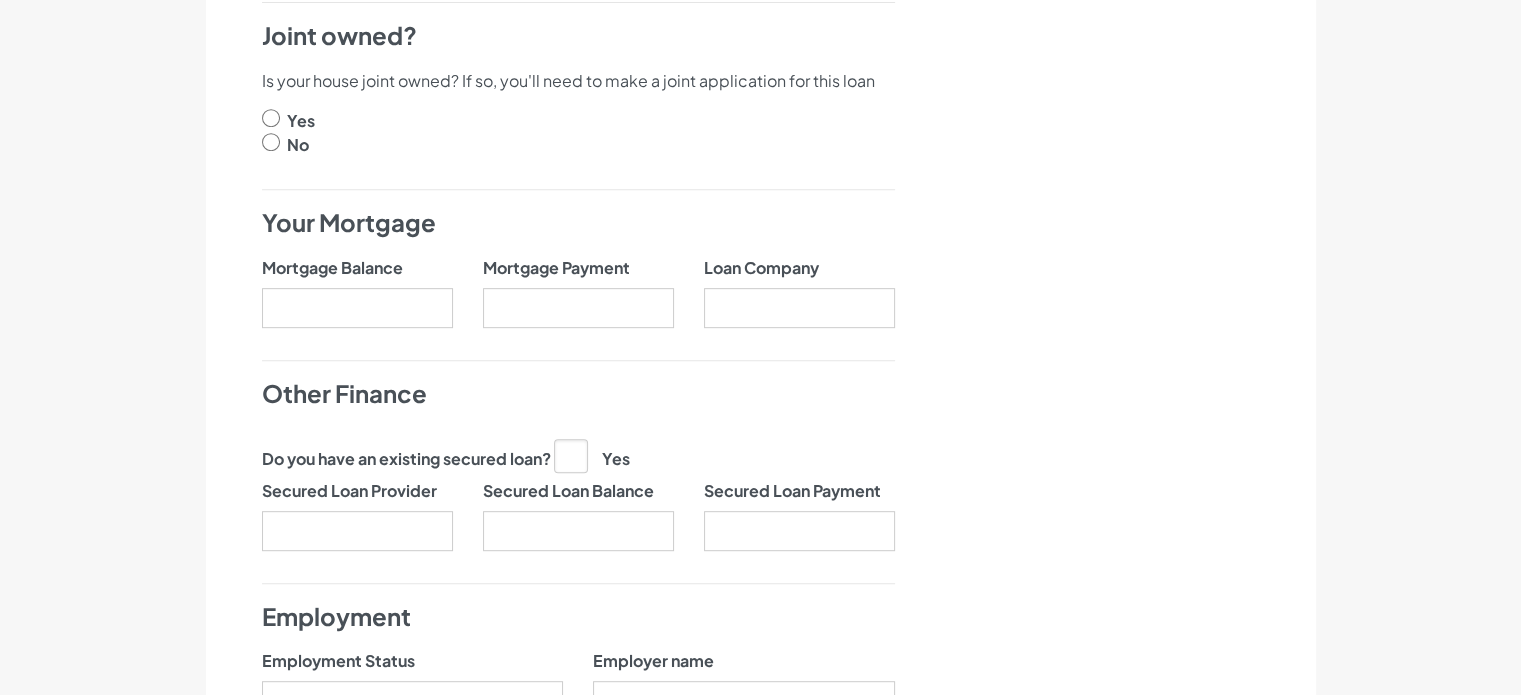 click at bounding box center [271, 142] 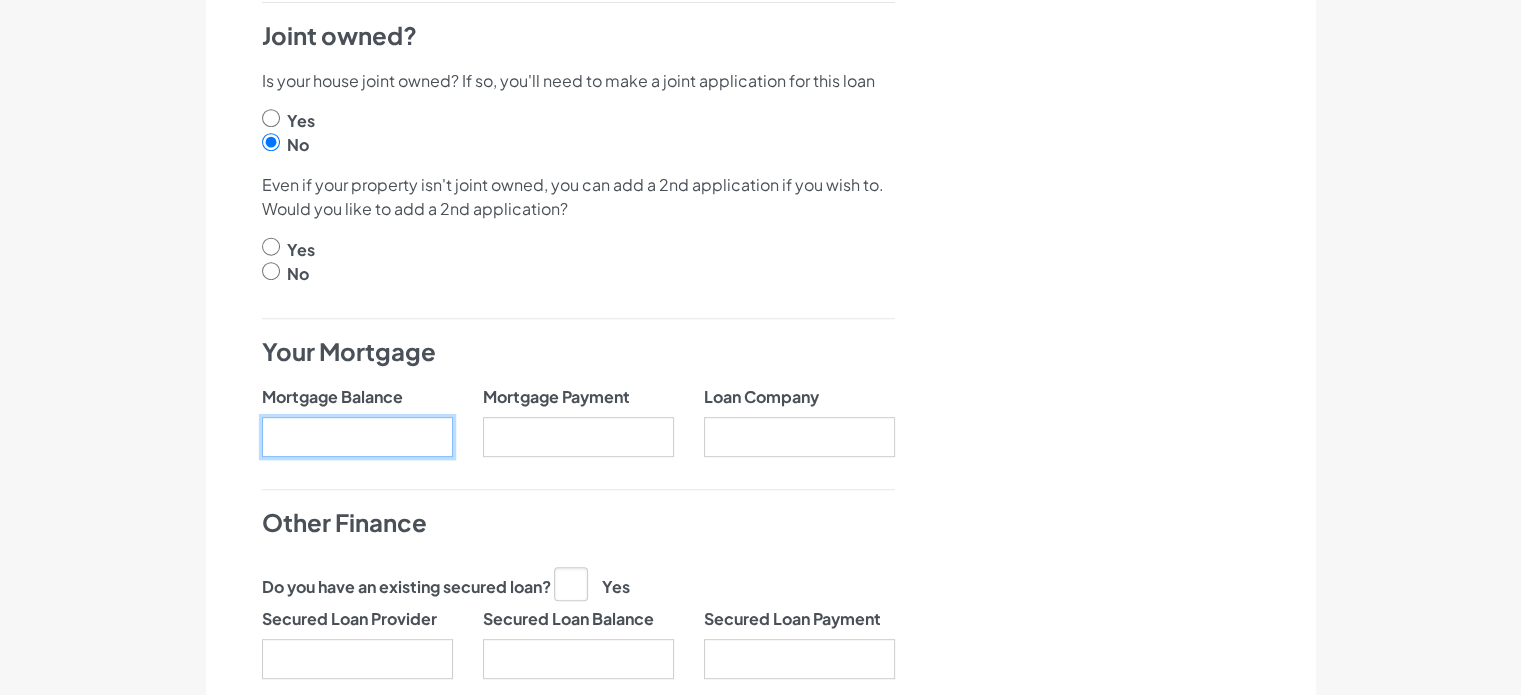 click on "Mortgage Balance" at bounding box center [357, 437] 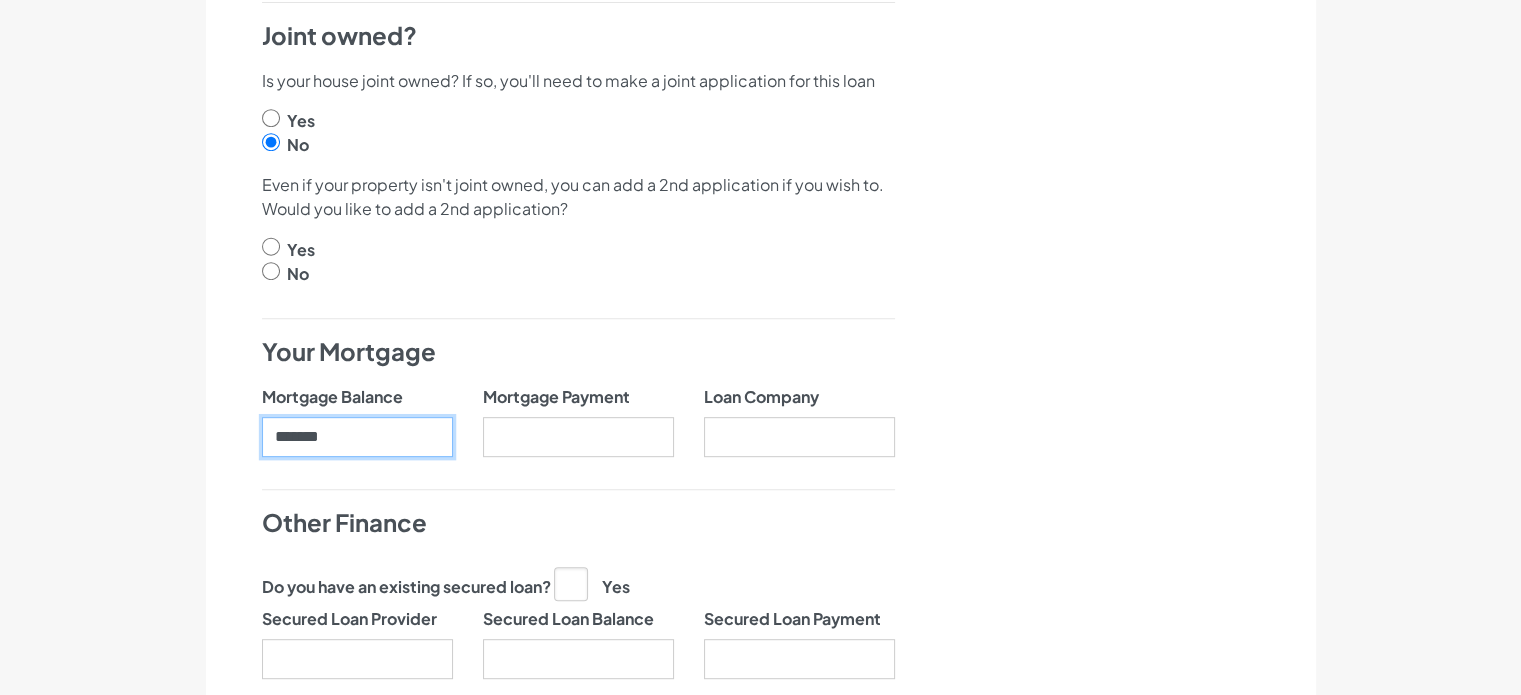 type on "*******" 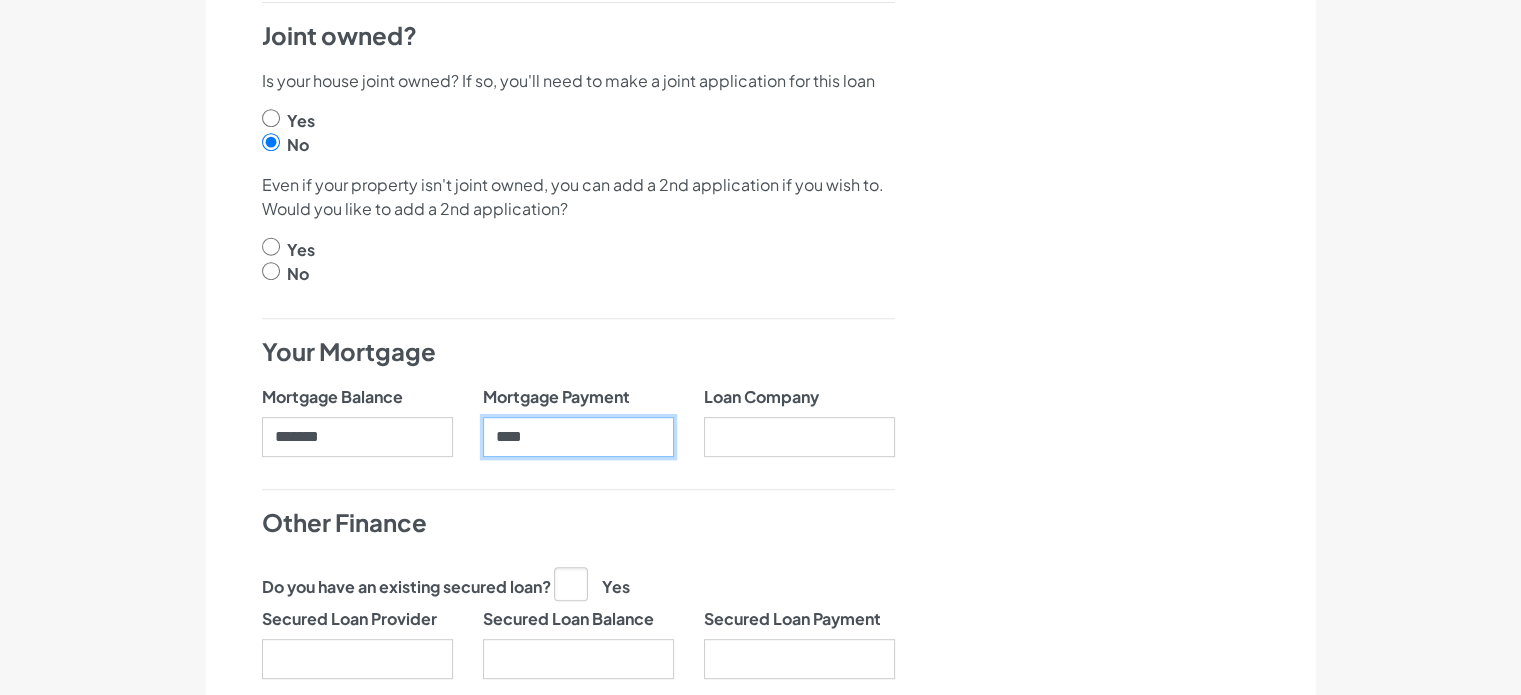 type on "****" 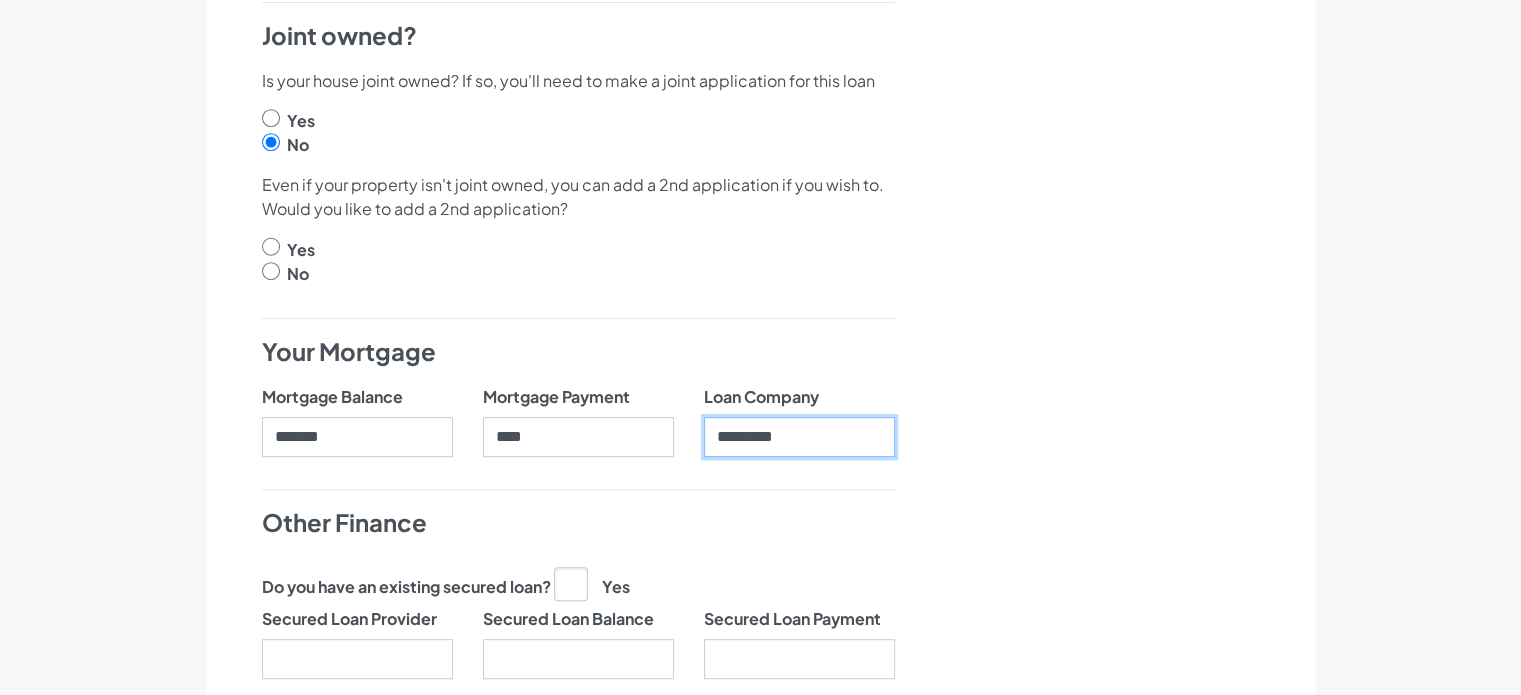 type on "*********" 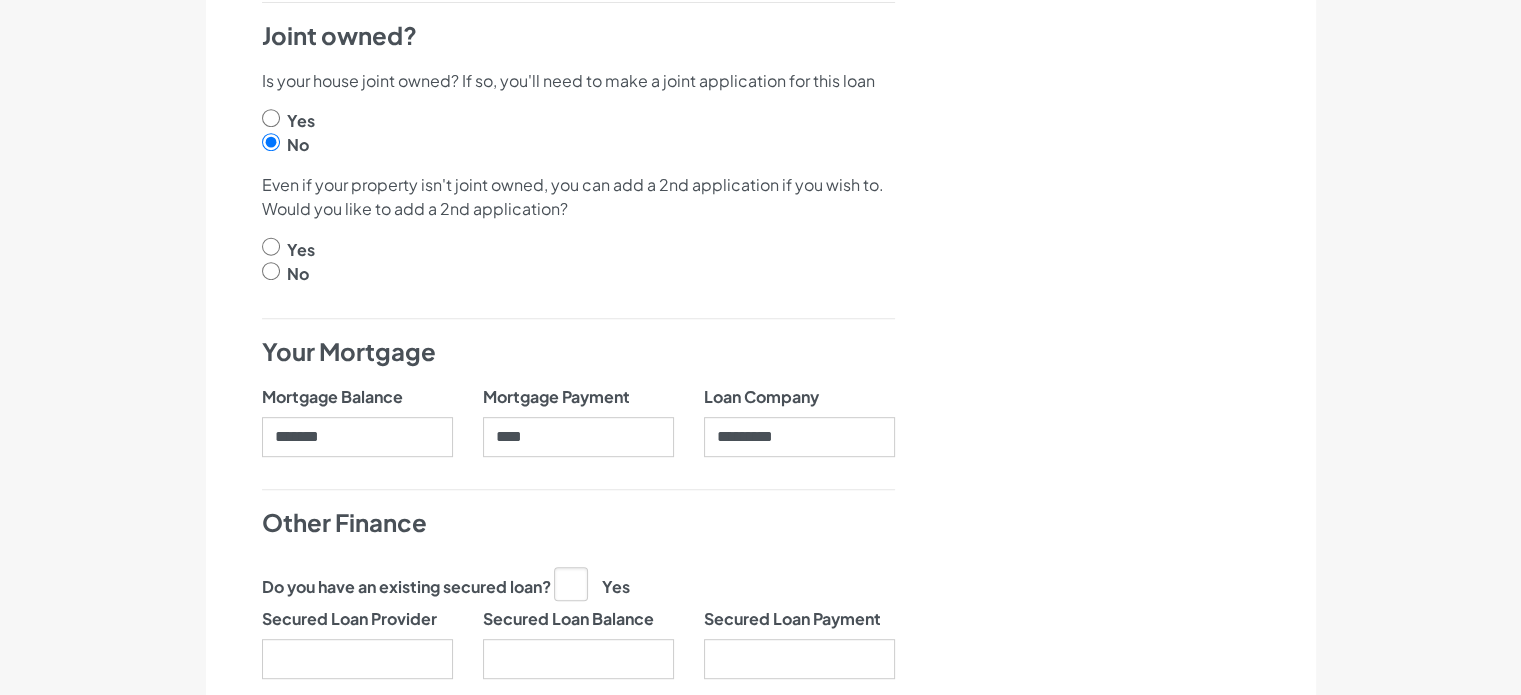 click on "Date of Birth
***
* * * * * * * * * ** ** ** ** ** ** ** ** ** ** ** ** ** ** ** ** ** ** ** ** ** **
*****
*******
********
*****
*****
***
****
****
******
********* *" at bounding box center [578, 462] 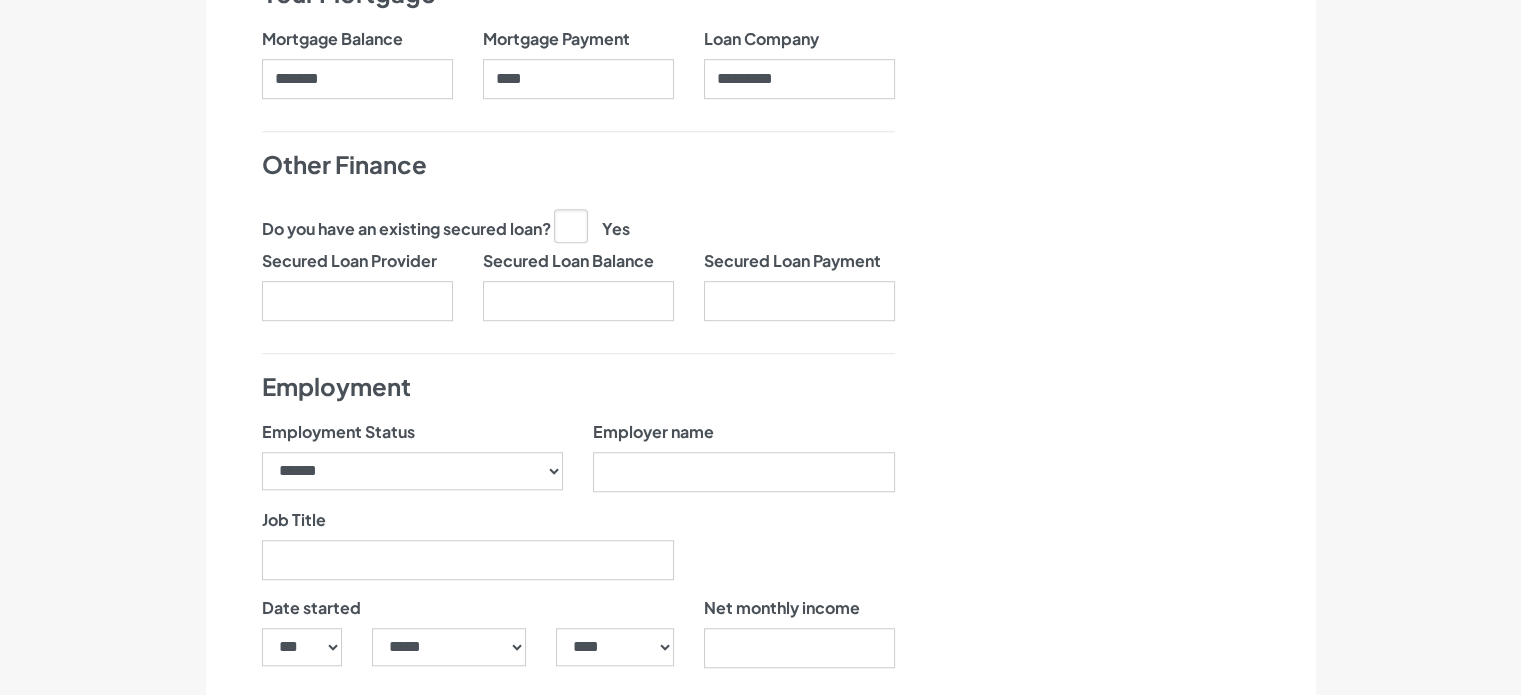 scroll, scrollTop: 1280, scrollLeft: 0, axis: vertical 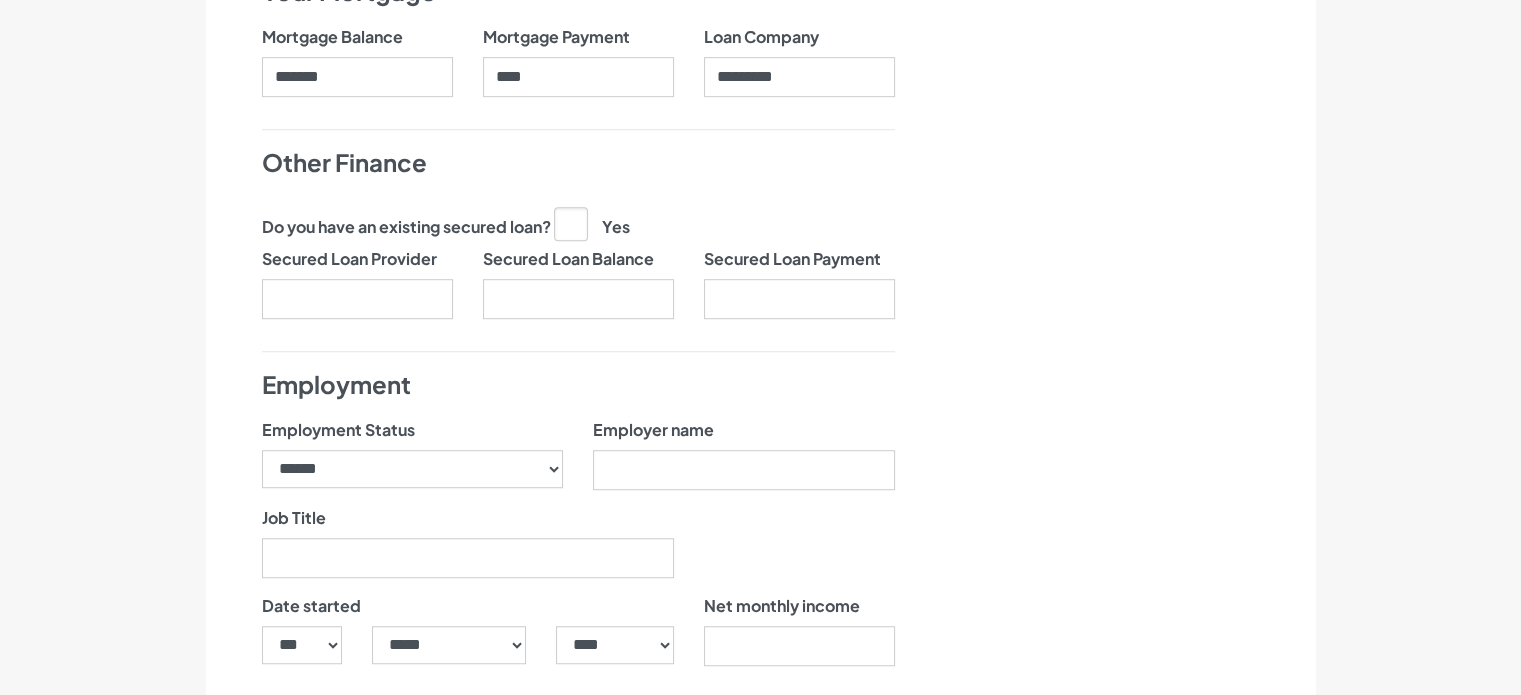 click on "Let's get your application started
Title
******
**
***
****
**
** **** [FIRST] ." at bounding box center [760, 134] 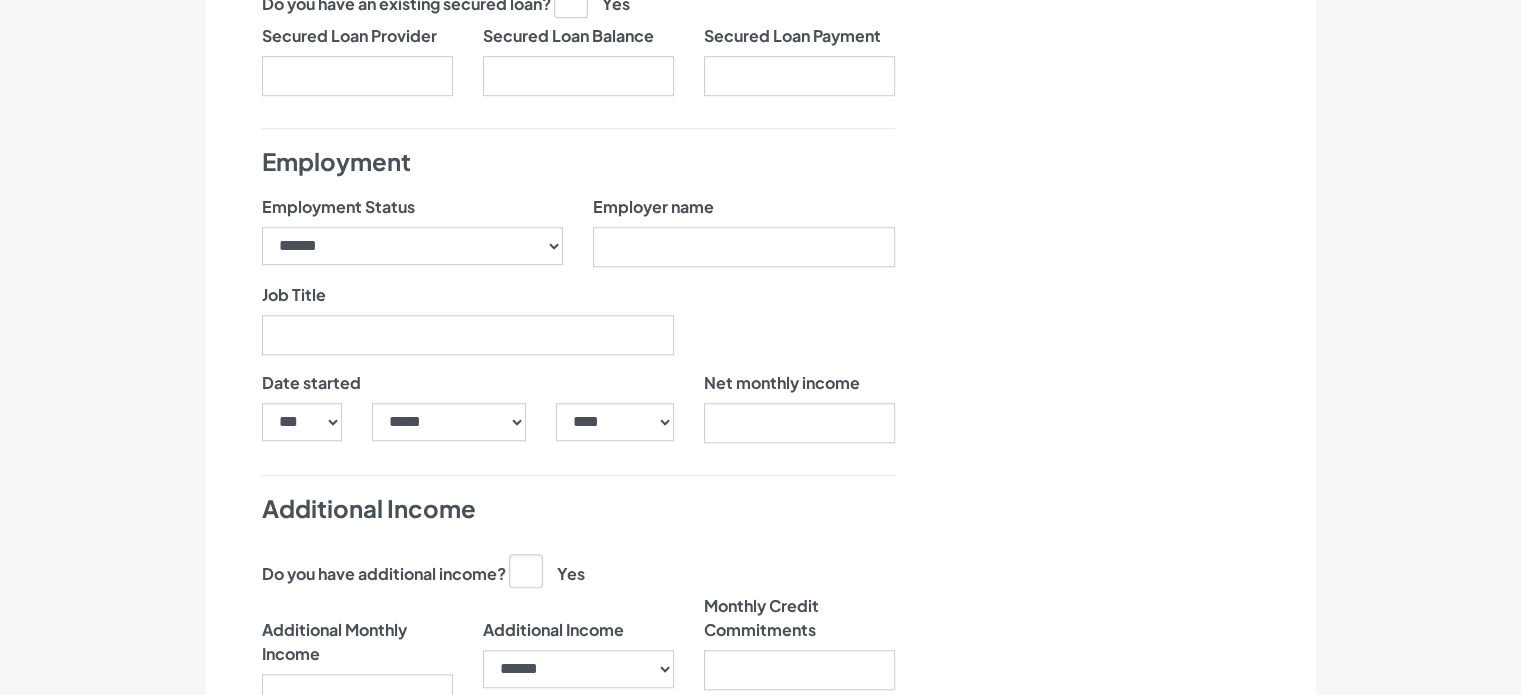 scroll, scrollTop: 1520, scrollLeft: 0, axis: vertical 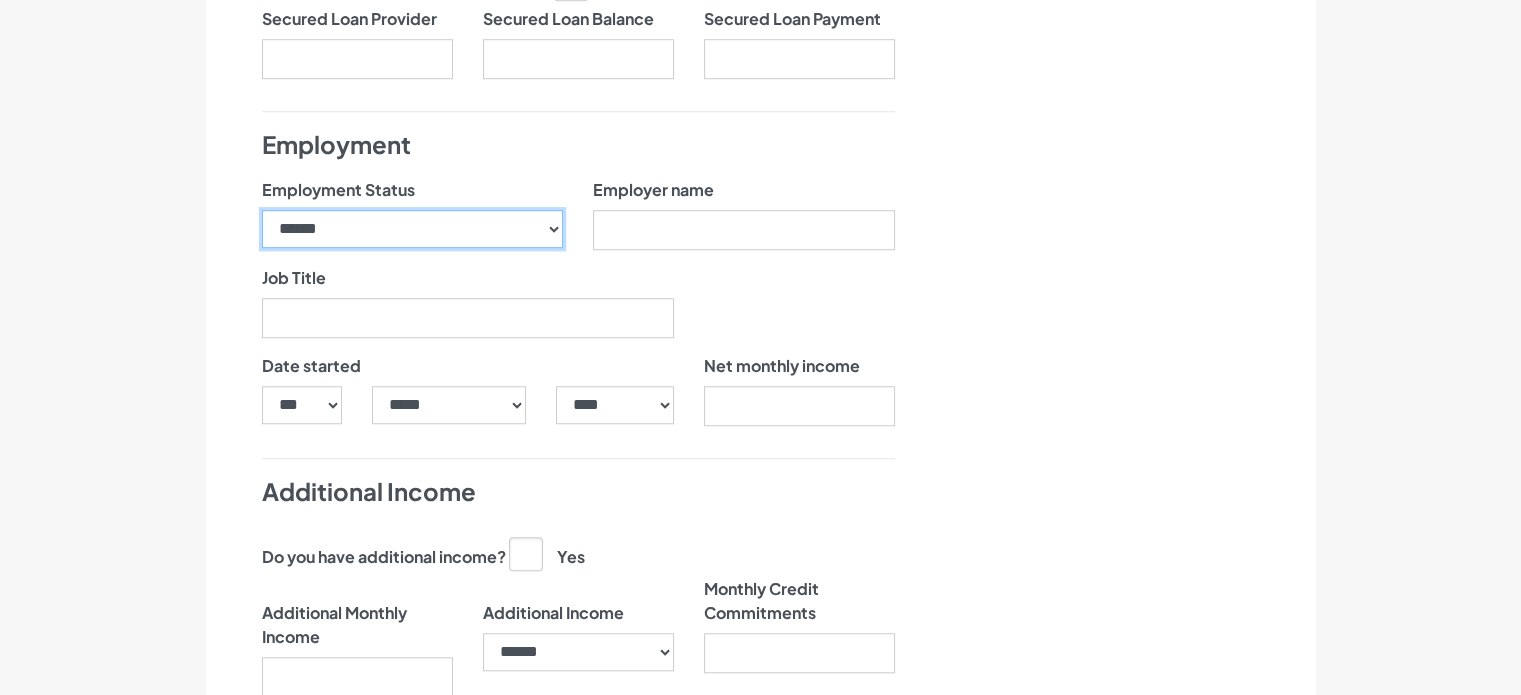 click on "**********" at bounding box center (413, 229) 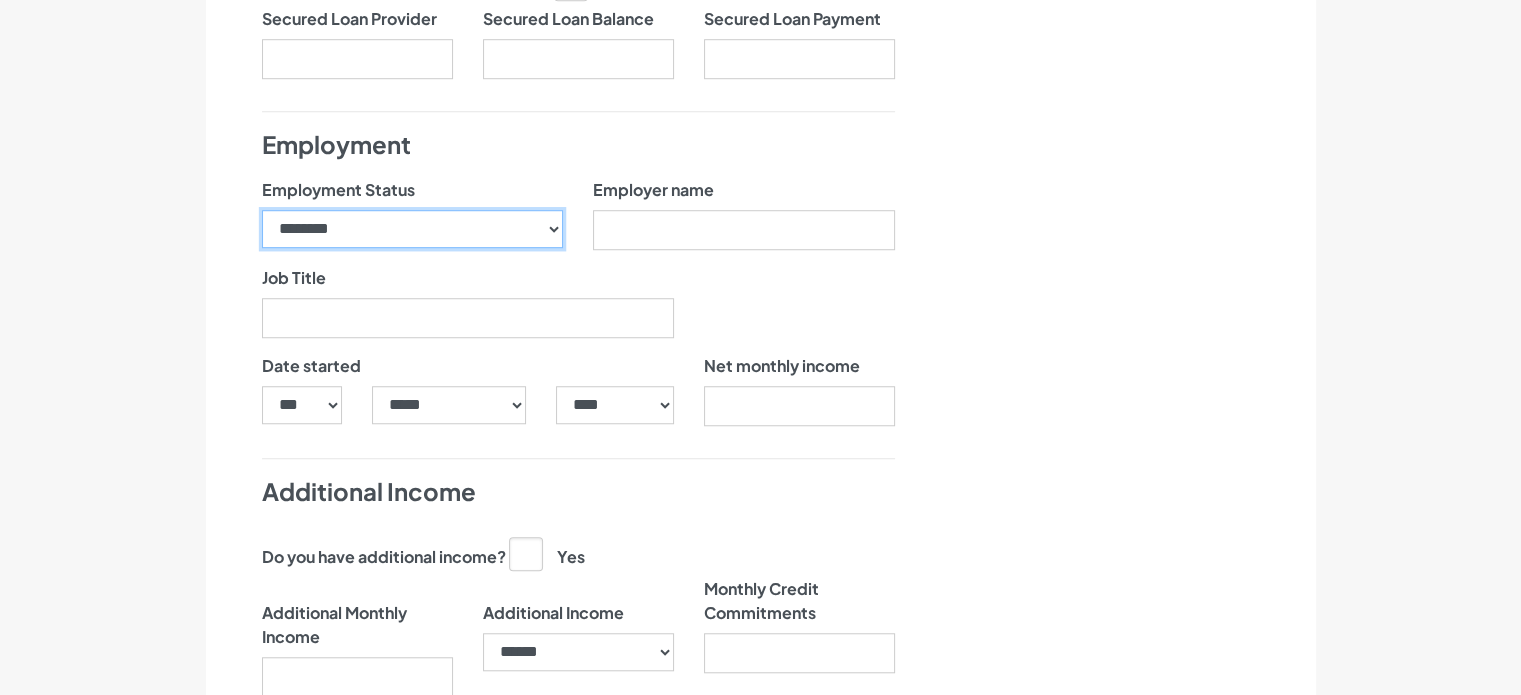 click on "**********" at bounding box center (413, 229) 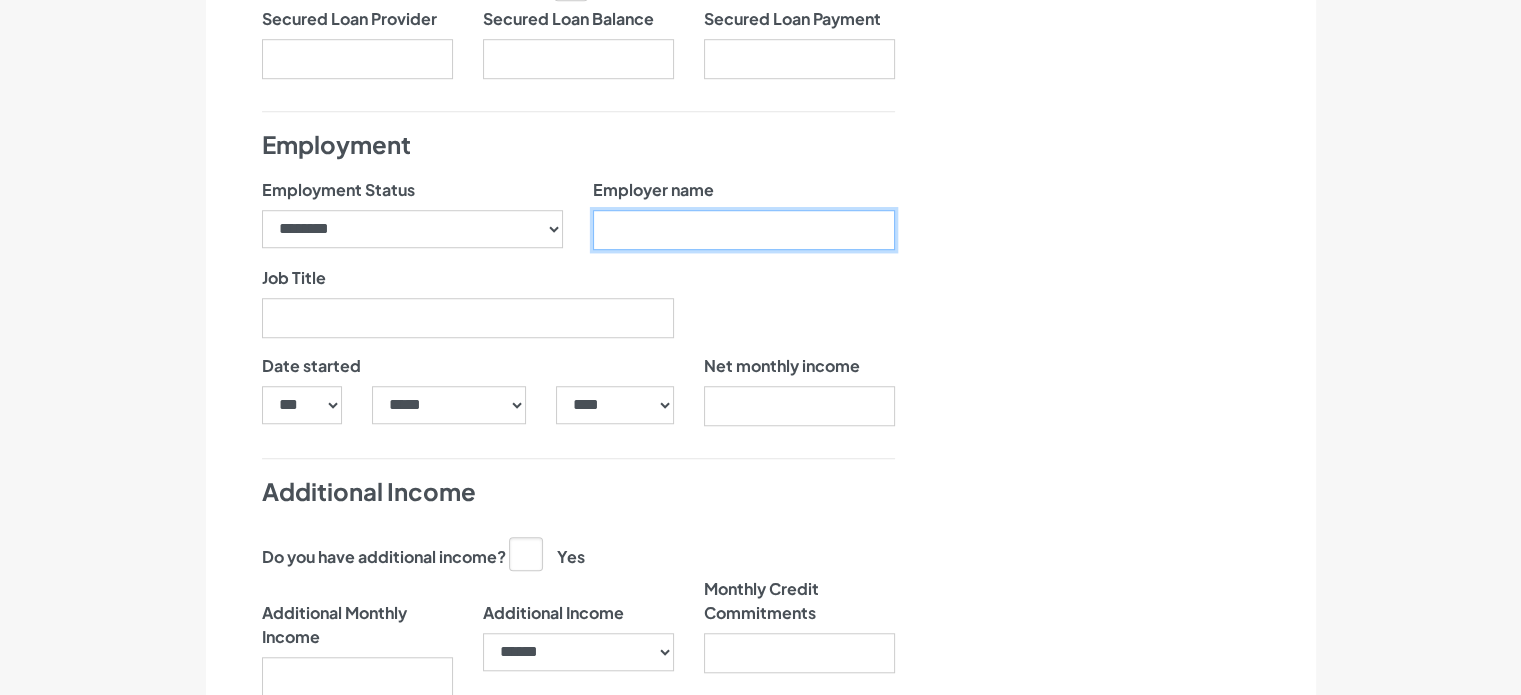 click on "Employer name" at bounding box center [744, 230] 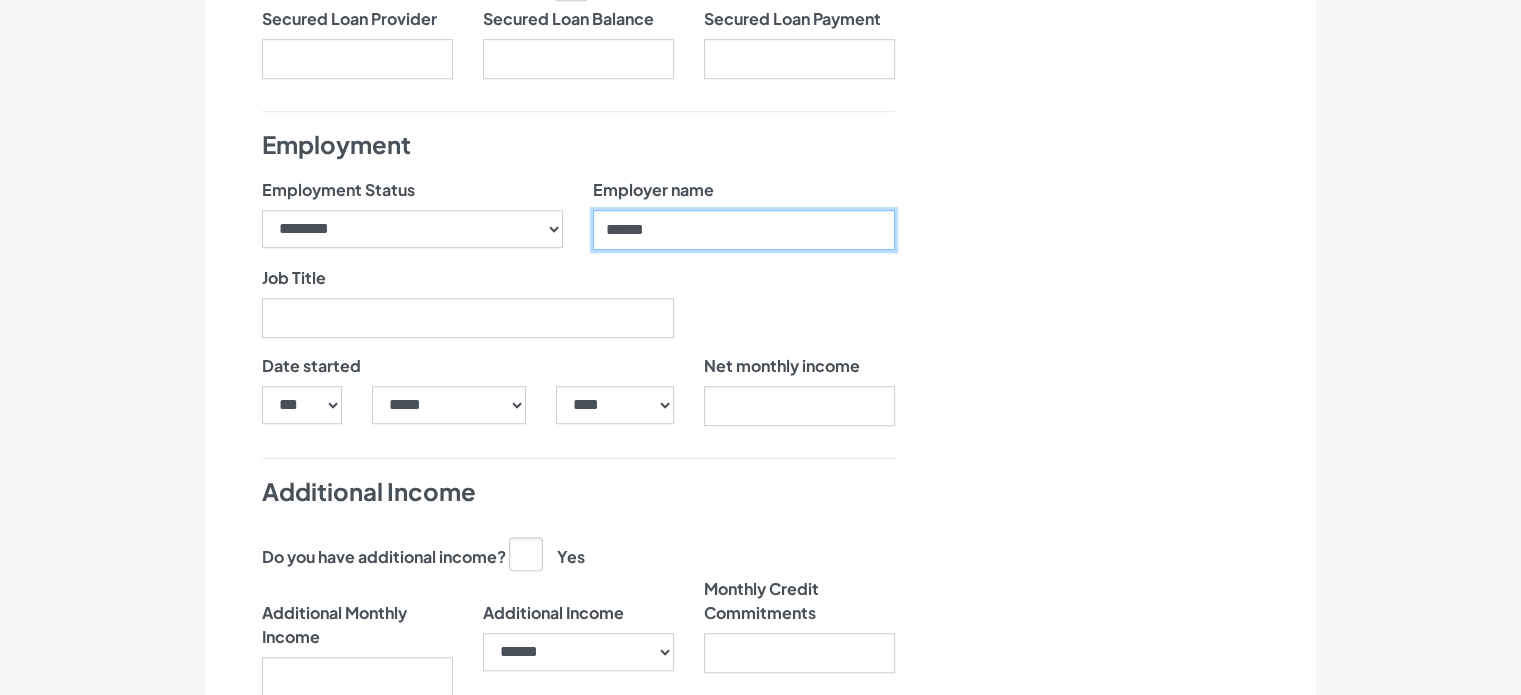 type on "*******" 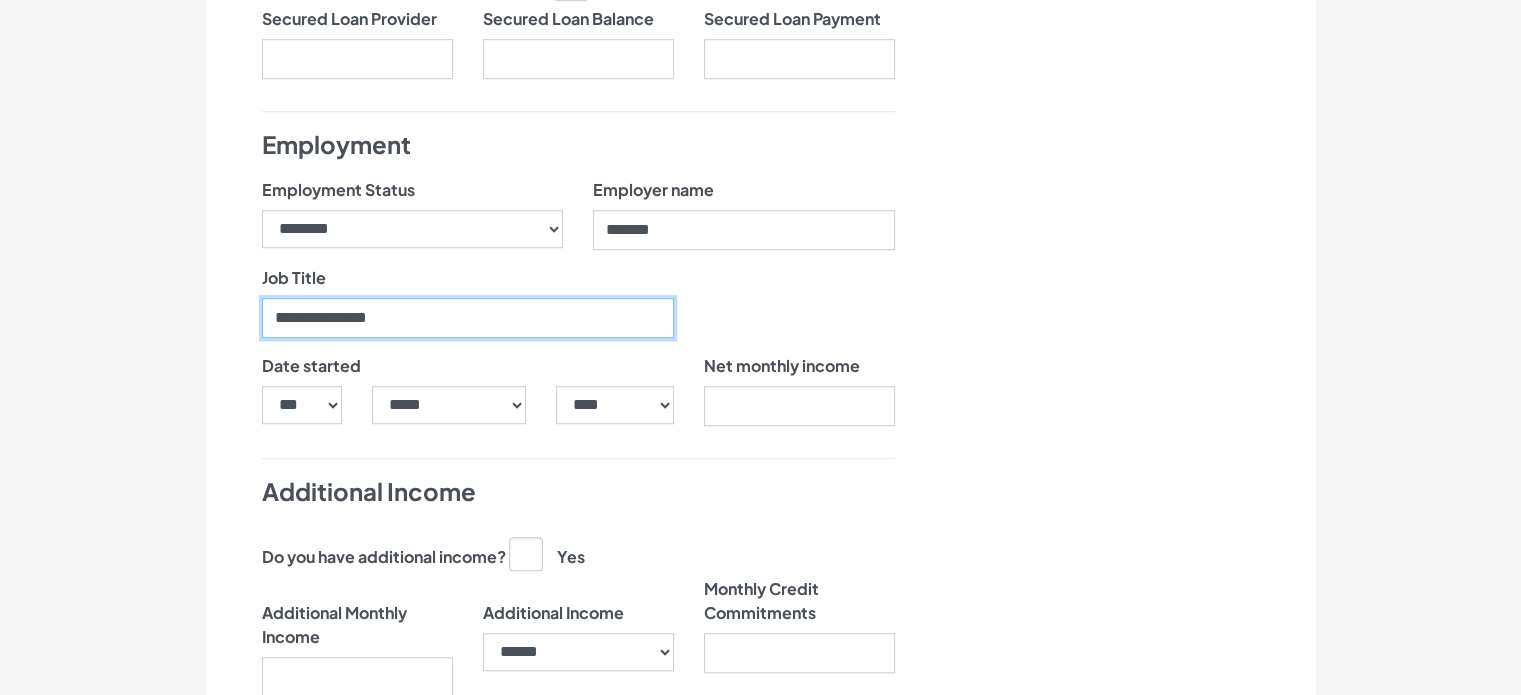 type on "**********" 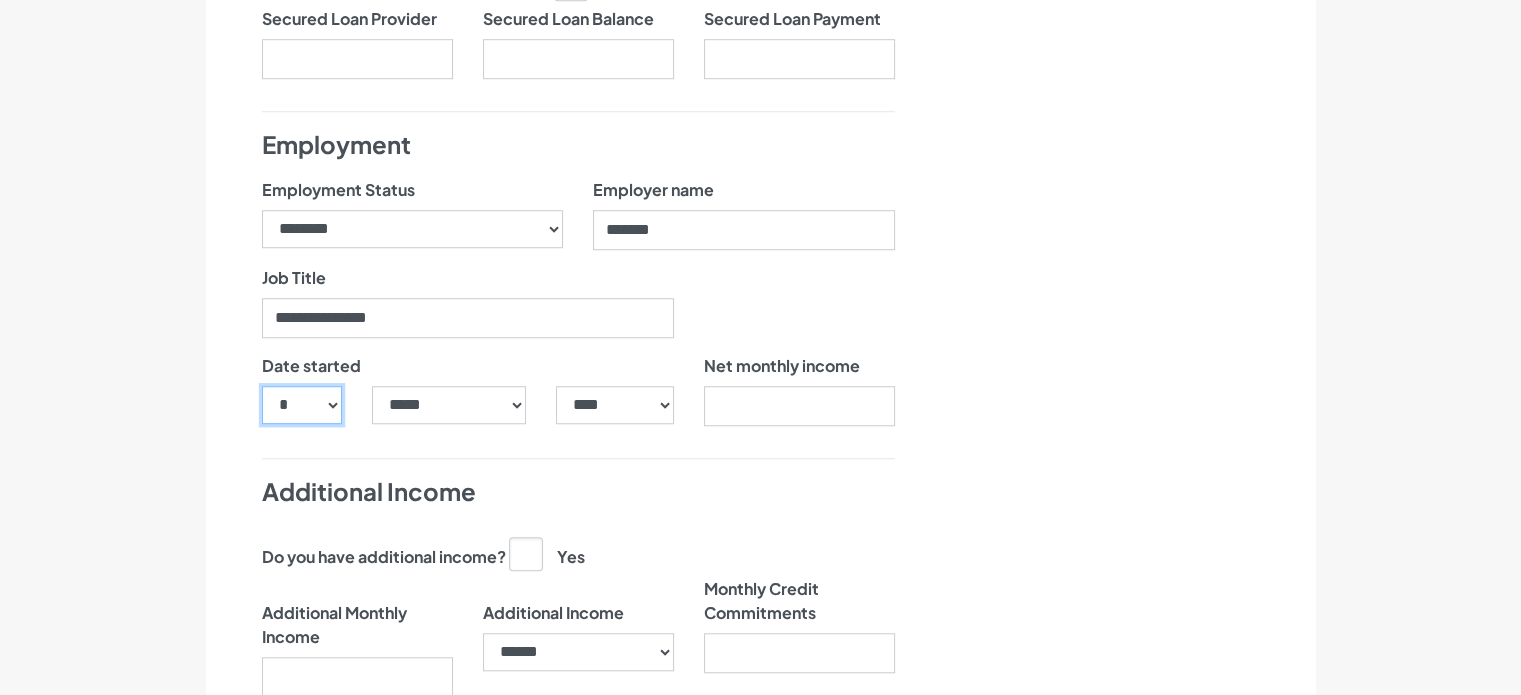 select on "**" 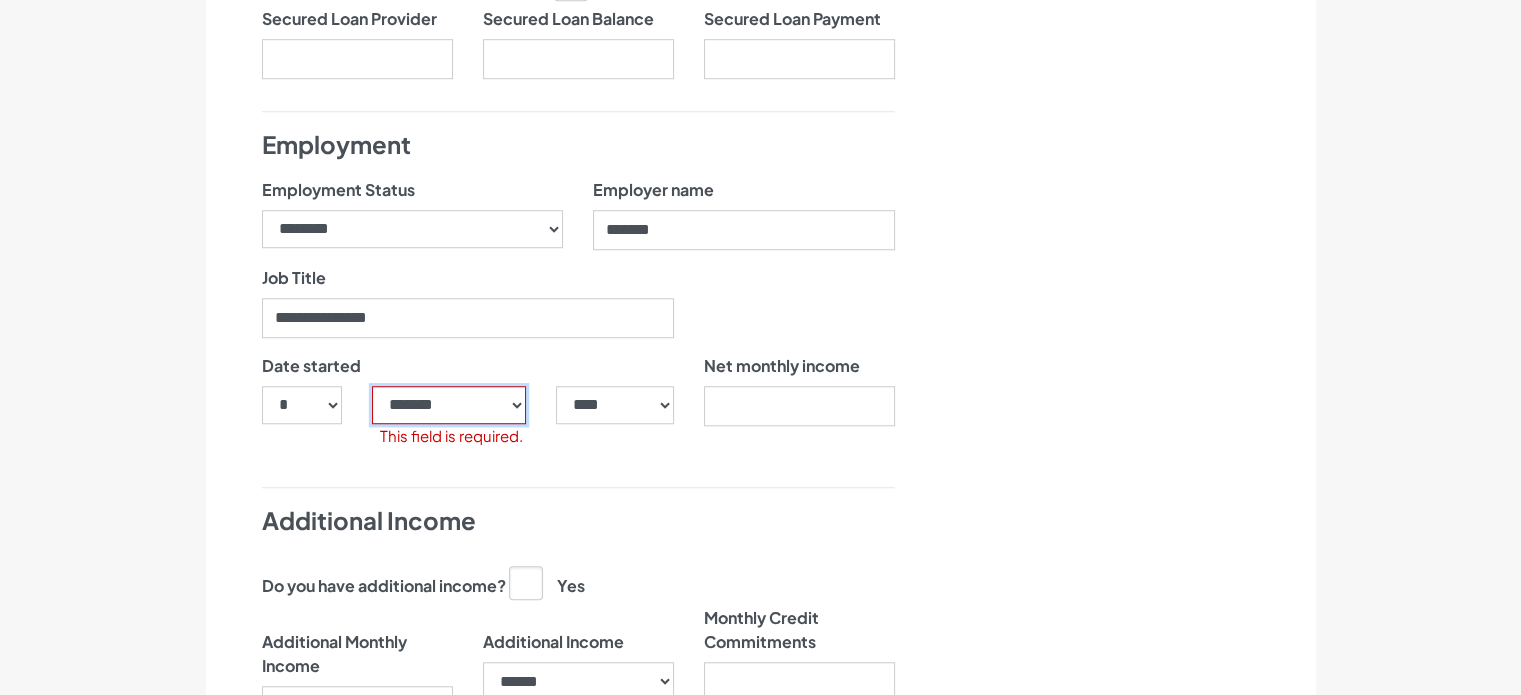 select on "**" 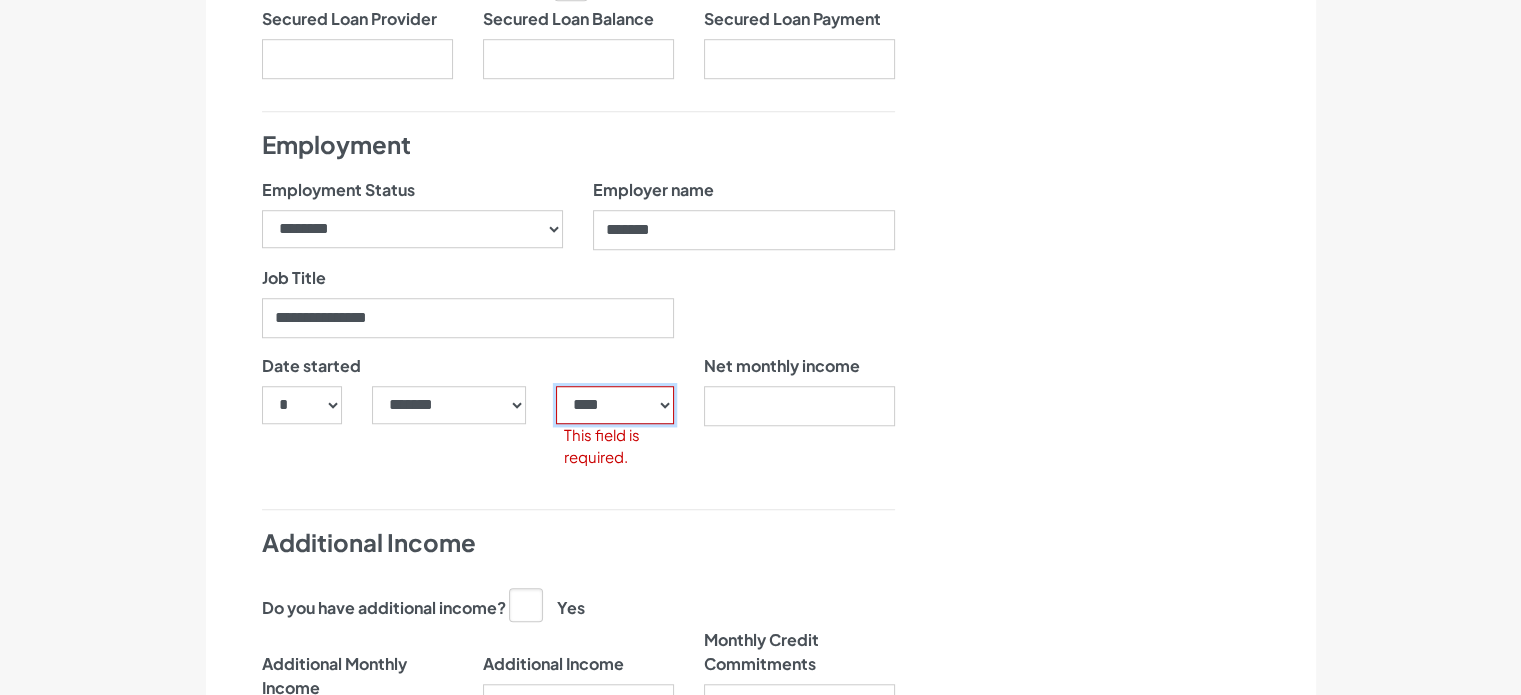 select on "****" 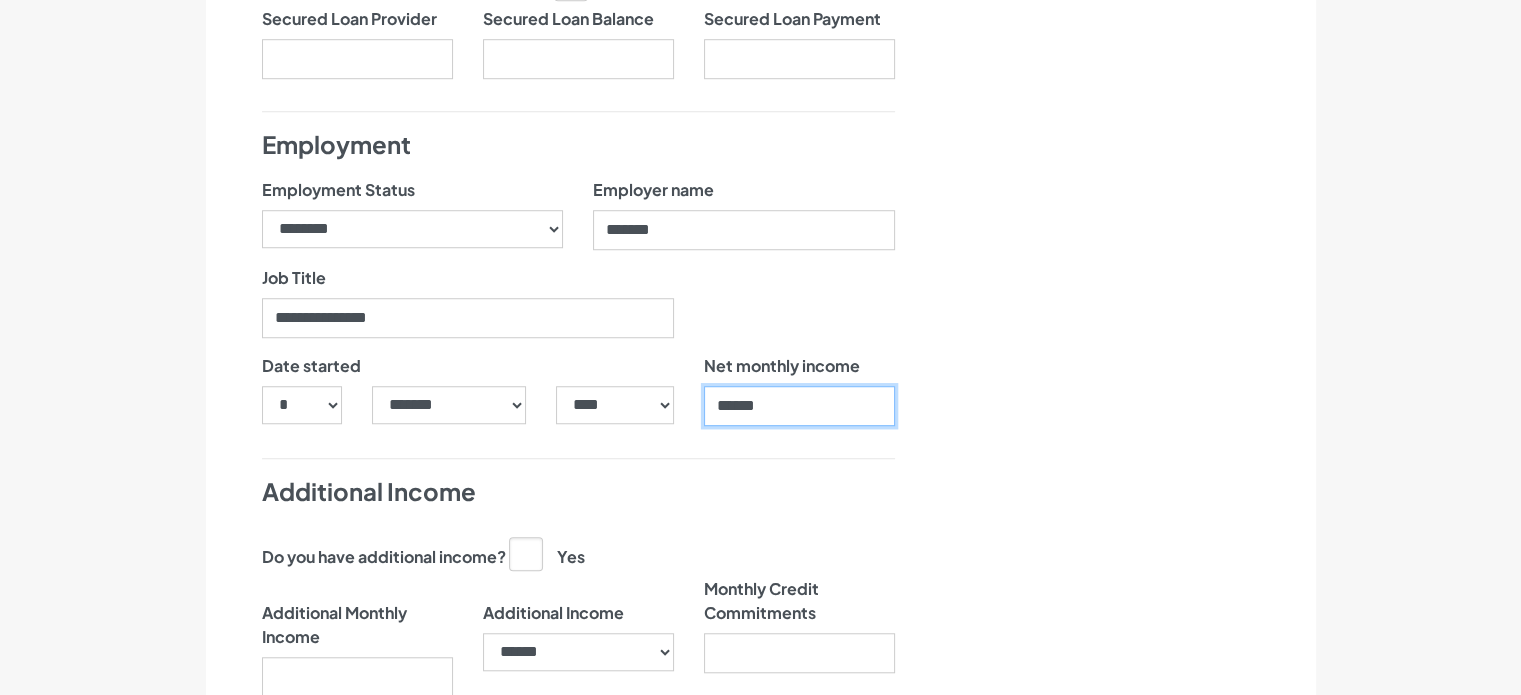 type on "******" 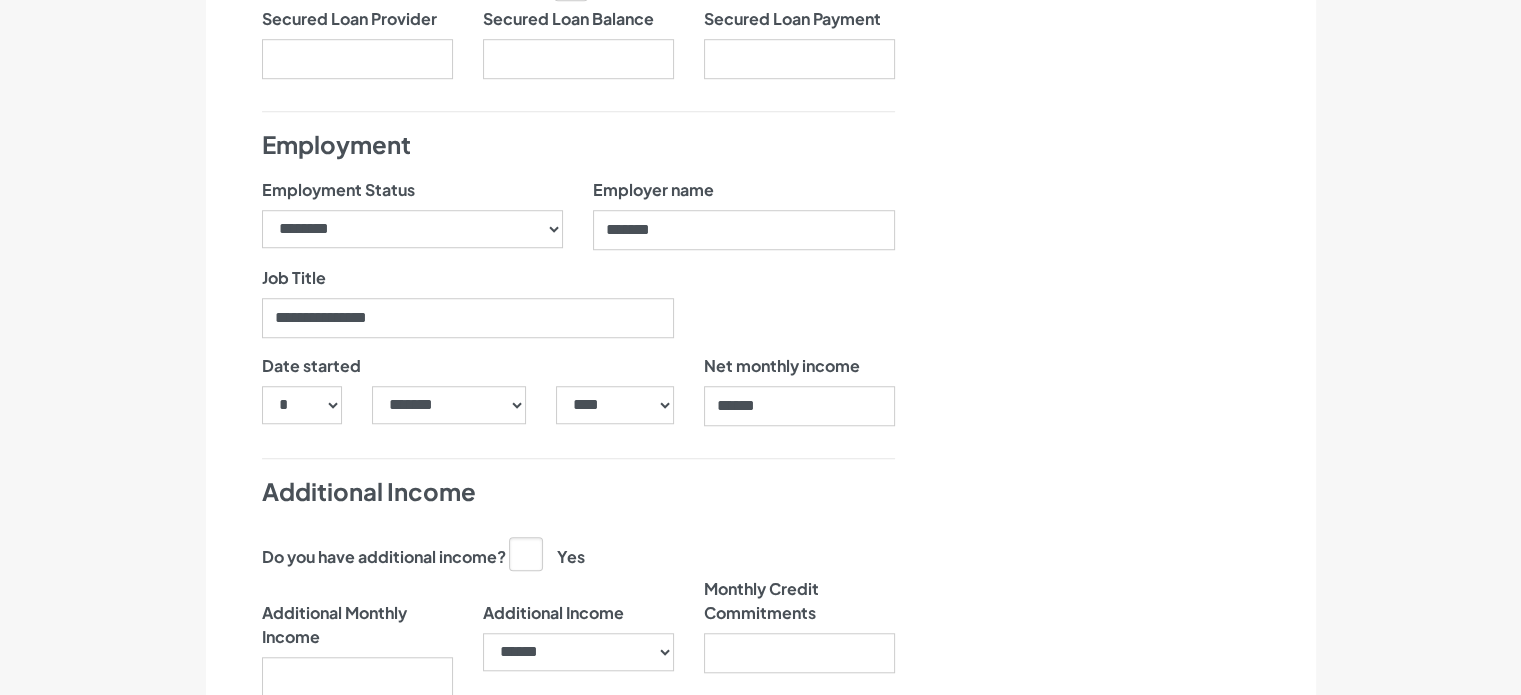 click on "Yes" at bounding box center (547, 553) 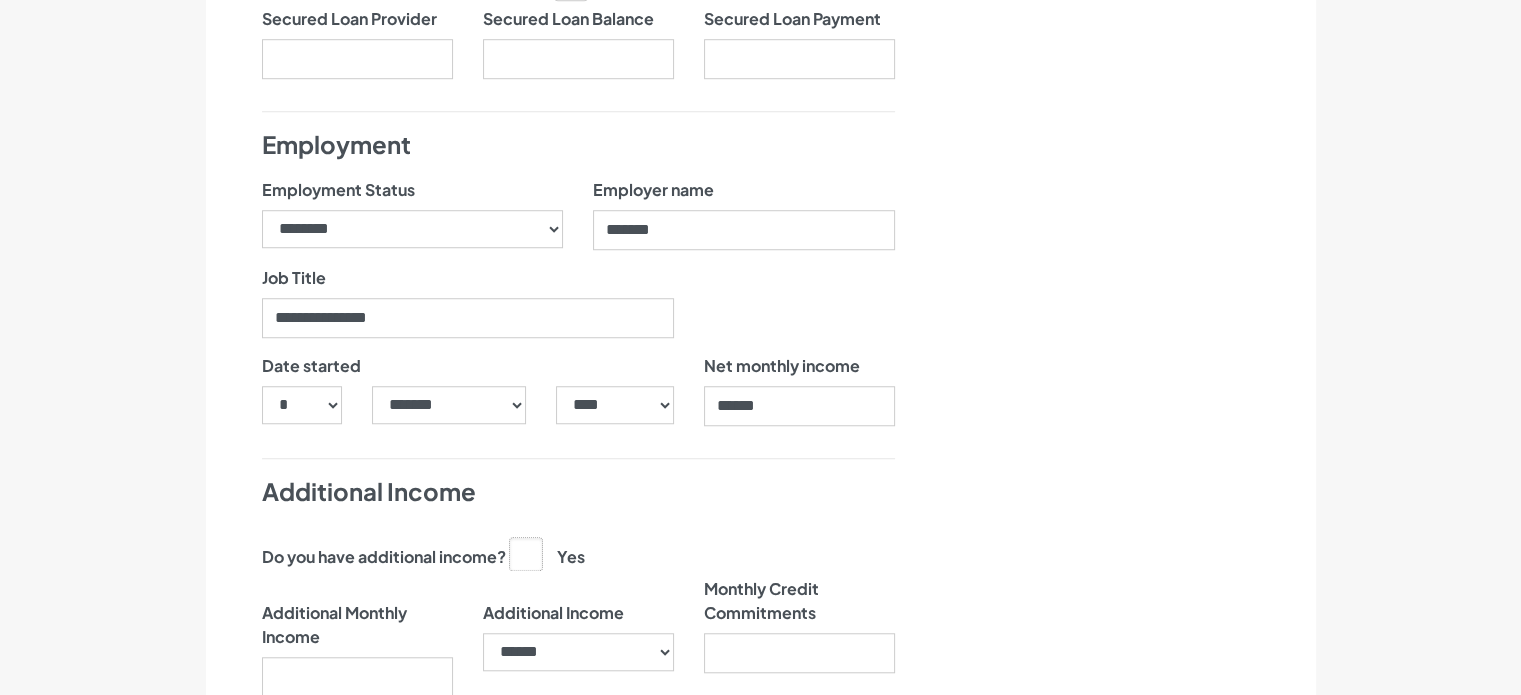 click on "Yes" at bounding box center (-9484, 552) 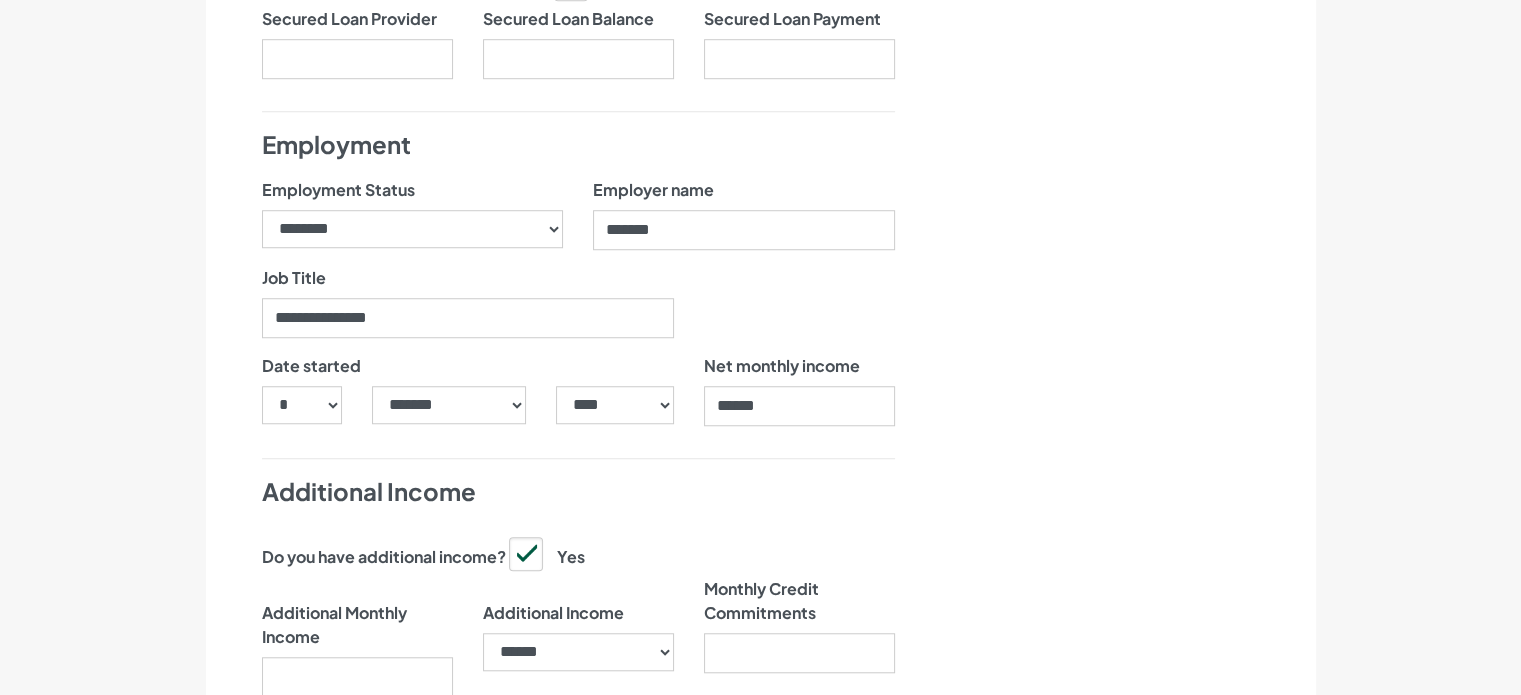 click on "Let's get your application started
Title
******
**
***
****
**
** **** [FIRST] ." at bounding box center [760, -106] 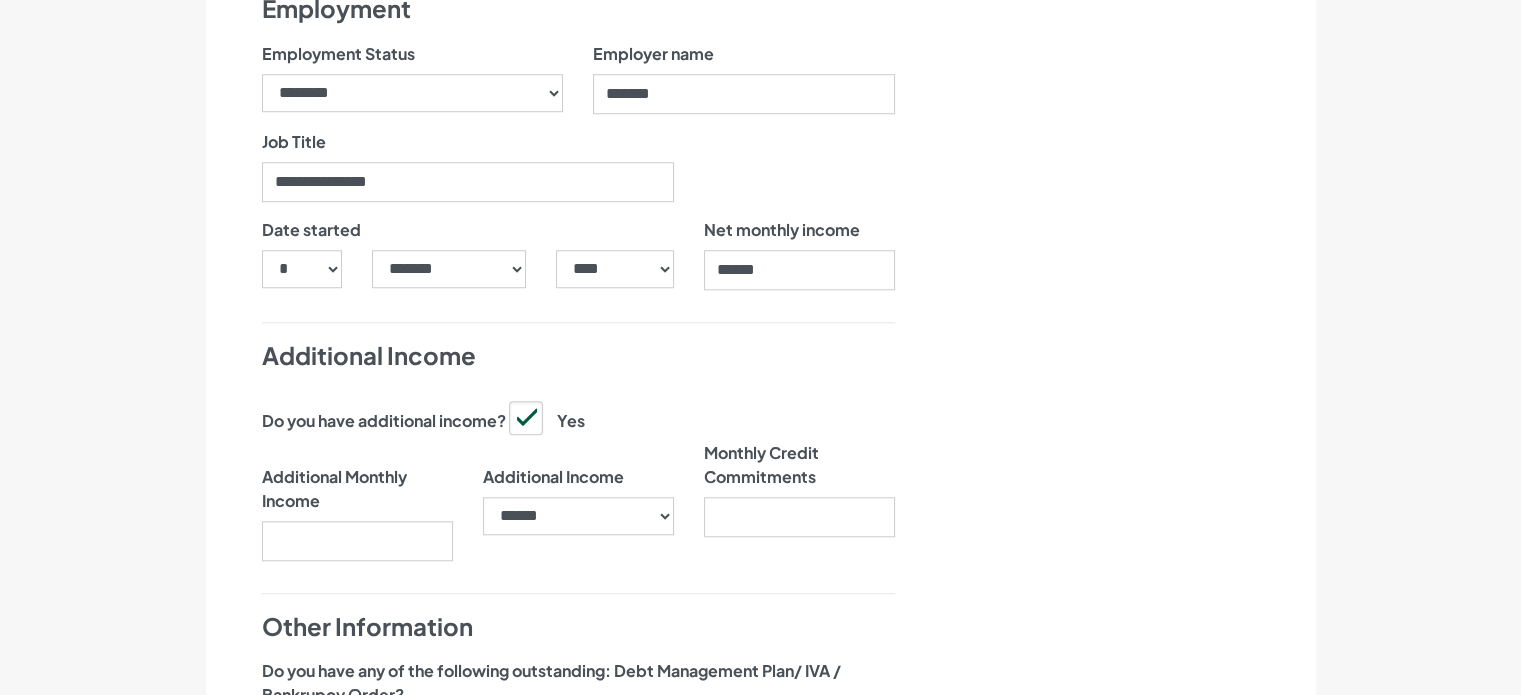 scroll, scrollTop: 1800, scrollLeft: 0, axis: vertical 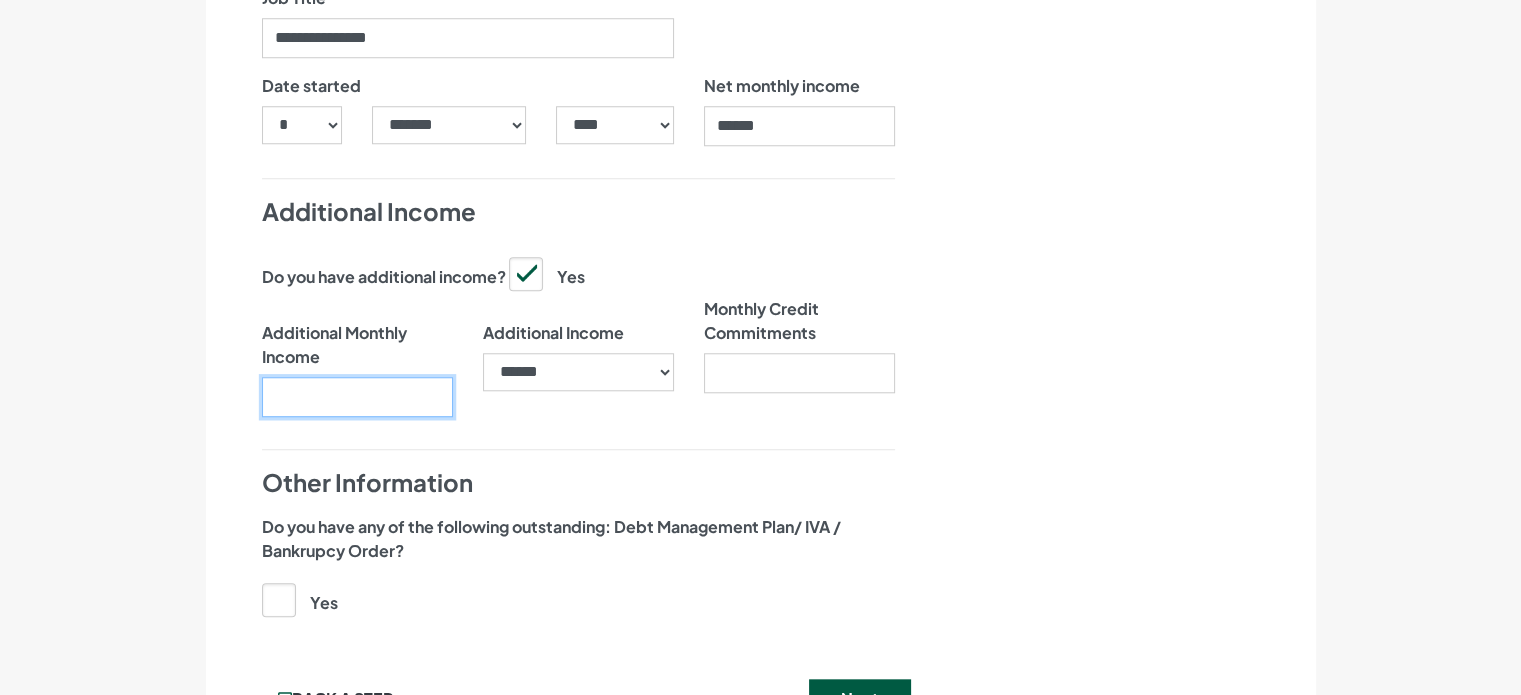 click on "Additional Monthly Income" at bounding box center (357, 397) 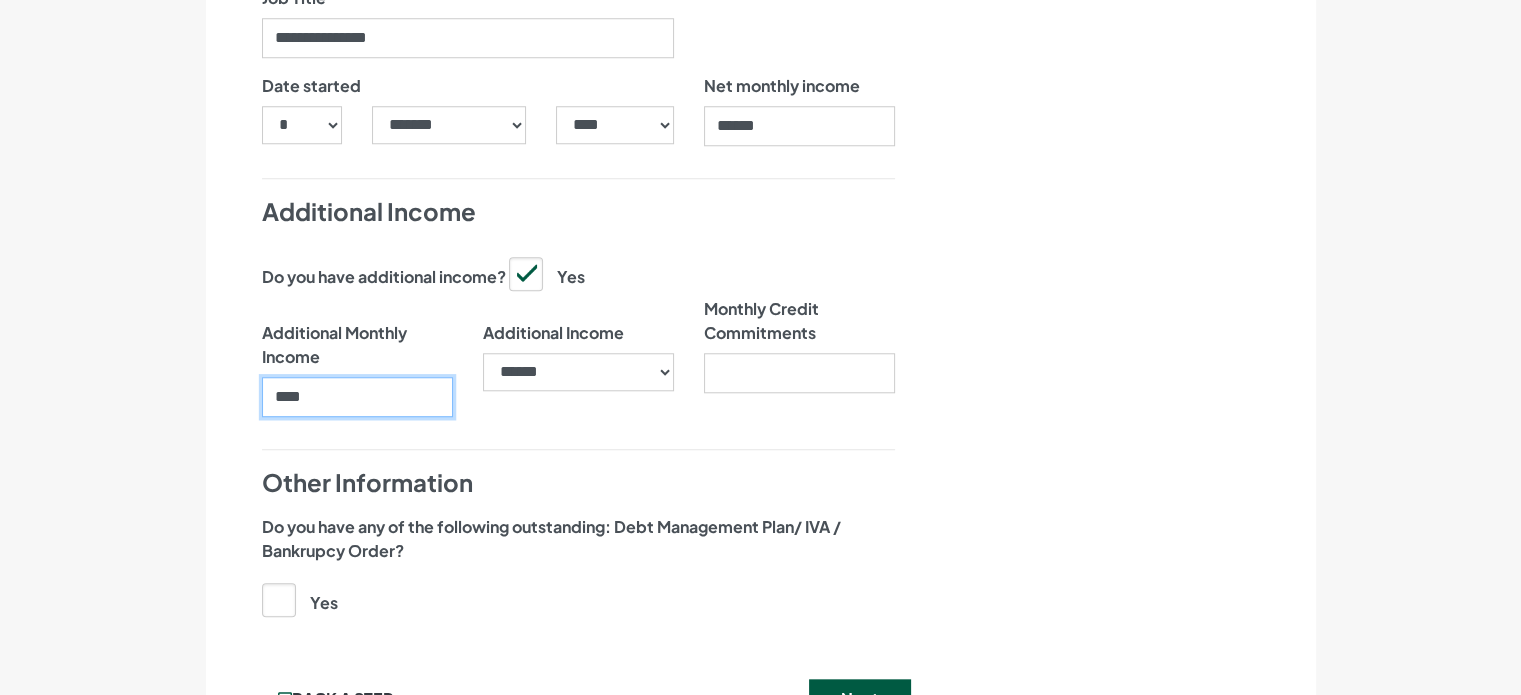 type on "****" 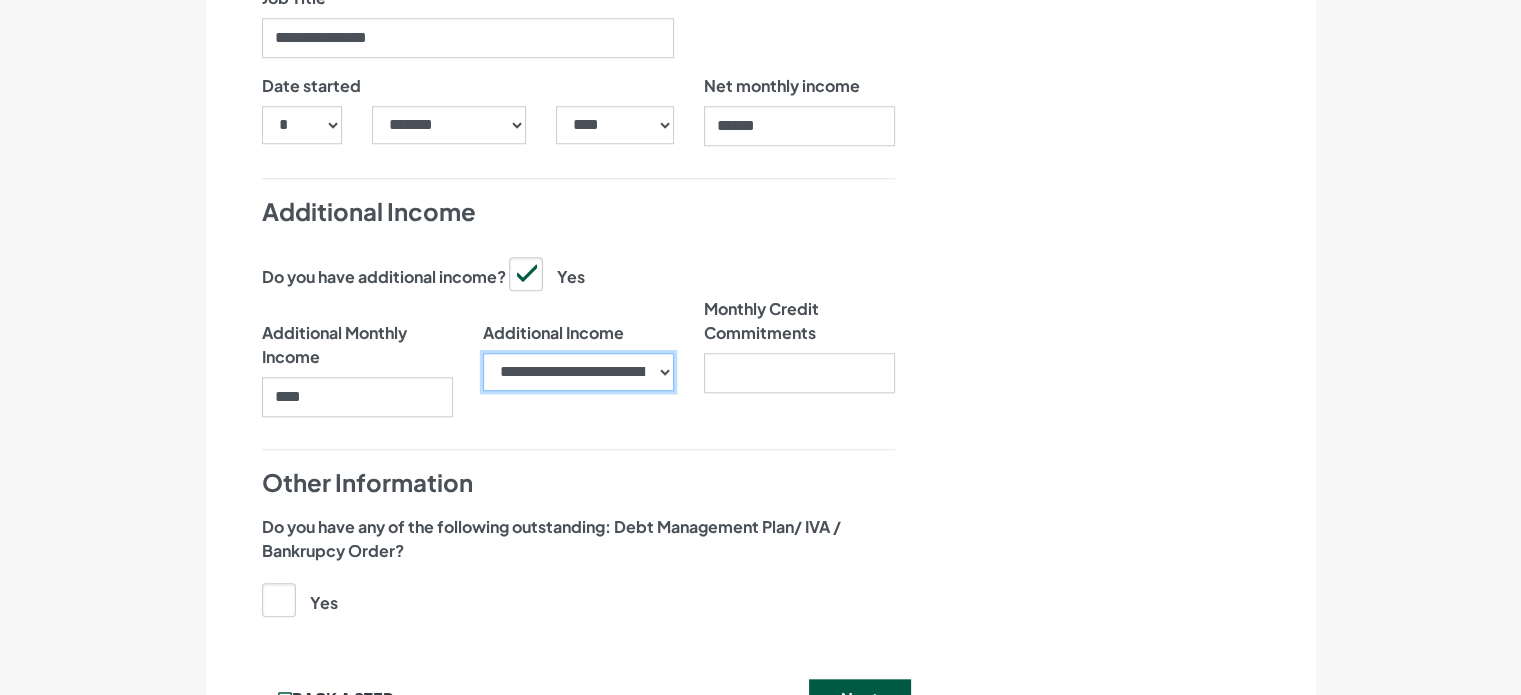 select on "**********" 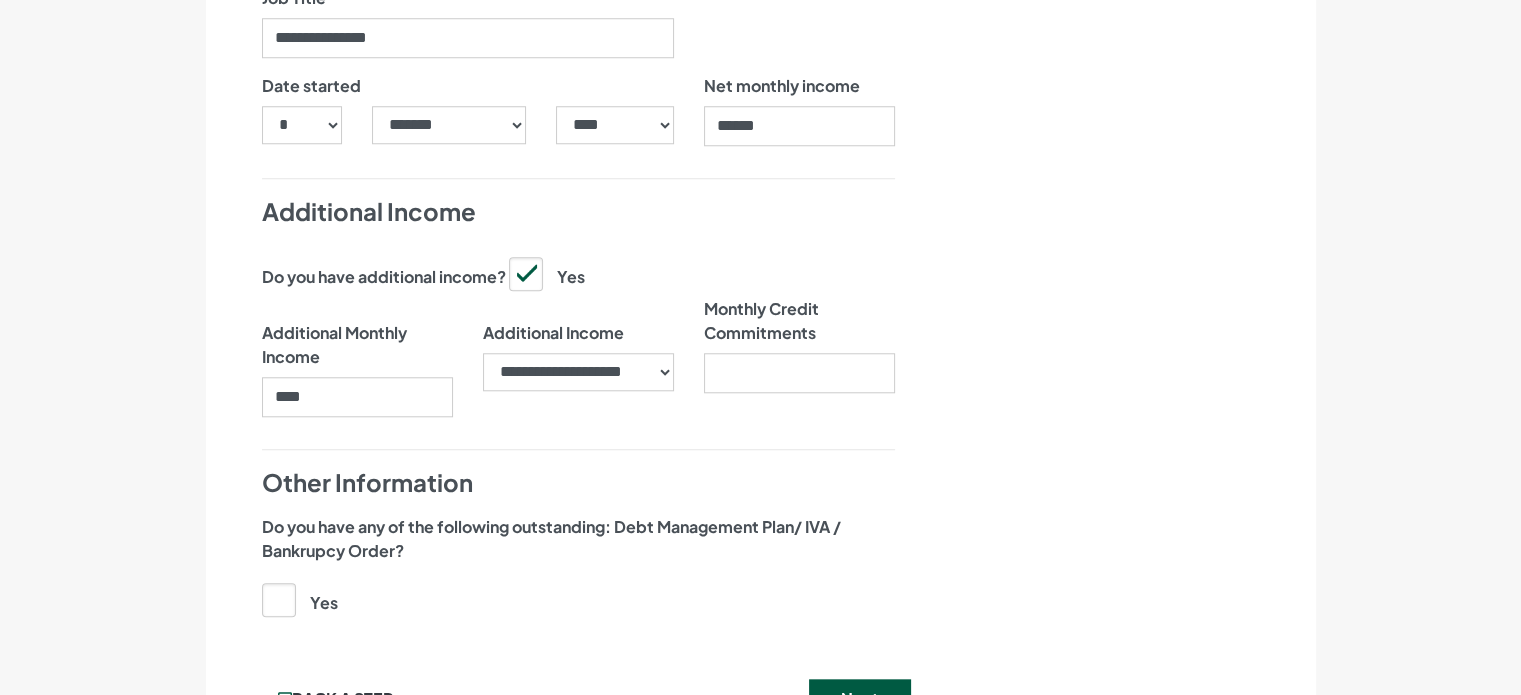 click on "Date of Birth
***
* * * * * * * * * ** ** ** ** ** ** ** ** ** ** ** ** ** ** ** ** ** ** ** ** ** **
*****
*******
********
*****
*****
***
****
**** *" at bounding box center (761, -338) 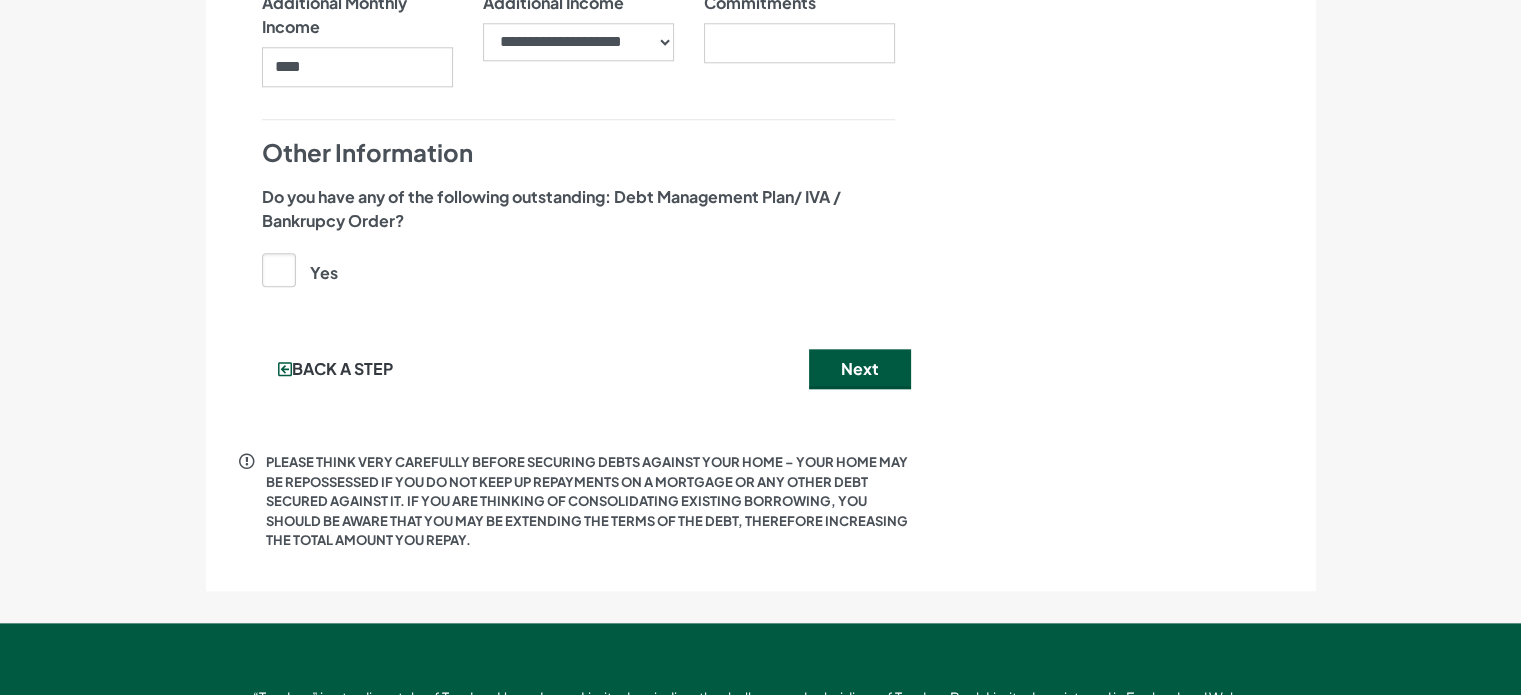 scroll, scrollTop: 2160, scrollLeft: 0, axis: vertical 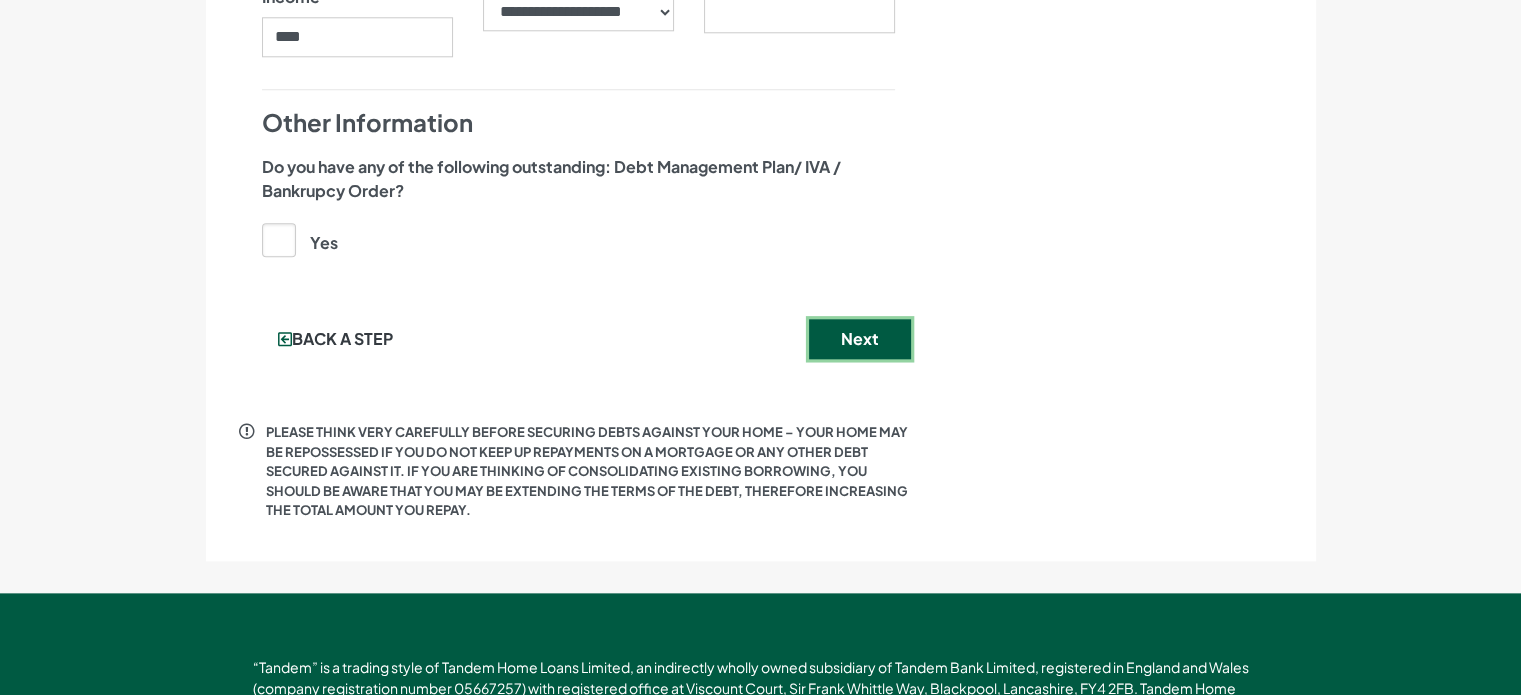 drag, startPoint x: 895, startPoint y: 321, endPoint x: 885, endPoint y: 304, distance: 19.723083 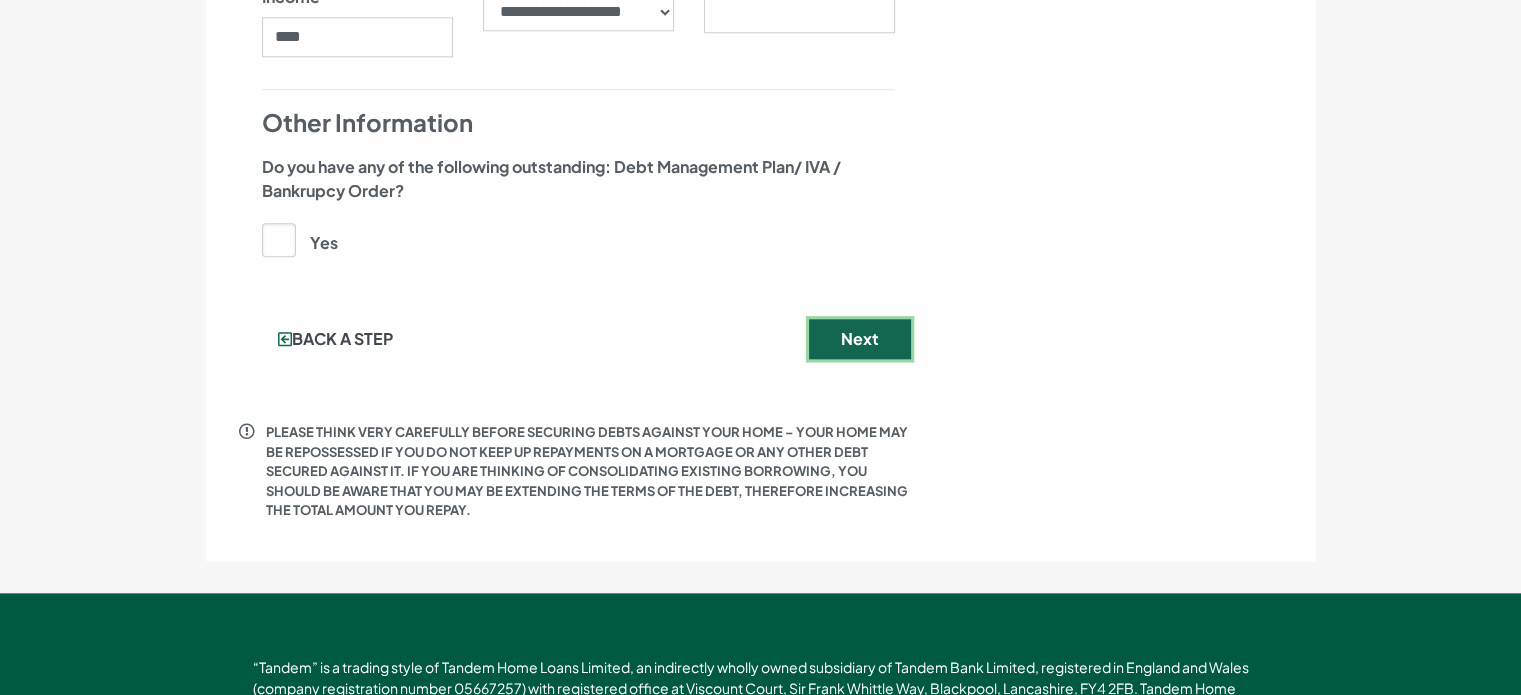scroll, scrollTop: 0, scrollLeft: 0, axis: both 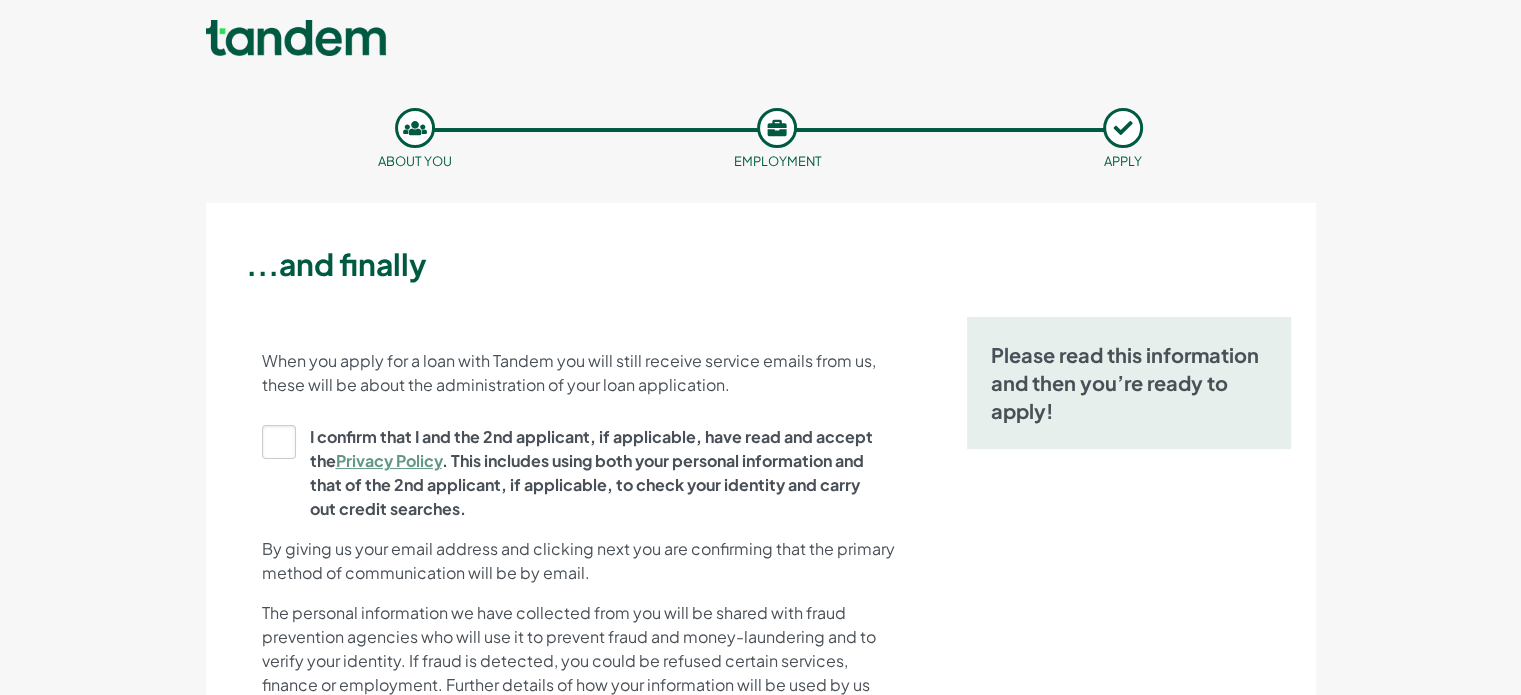 click on "I confirm that I and the 2nd applicant, if applicable, have read and accept the  Privacy Policy . This includes using both your personal information and that of the 2nd applicant, if applicable, to check your identity and carry out credit searches." at bounding box center (572, 473) 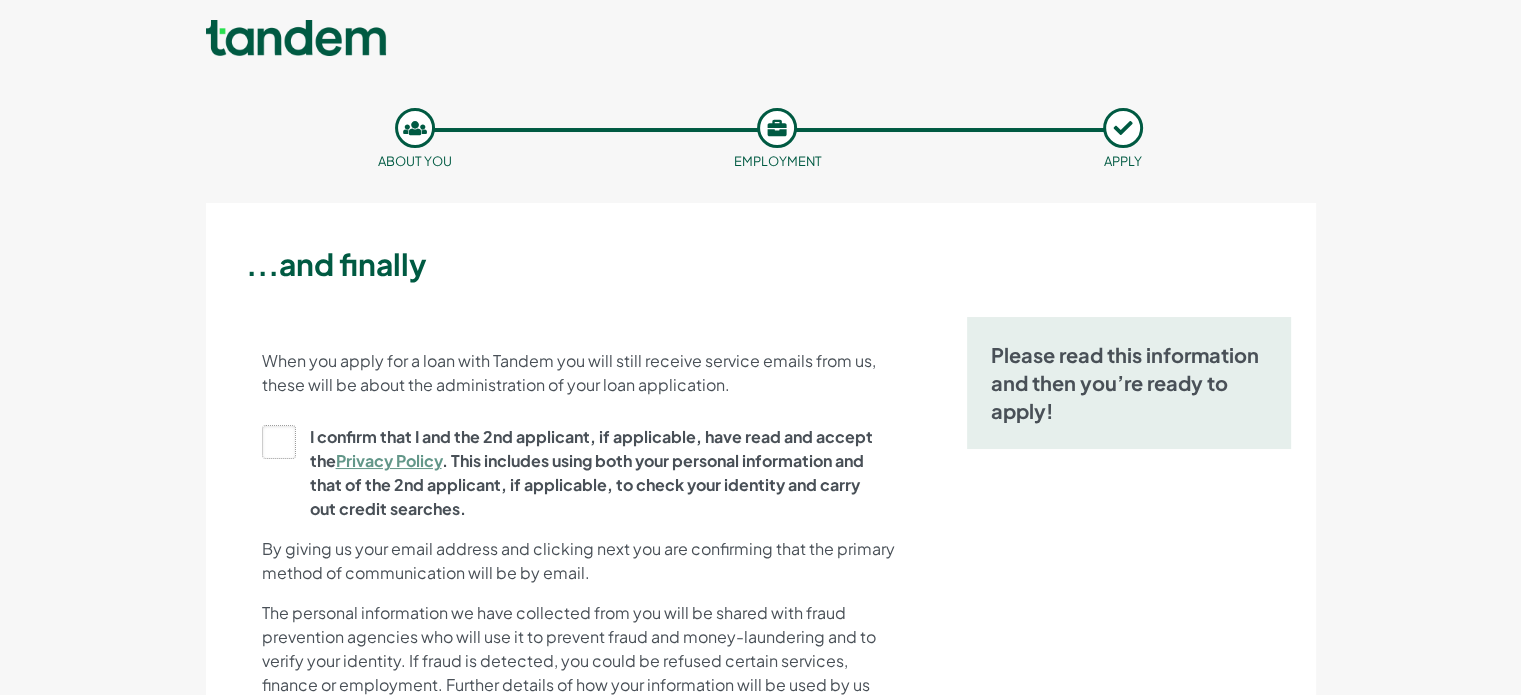 click on "I confirm that I and the 2nd applicant, if applicable, have read and accept the  Privacy Policy . This includes using both your personal information and that of the 2nd applicant, if applicable, to check your identity and carry out credit searches." at bounding box center [-9731, 473] 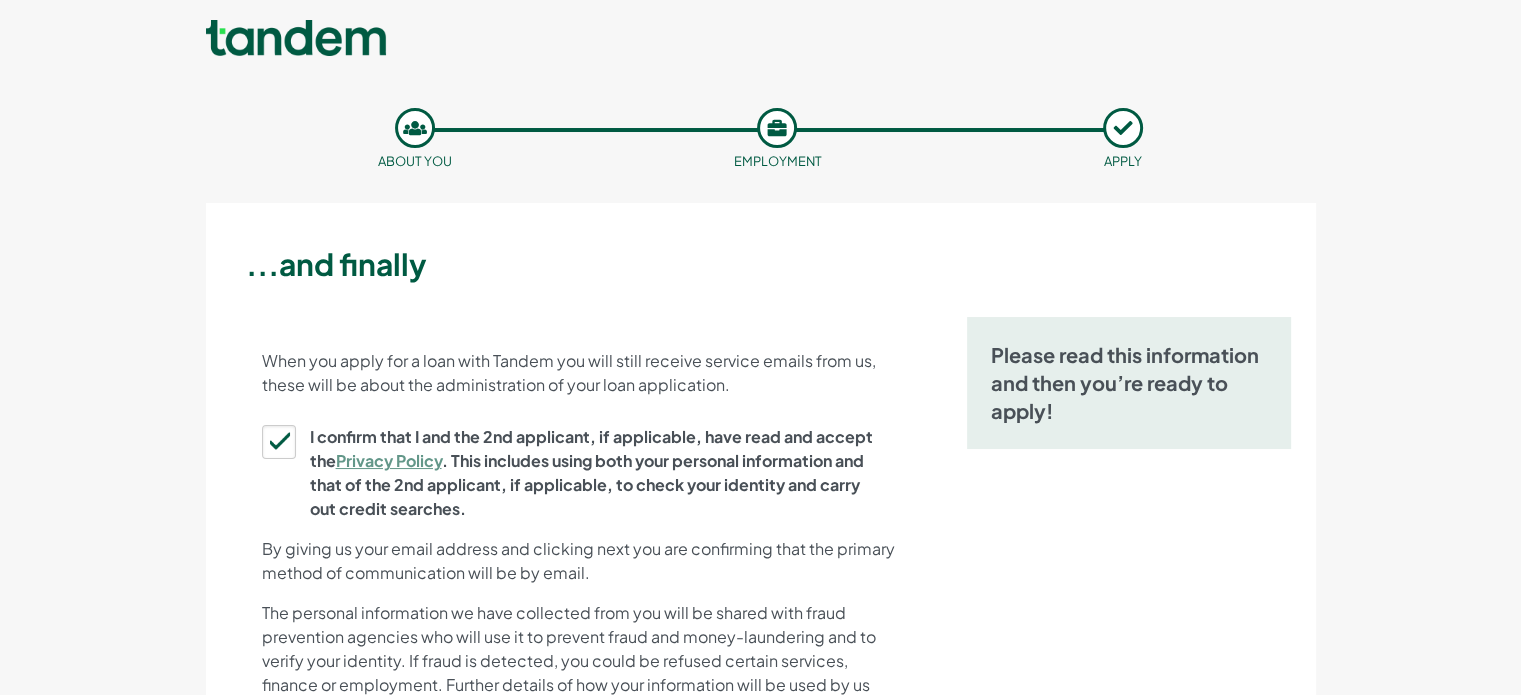 click on "Let's get your application started
Title
******
**
***
****
**
** **** [FIRST] ." at bounding box center [760, 603] 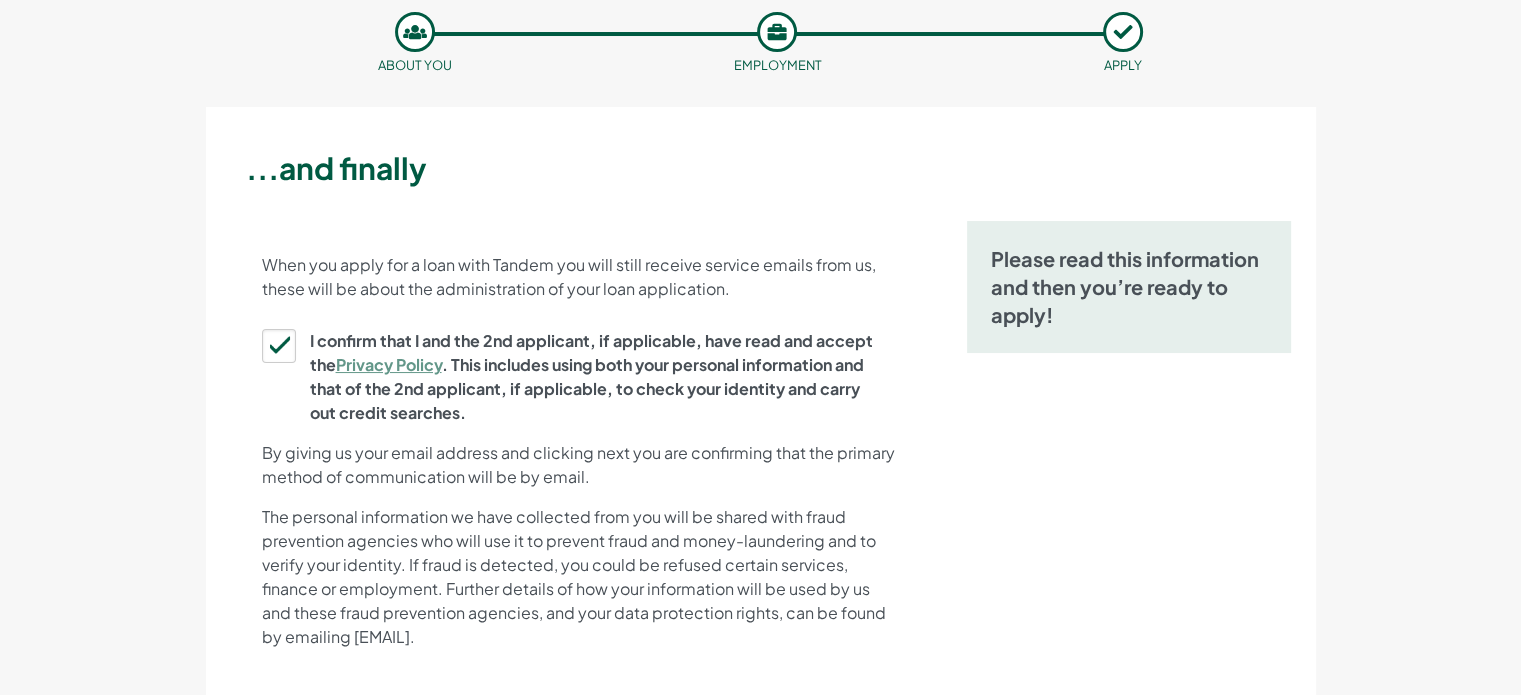 scroll, scrollTop: 200, scrollLeft: 0, axis: vertical 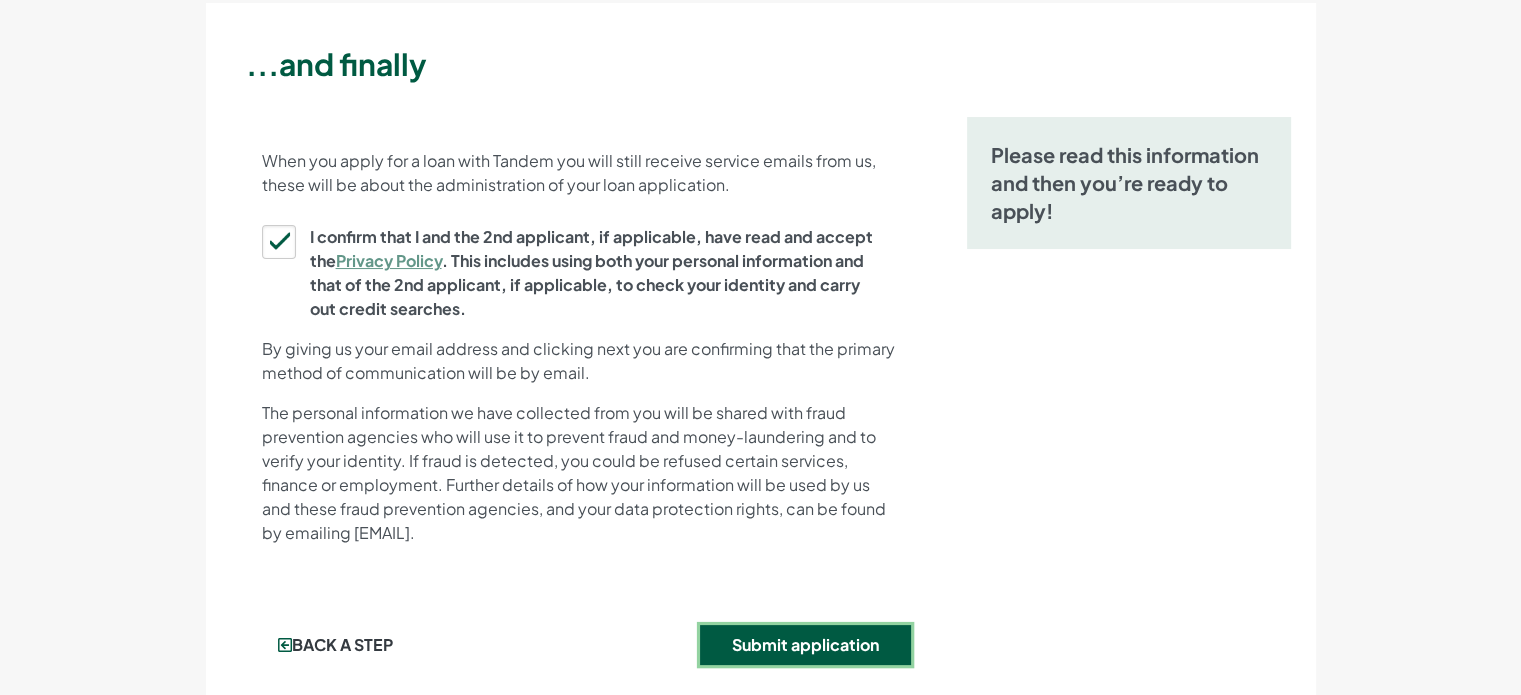 click on "Submit application" at bounding box center (805, 645) 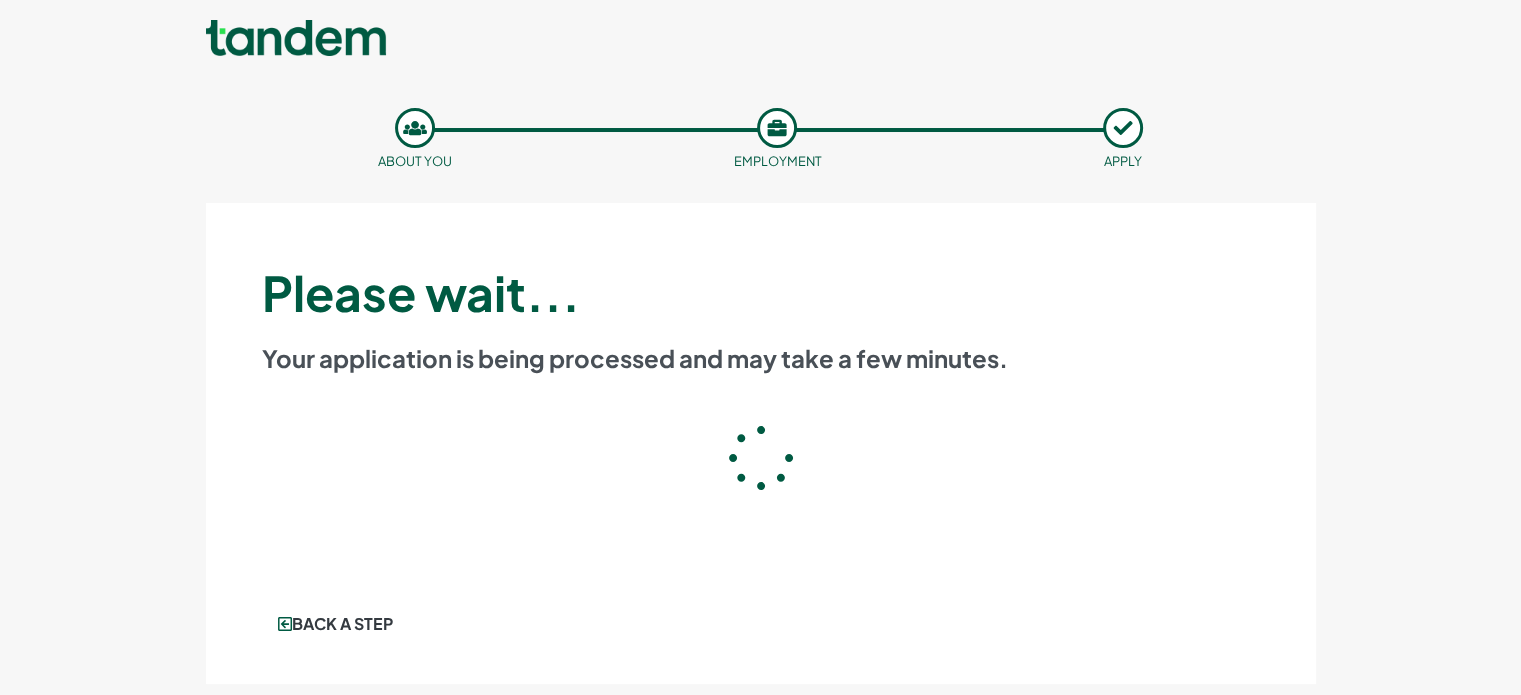 click on "Let's get your application started
Title
******
**
***
****
**
** **** [FIRST] ." at bounding box center [760, 412] 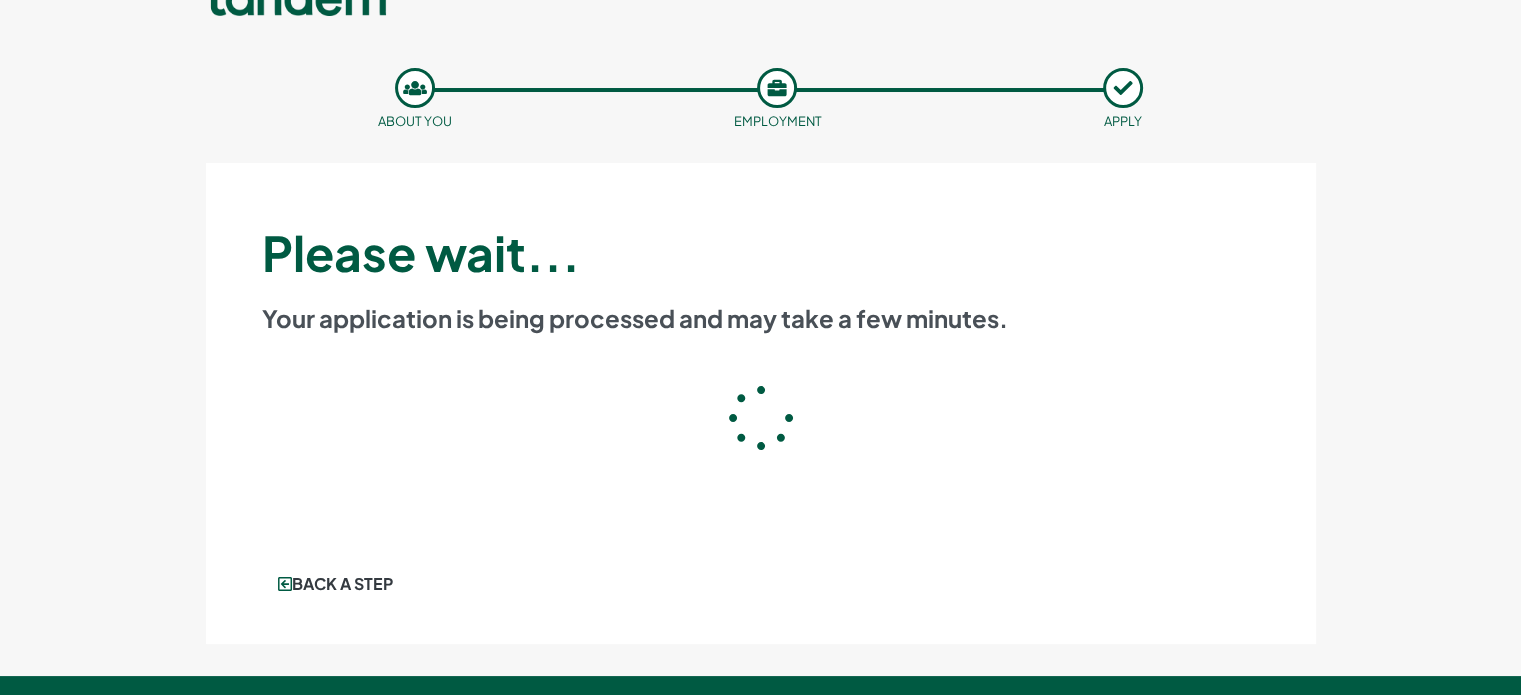 scroll, scrollTop: 200, scrollLeft: 0, axis: vertical 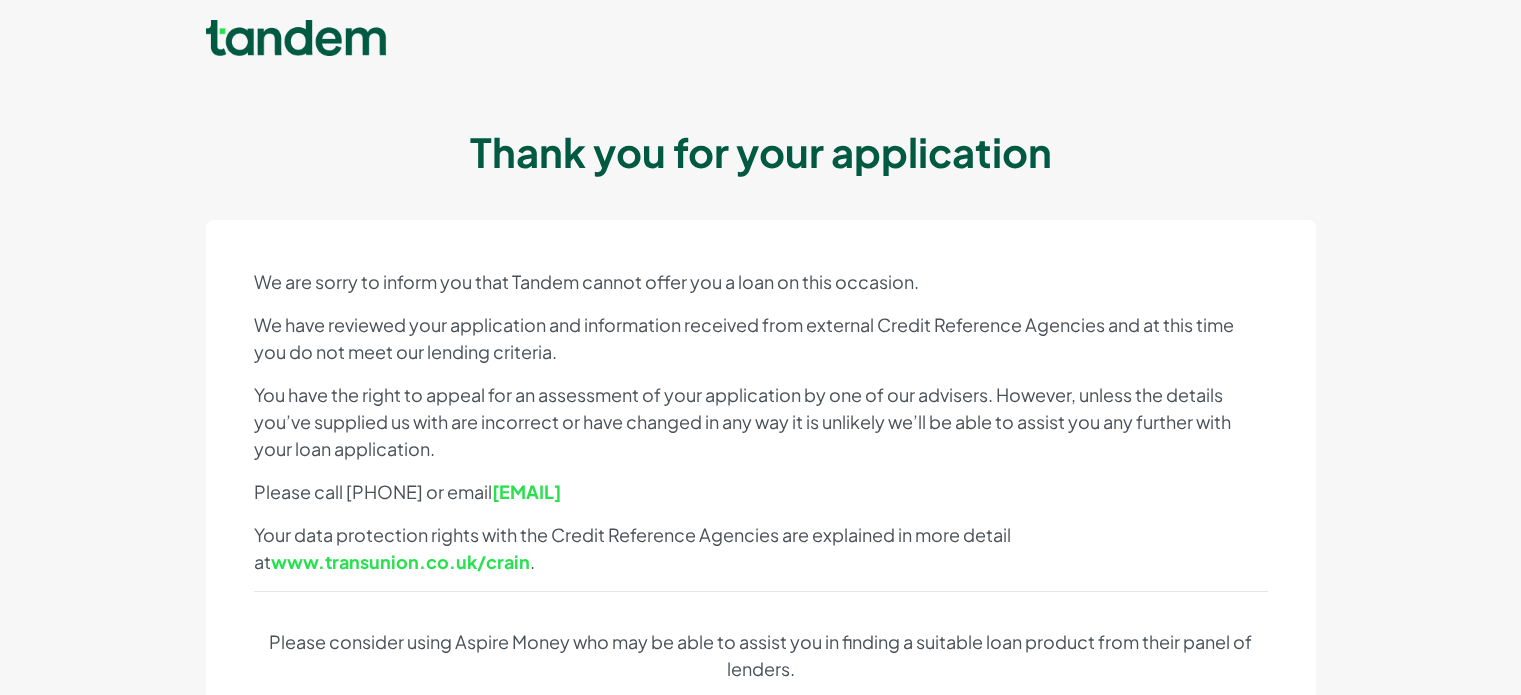 click on "Your data protection rights with the Credit Reference Agencies are explained in more detail at www.transunion.co.uk/crain ." at bounding box center [761, 548] 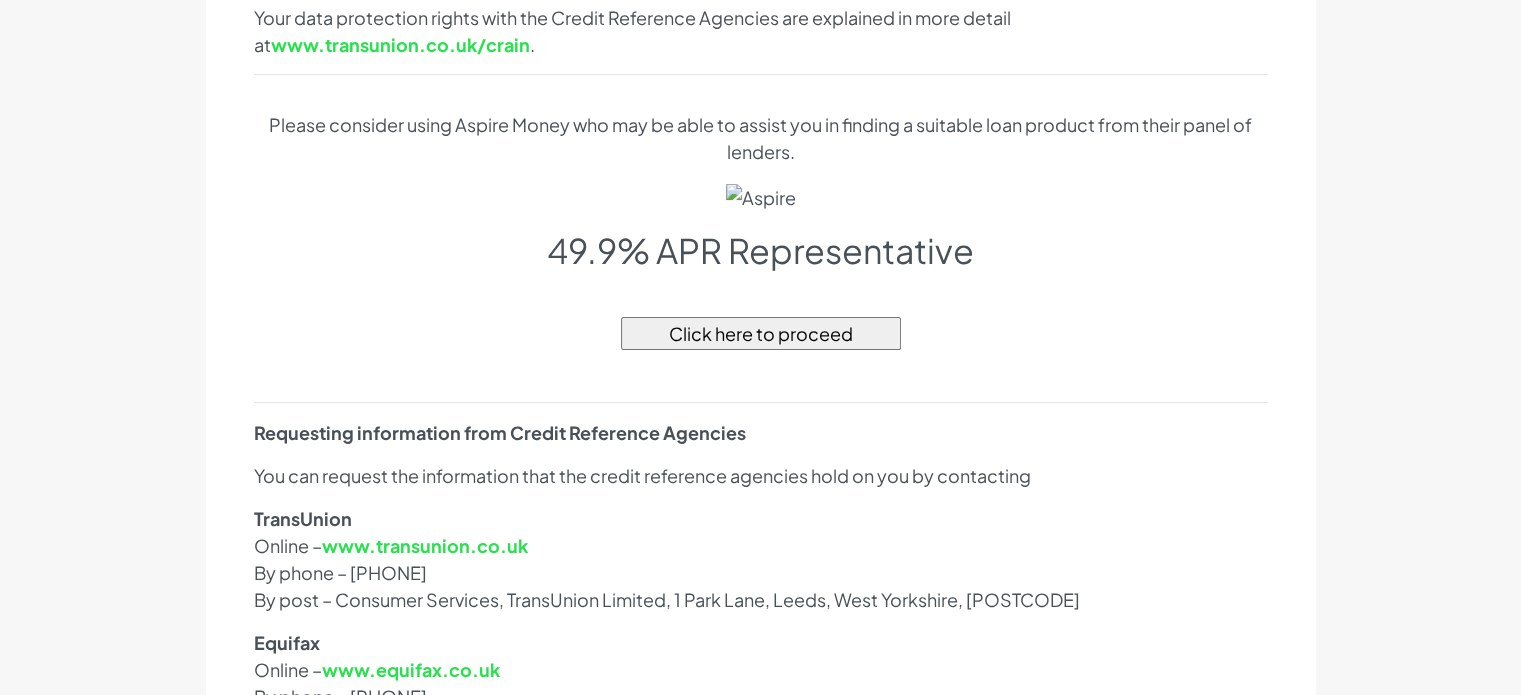 scroll, scrollTop: 520, scrollLeft: 0, axis: vertical 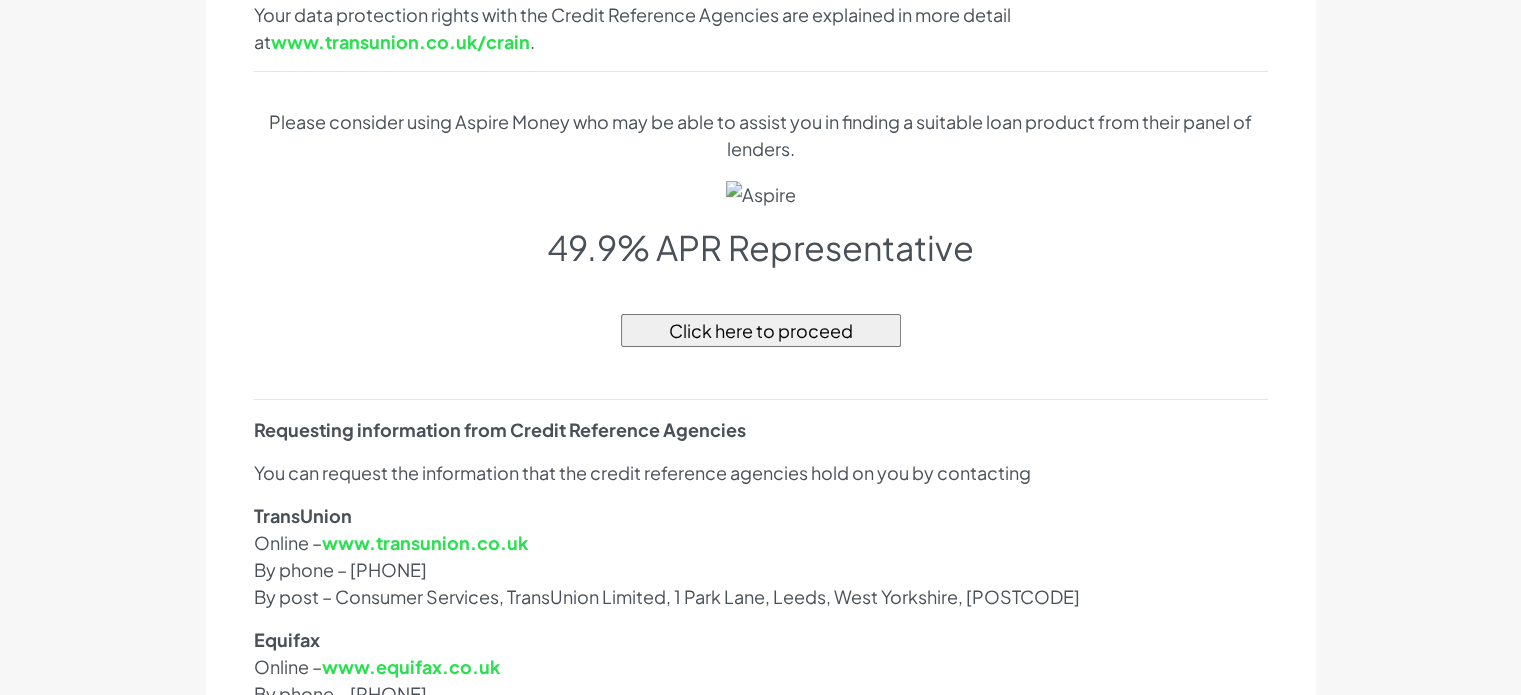 click on "Click here to proceed" at bounding box center [761, 330] 